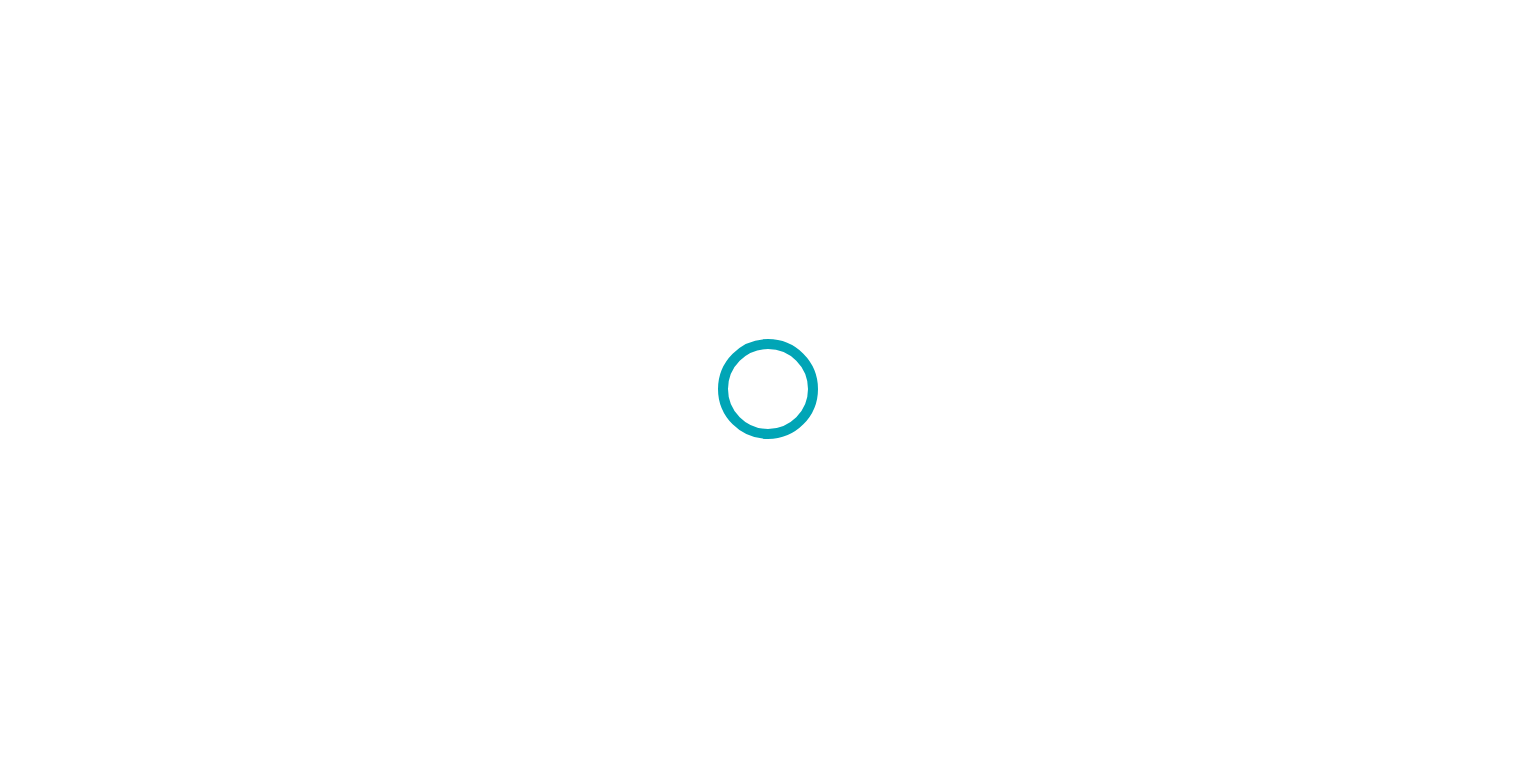 scroll, scrollTop: 0, scrollLeft: 0, axis: both 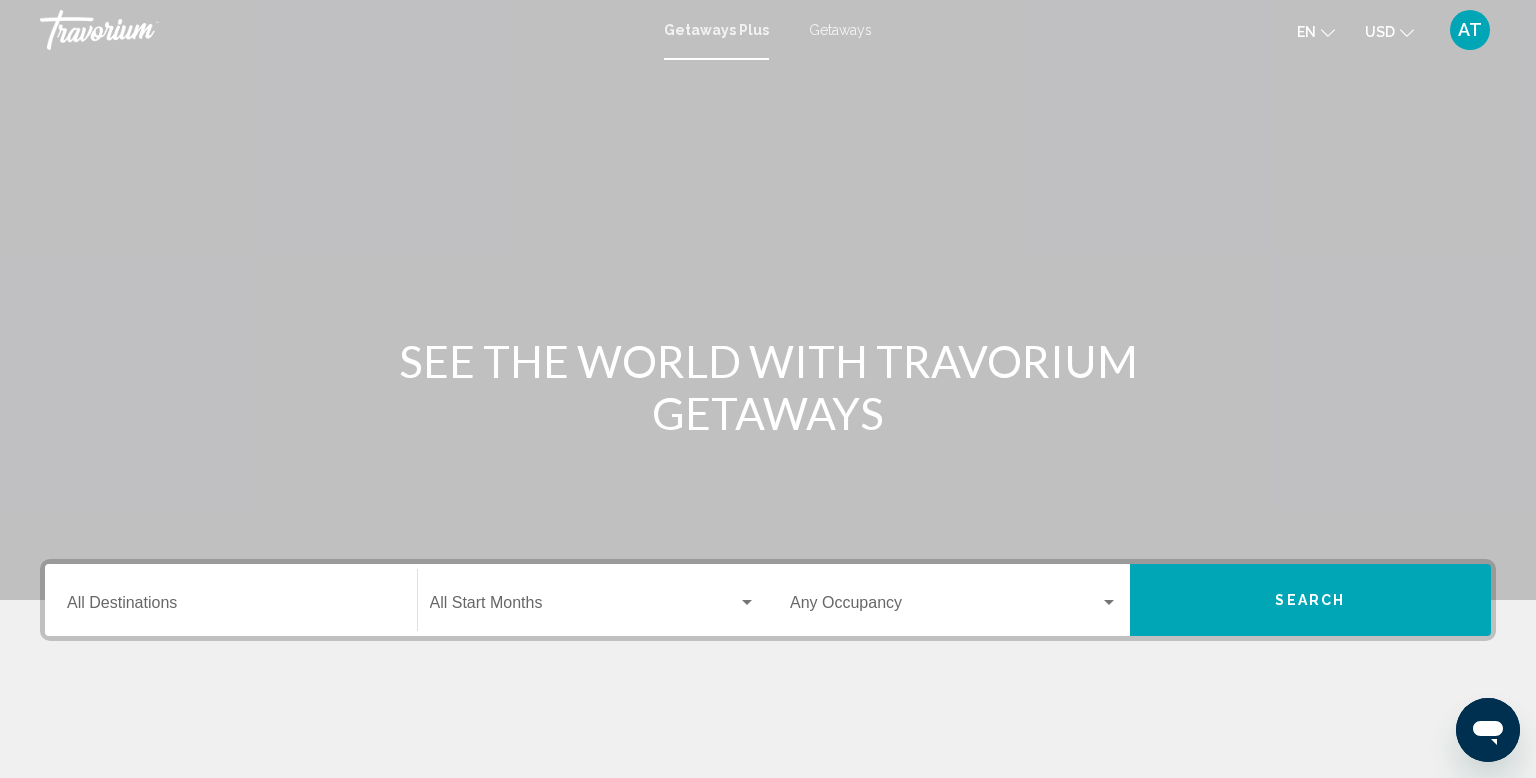 click on "Getaways" at bounding box center [840, 30] 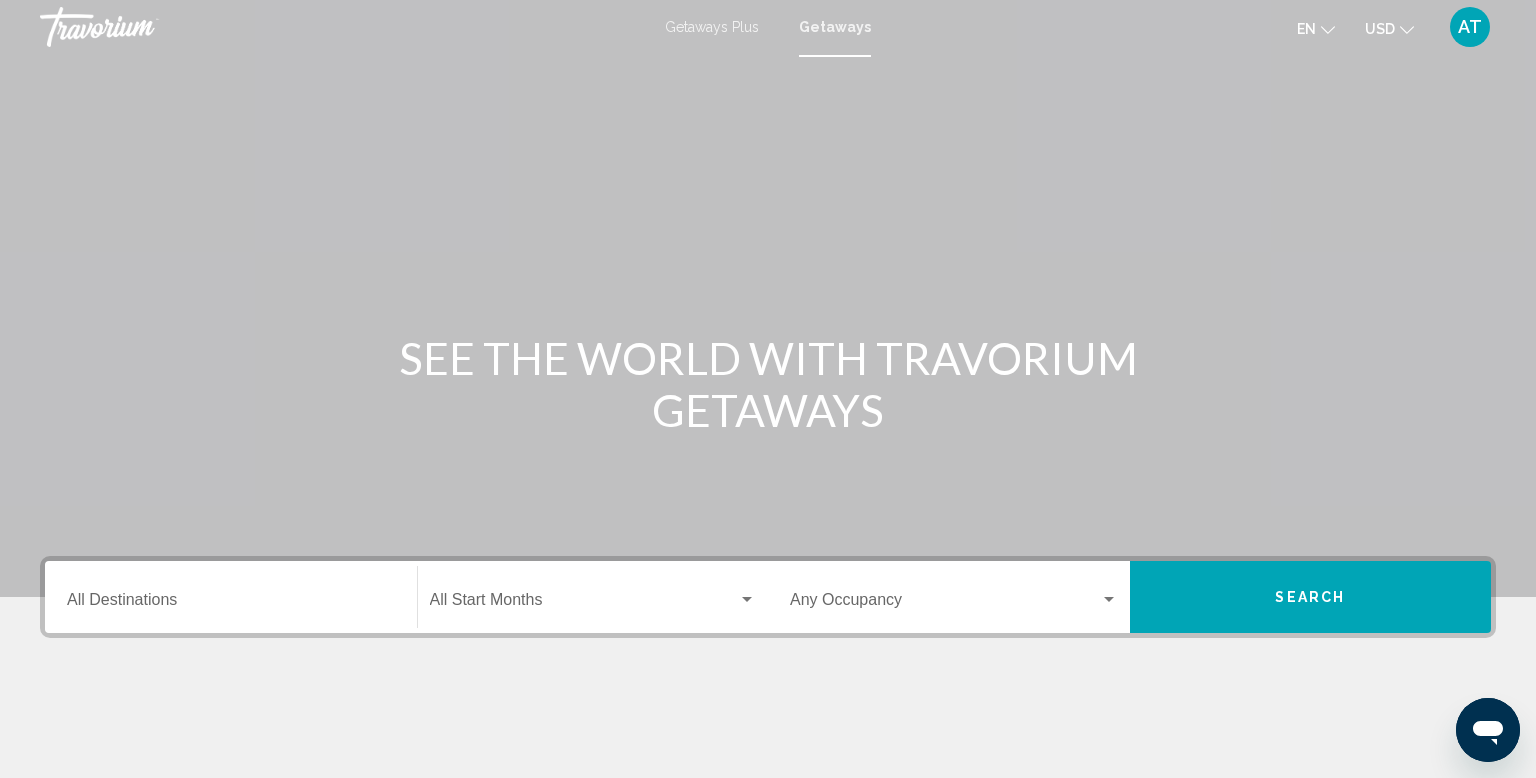 scroll, scrollTop: 0, scrollLeft: 0, axis: both 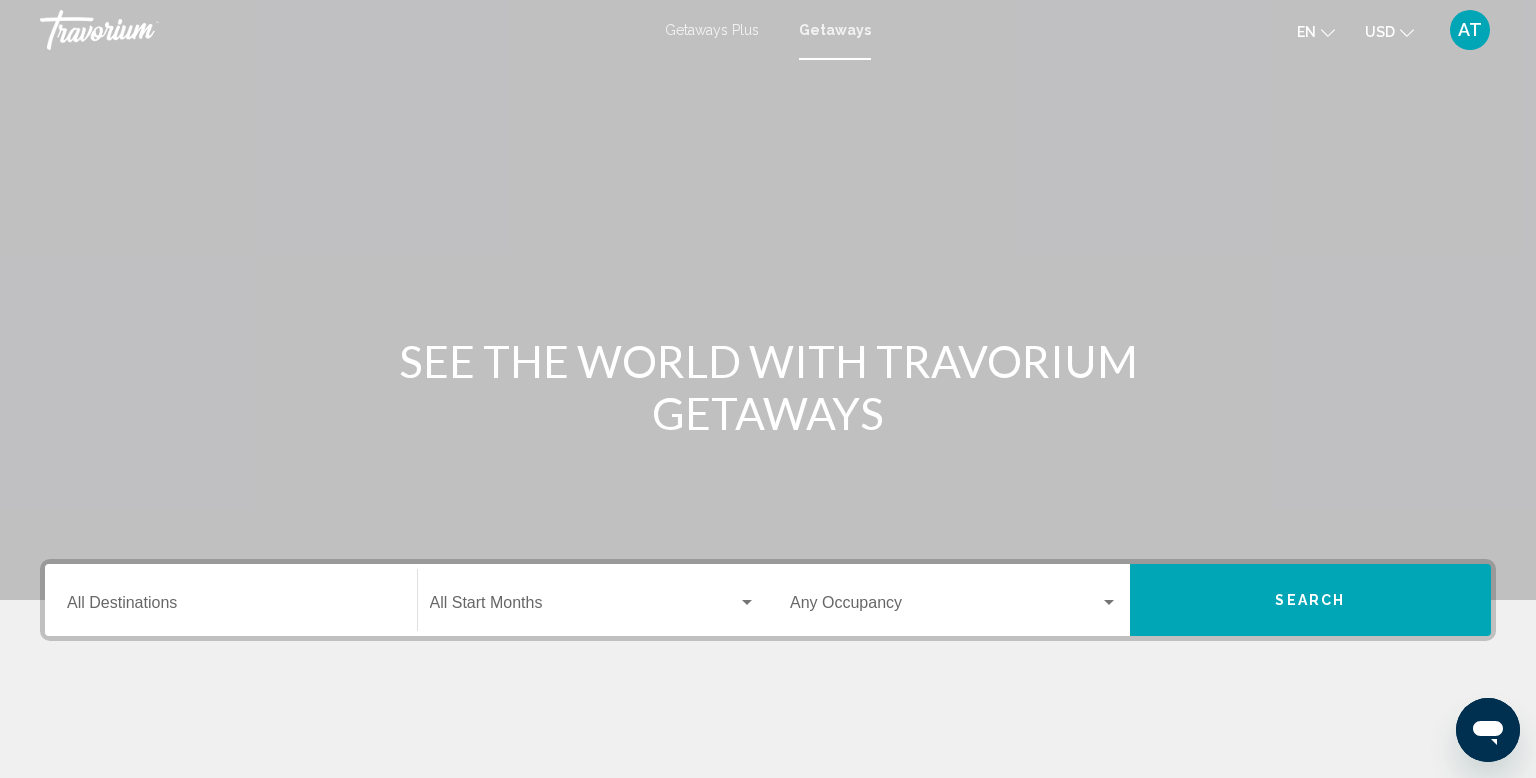 click on "Destination All Destinations" at bounding box center [231, 600] 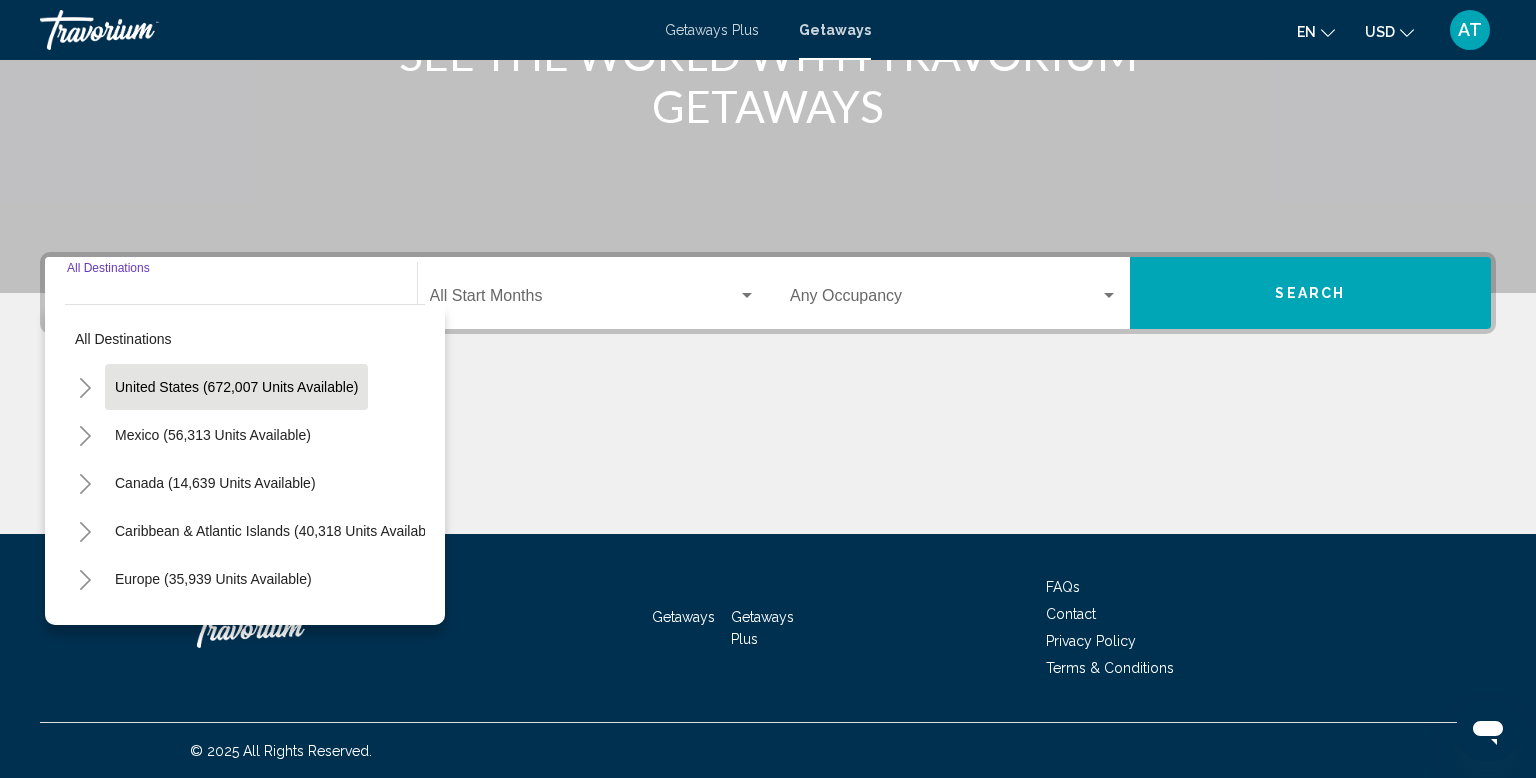scroll, scrollTop: 308, scrollLeft: 0, axis: vertical 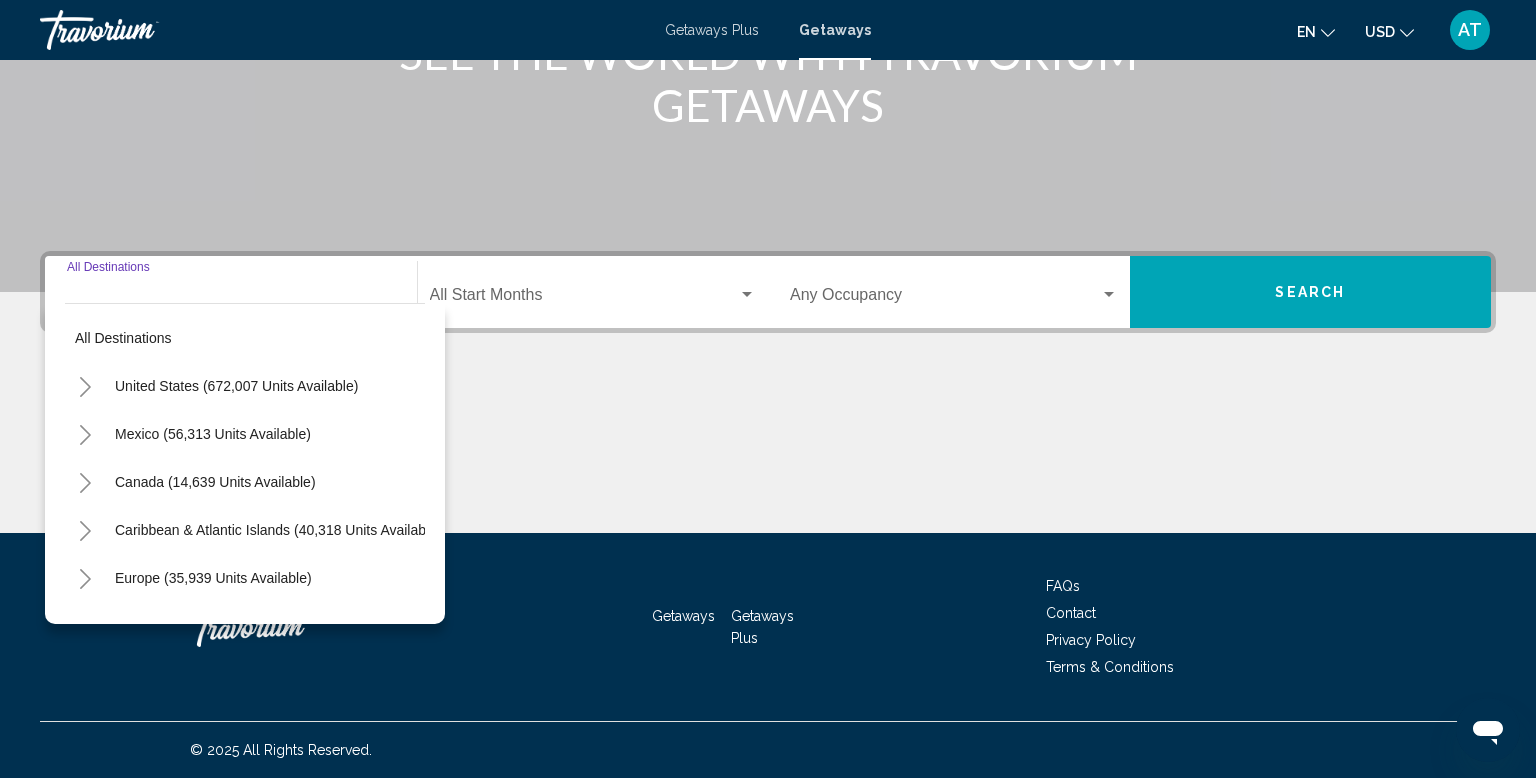 click on "United States (672,007 units available)" at bounding box center (213, 434) 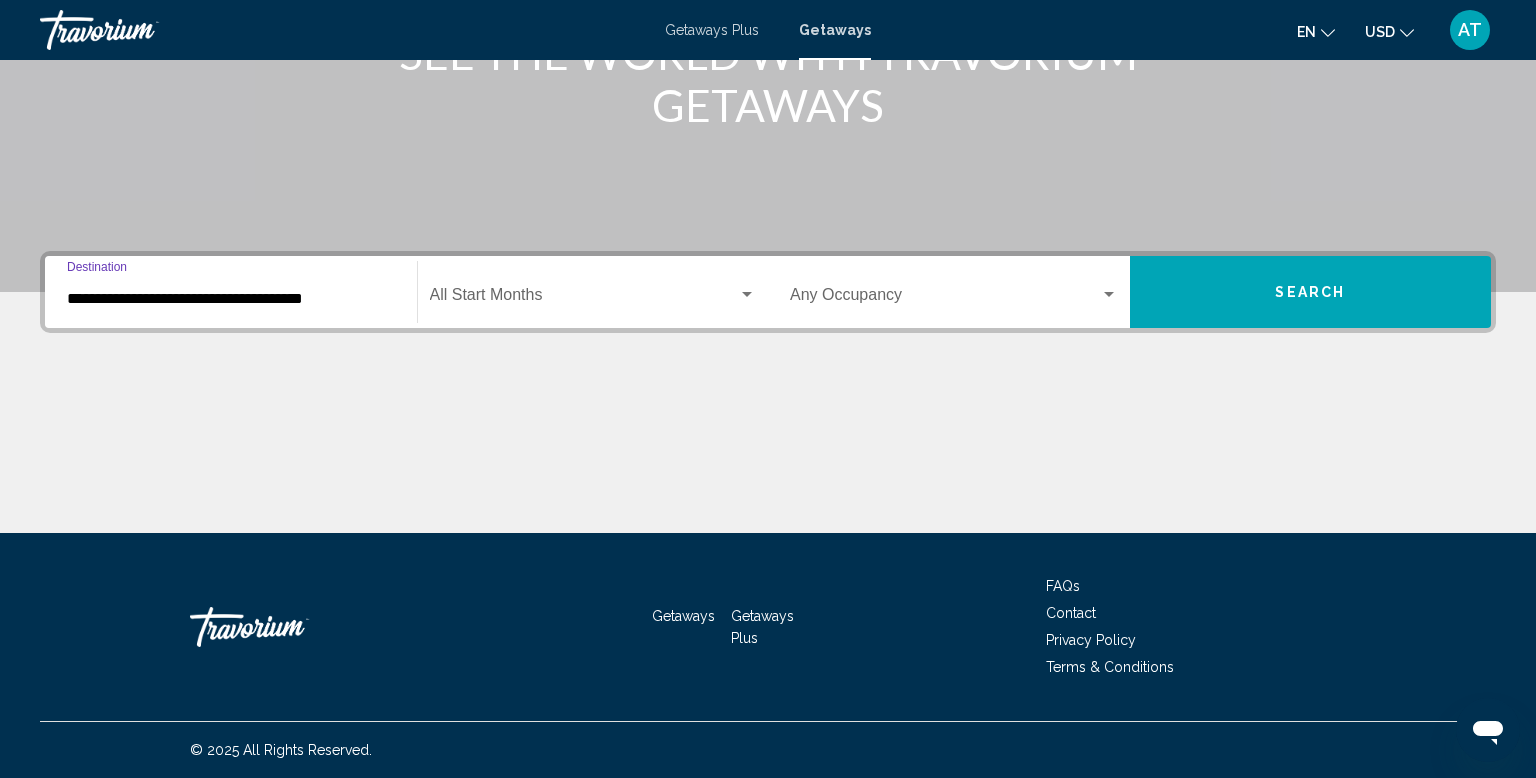 click on "**********" at bounding box center [231, 299] 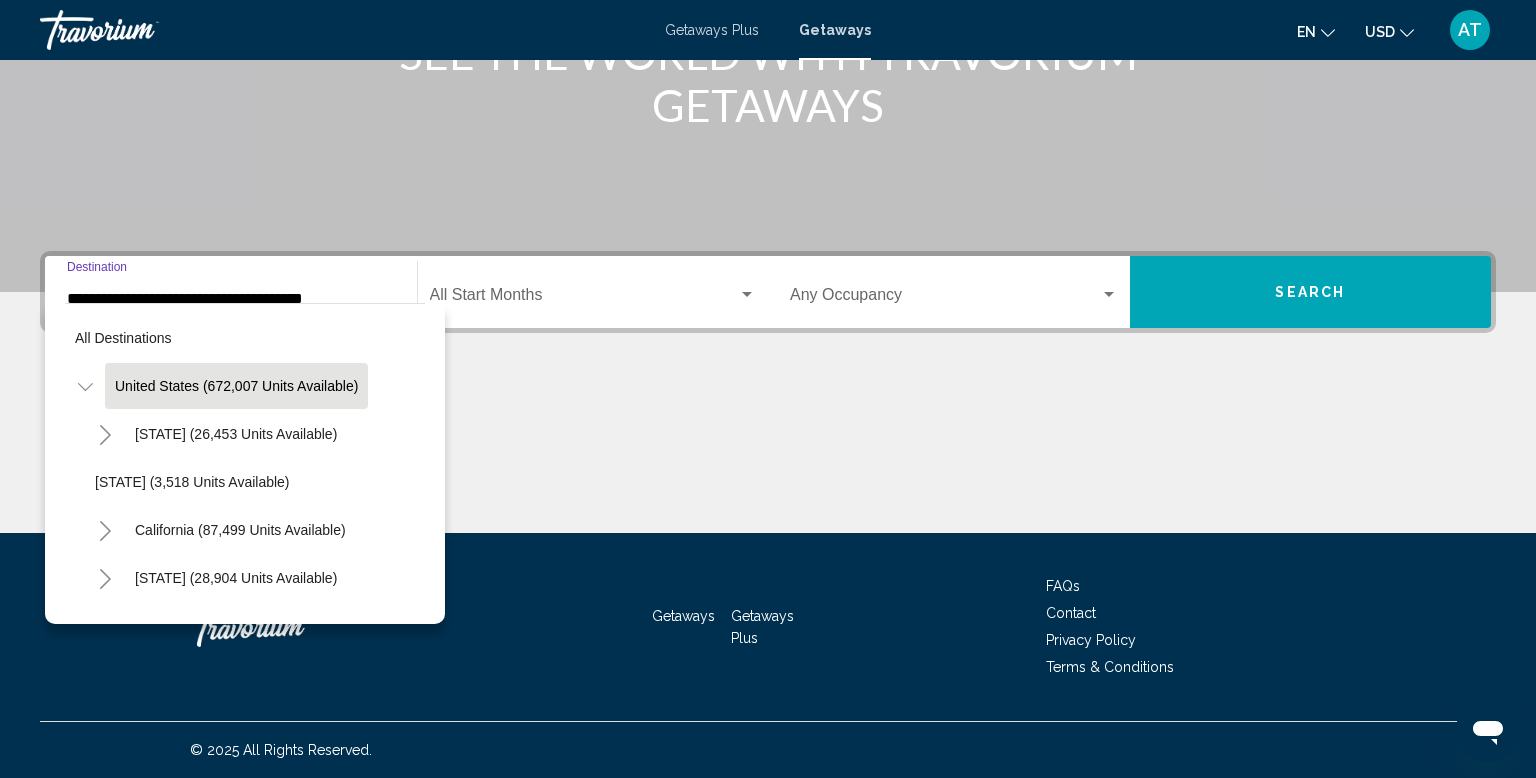 scroll, scrollTop: 304, scrollLeft: 0, axis: vertical 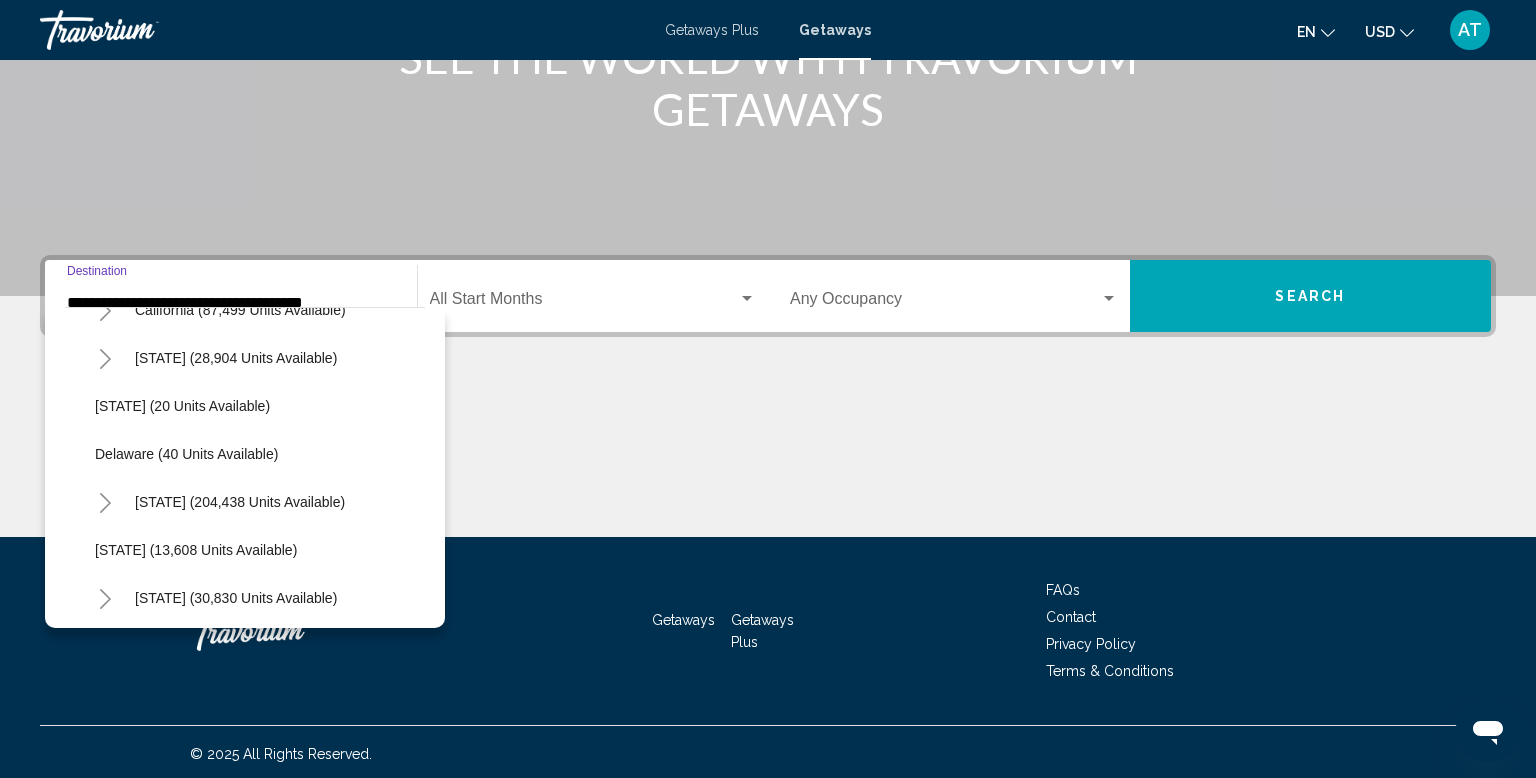 click on "Florida (204,438 units available)" 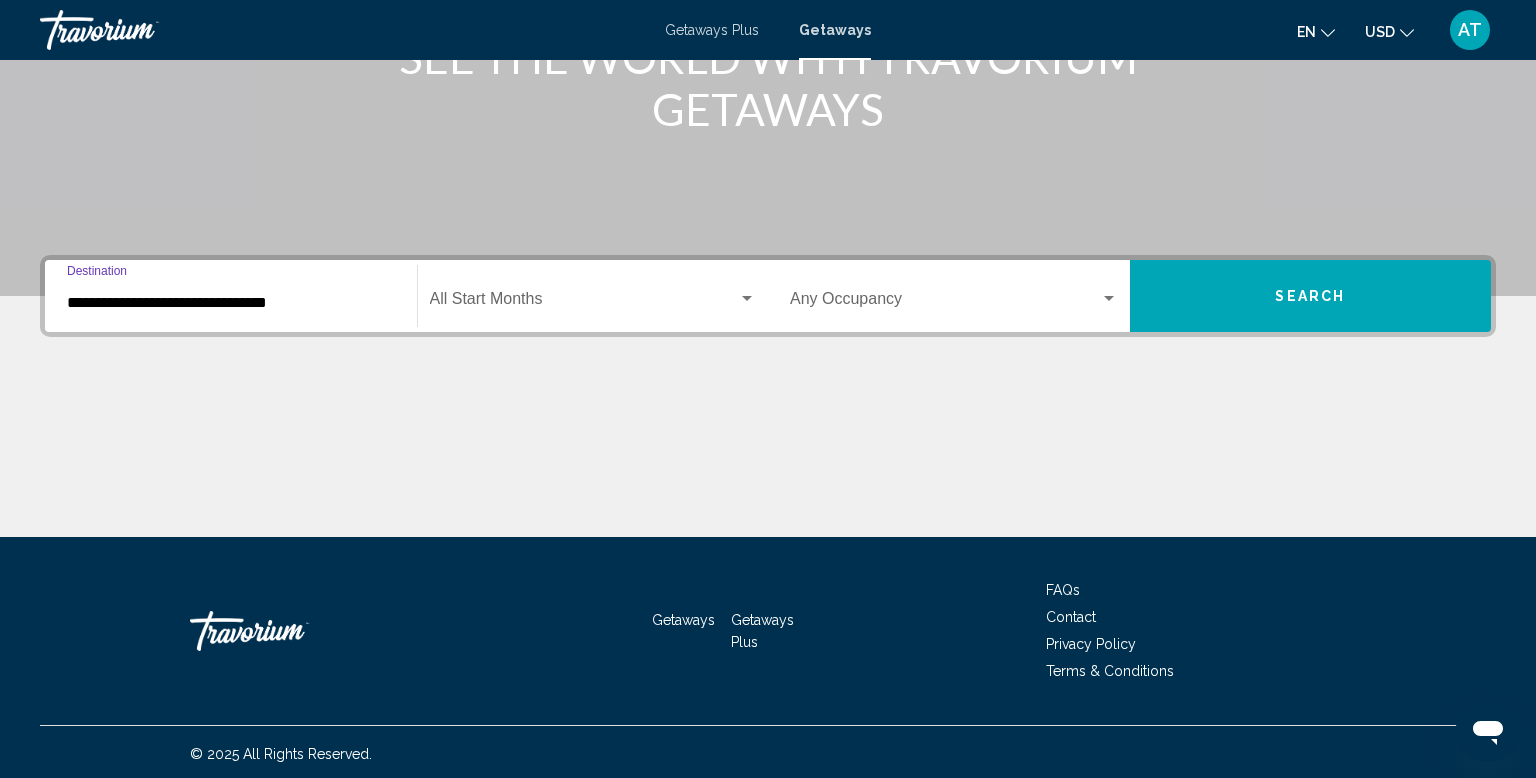 scroll, scrollTop: 308, scrollLeft: 0, axis: vertical 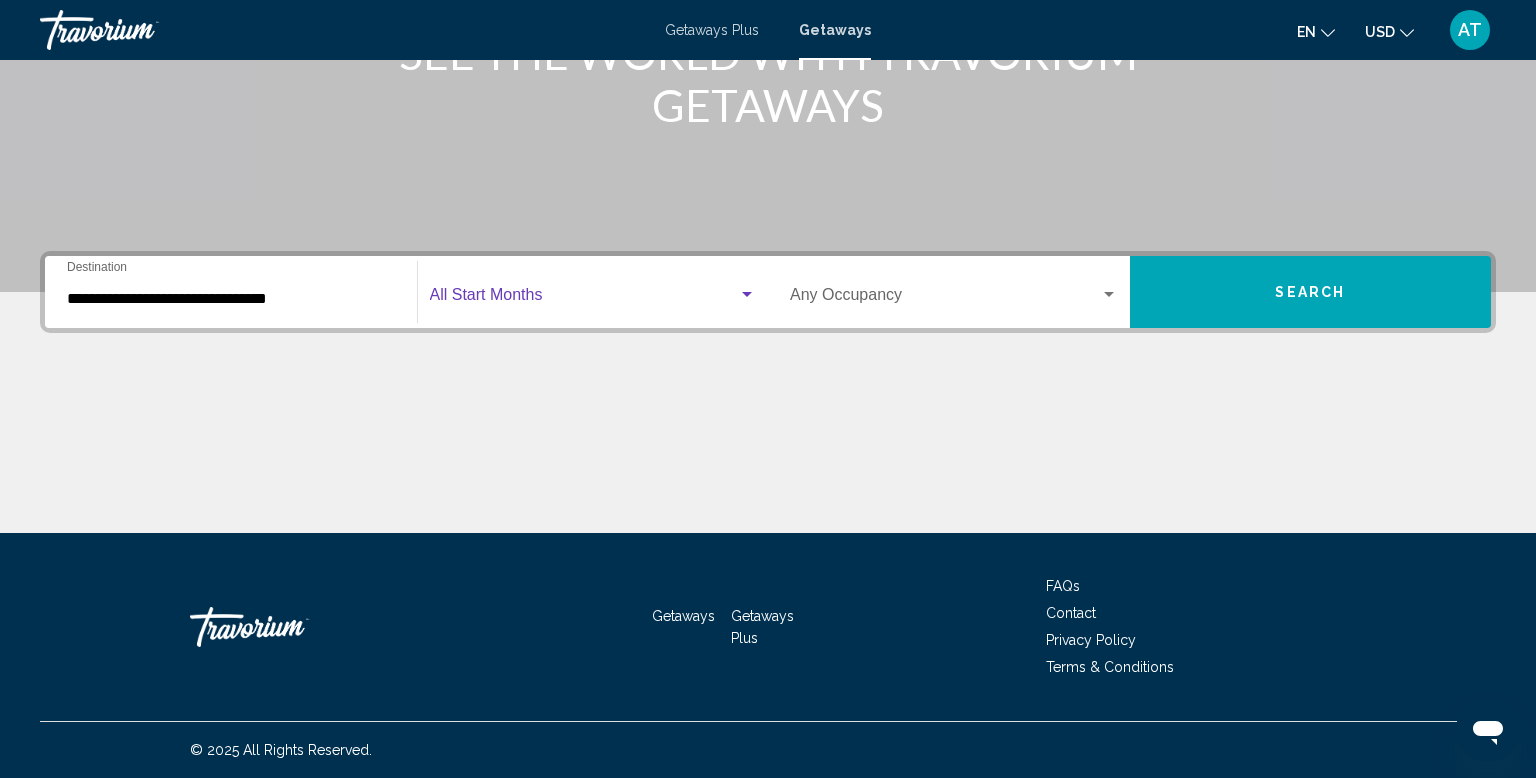 click at bounding box center (584, 299) 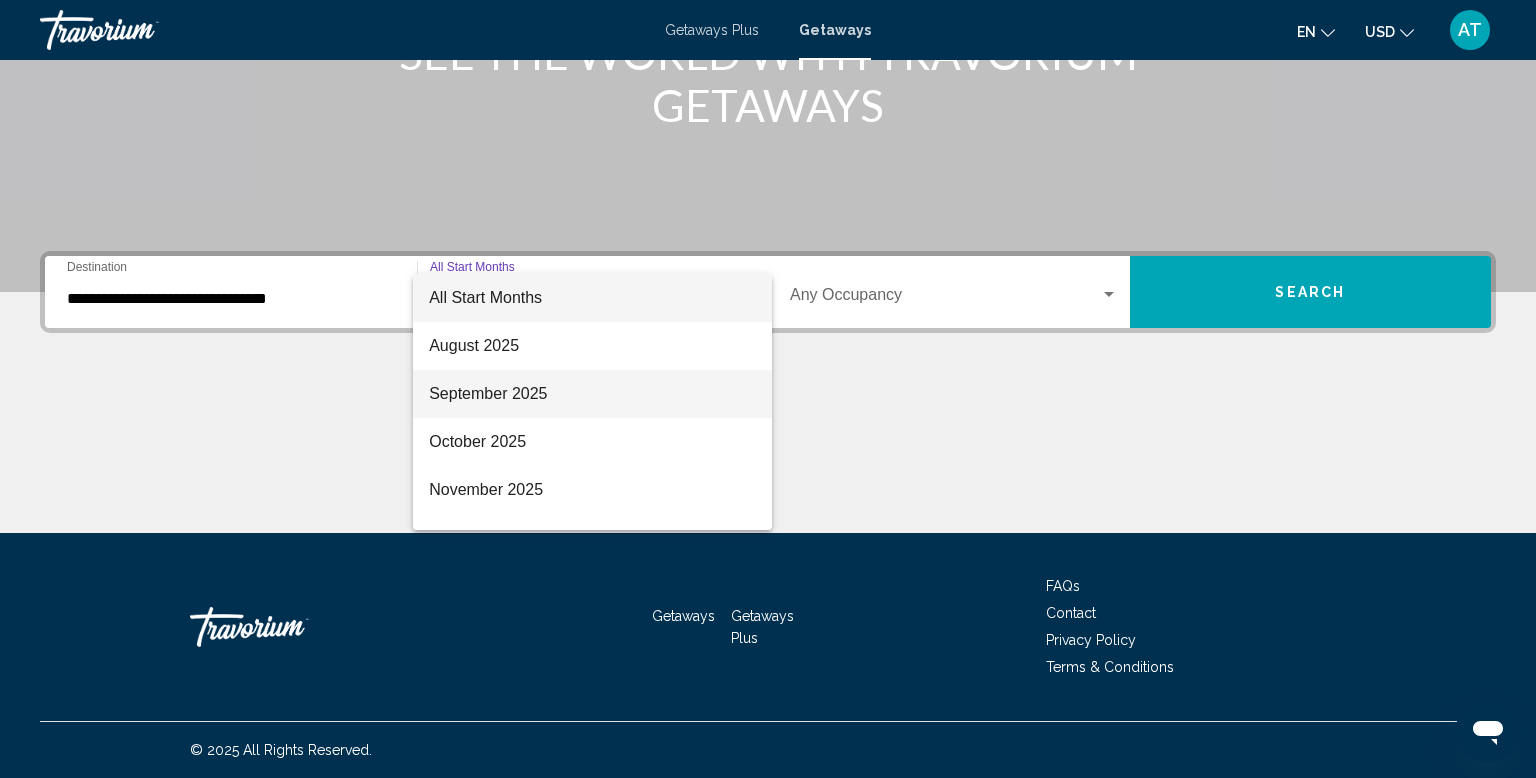 click on "September 2025" at bounding box center [592, 394] 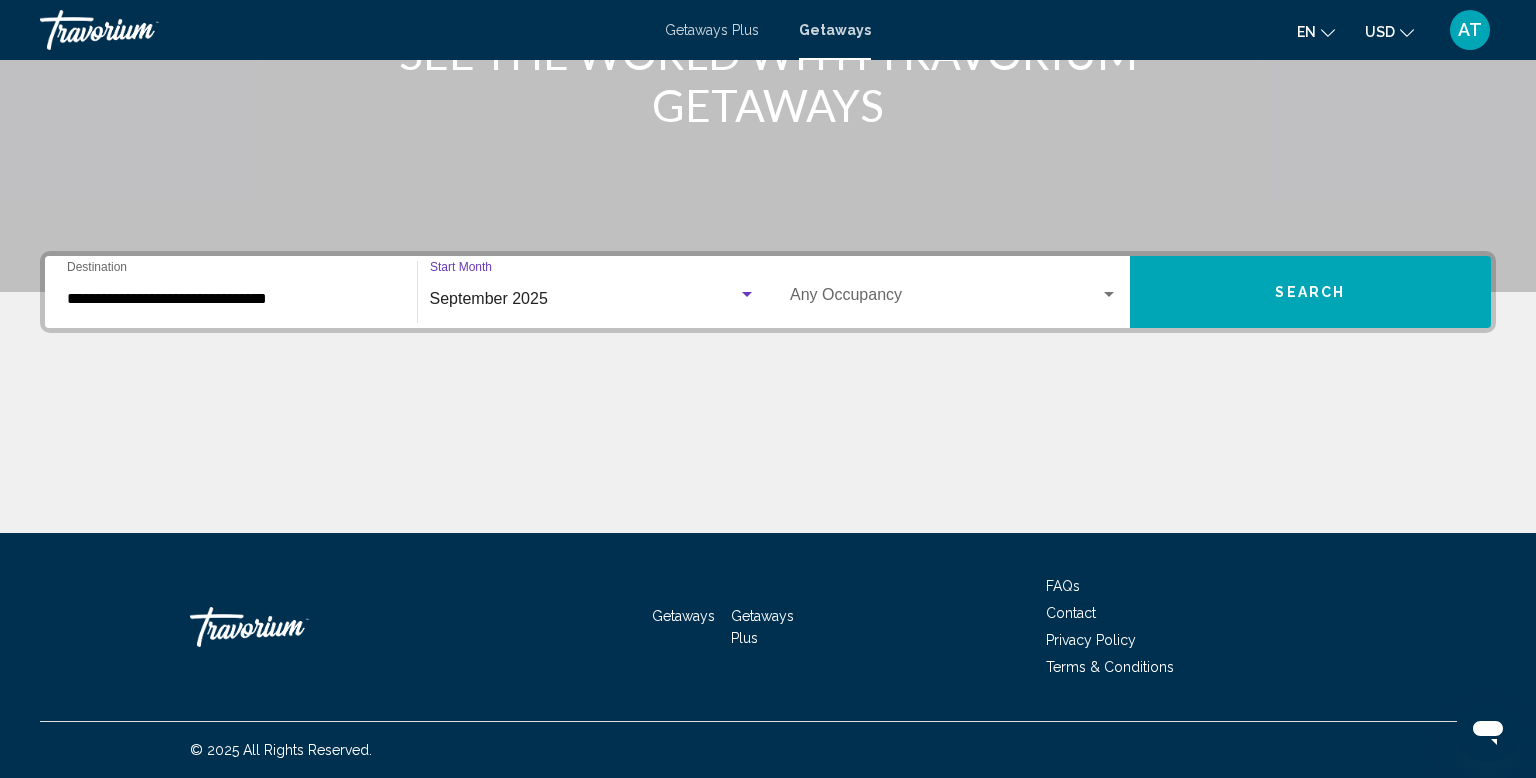 click at bounding box center (945, 299) 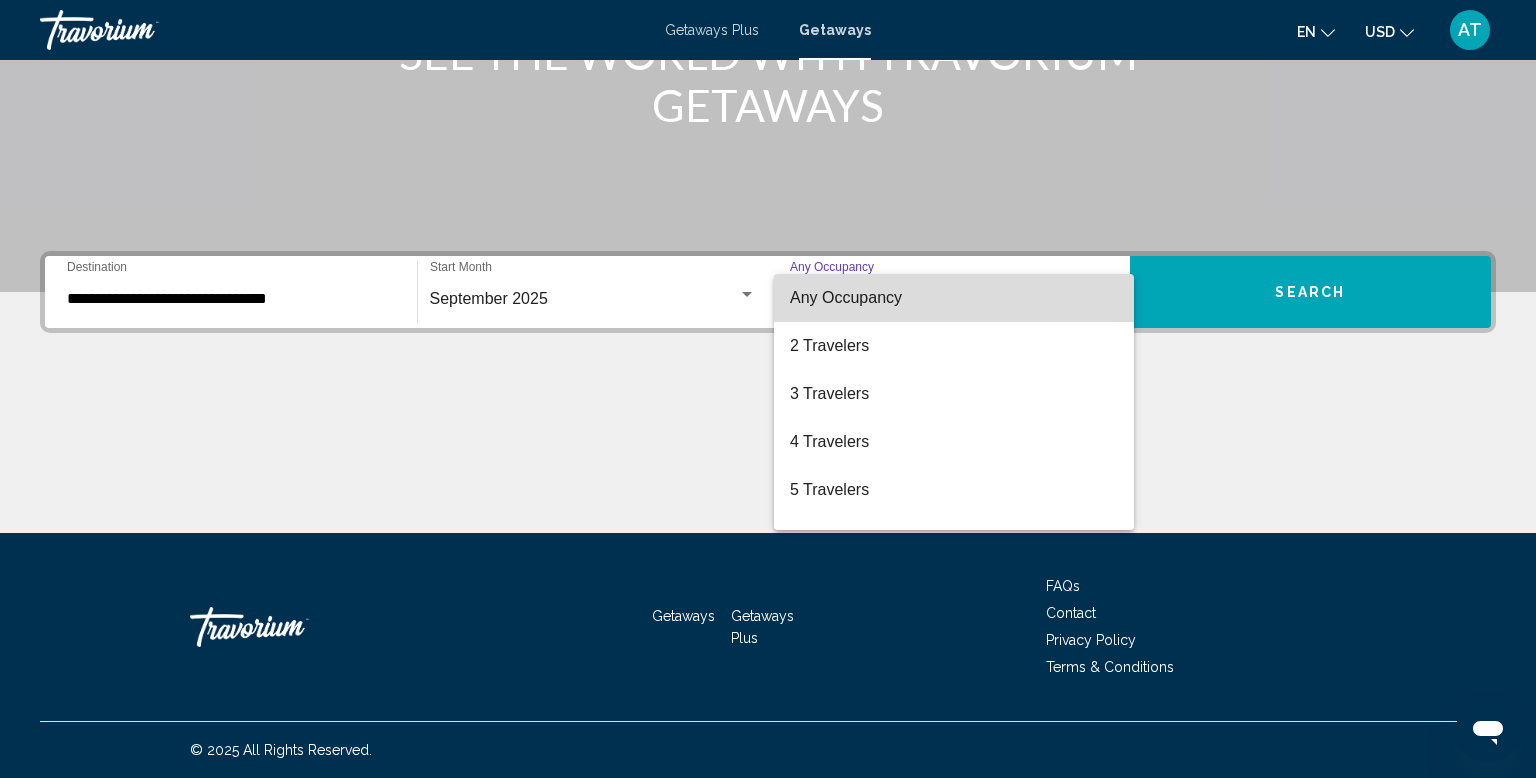 click on "Any Occupancy" at bounding box center (846, 297) 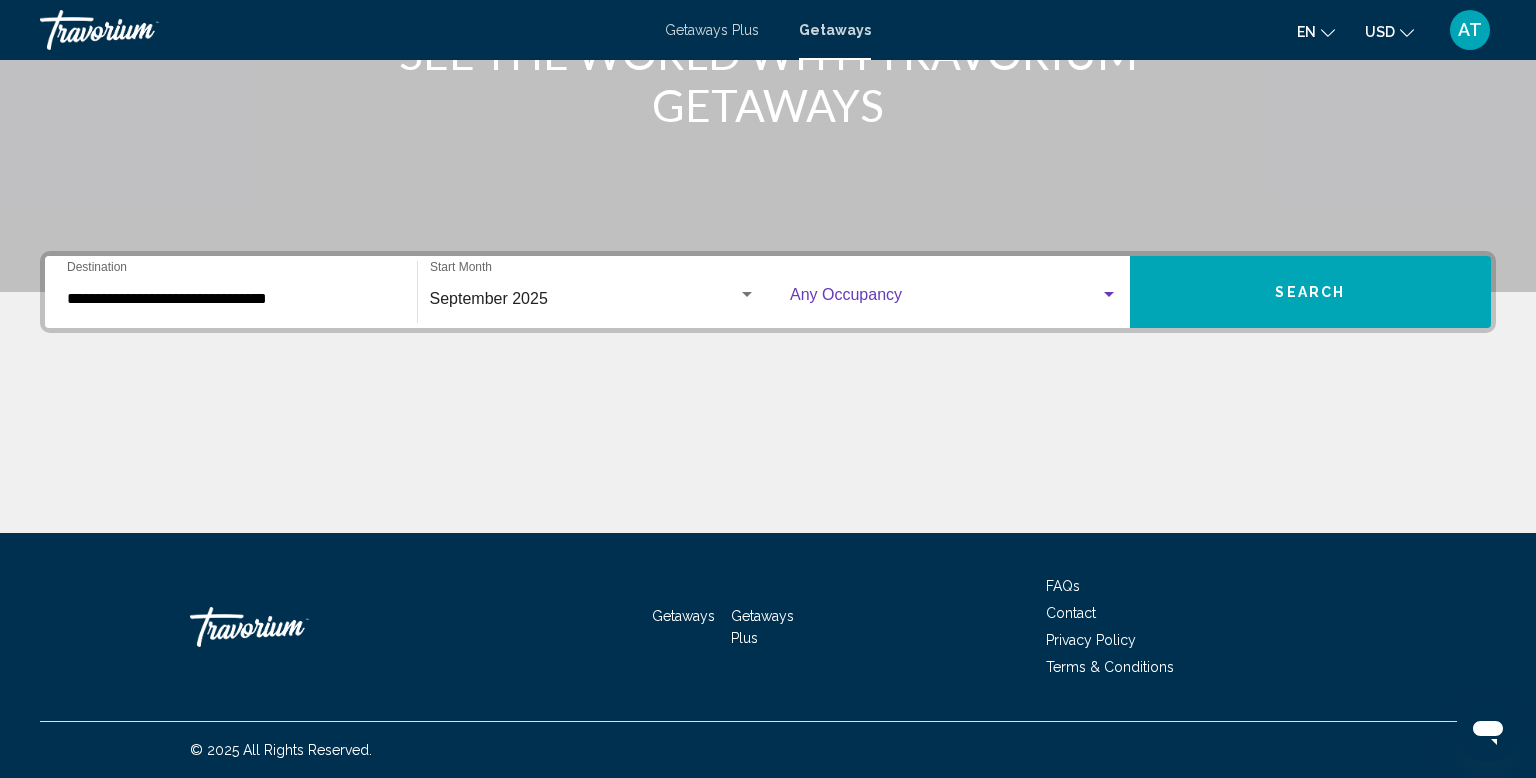 click on "Search" at bounding box center (1311, 292) 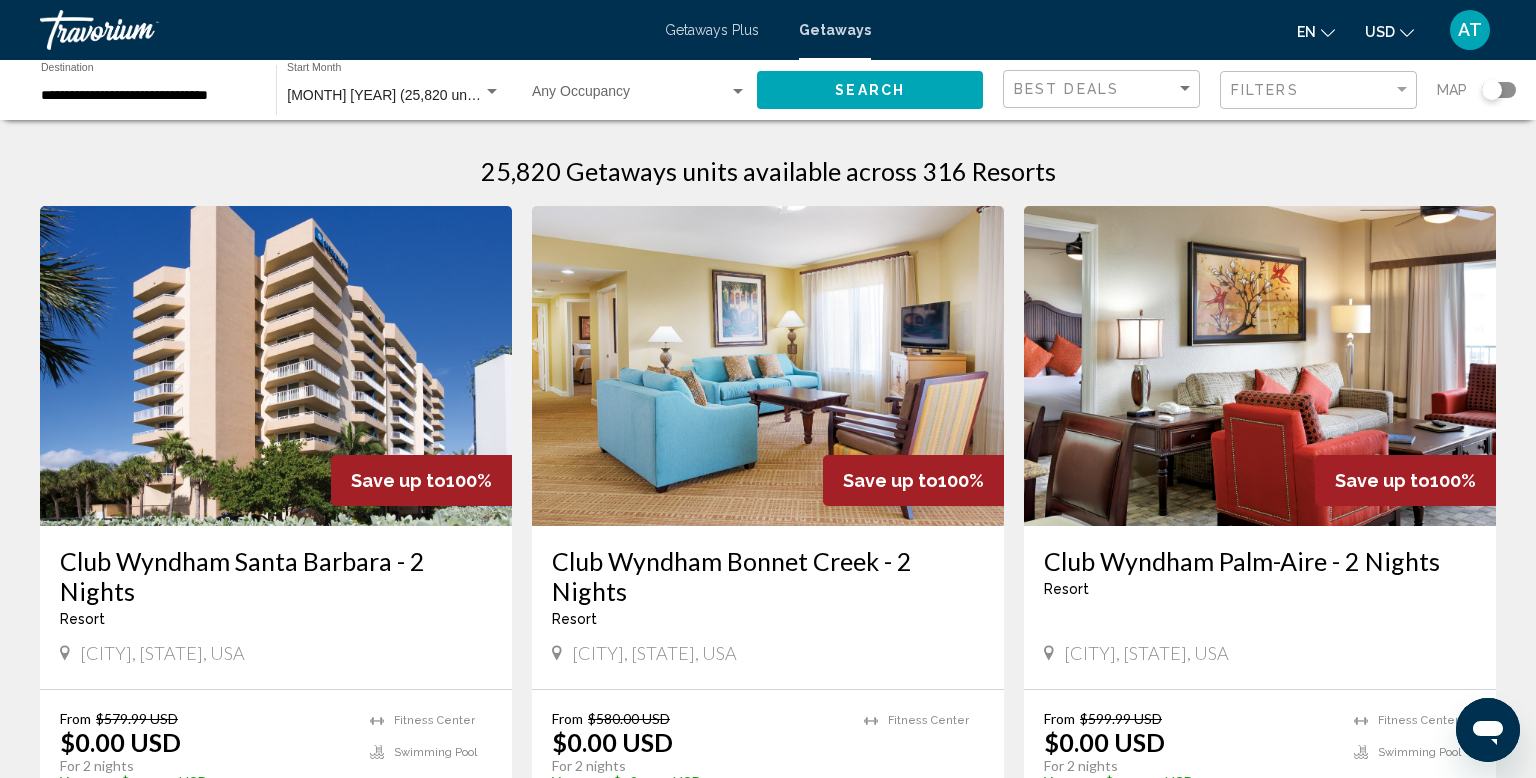 scroll, scrollTop: 0, scrollLeft: 0, axis: both 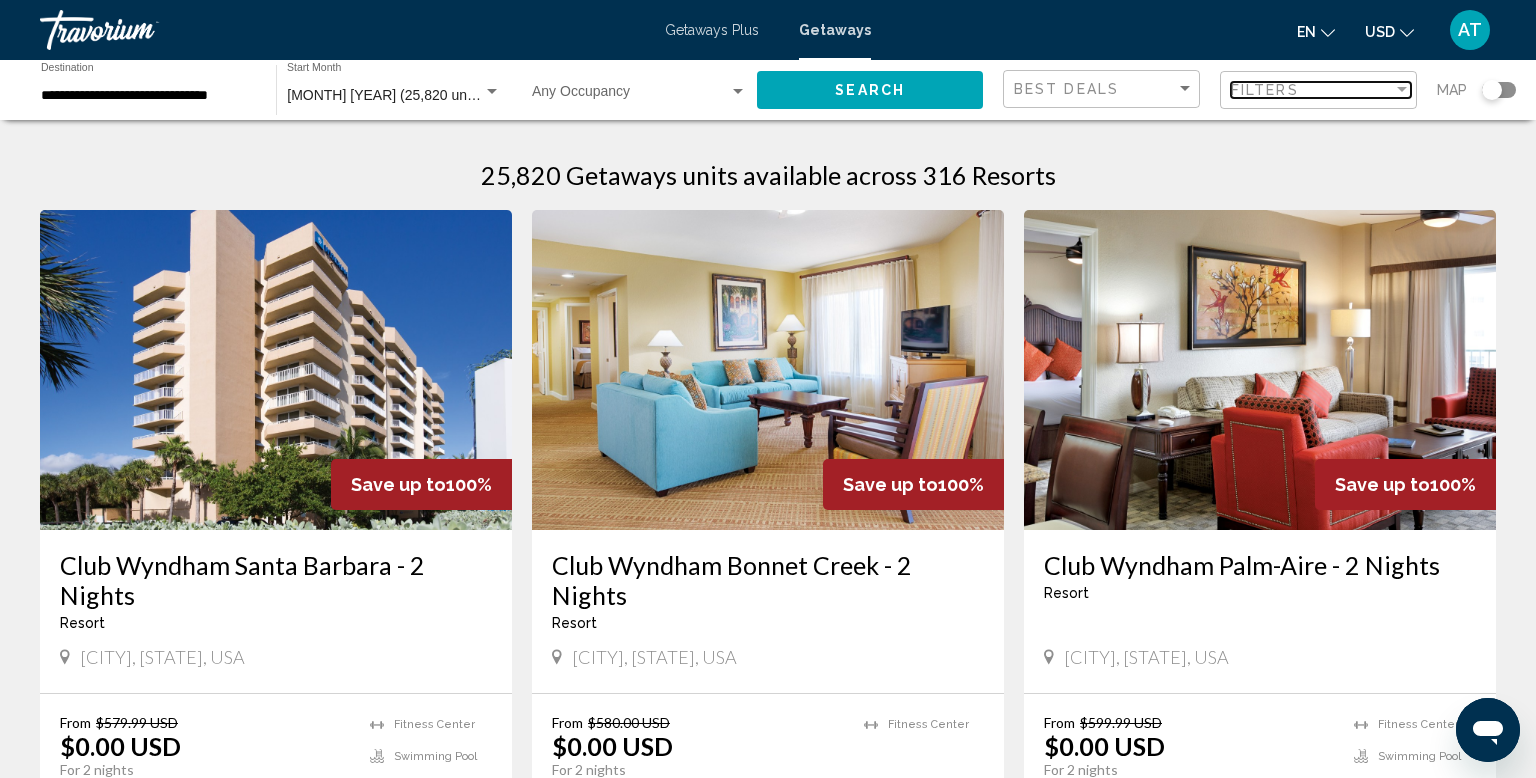 click on "Filters" at bounding box center [1265, 90] 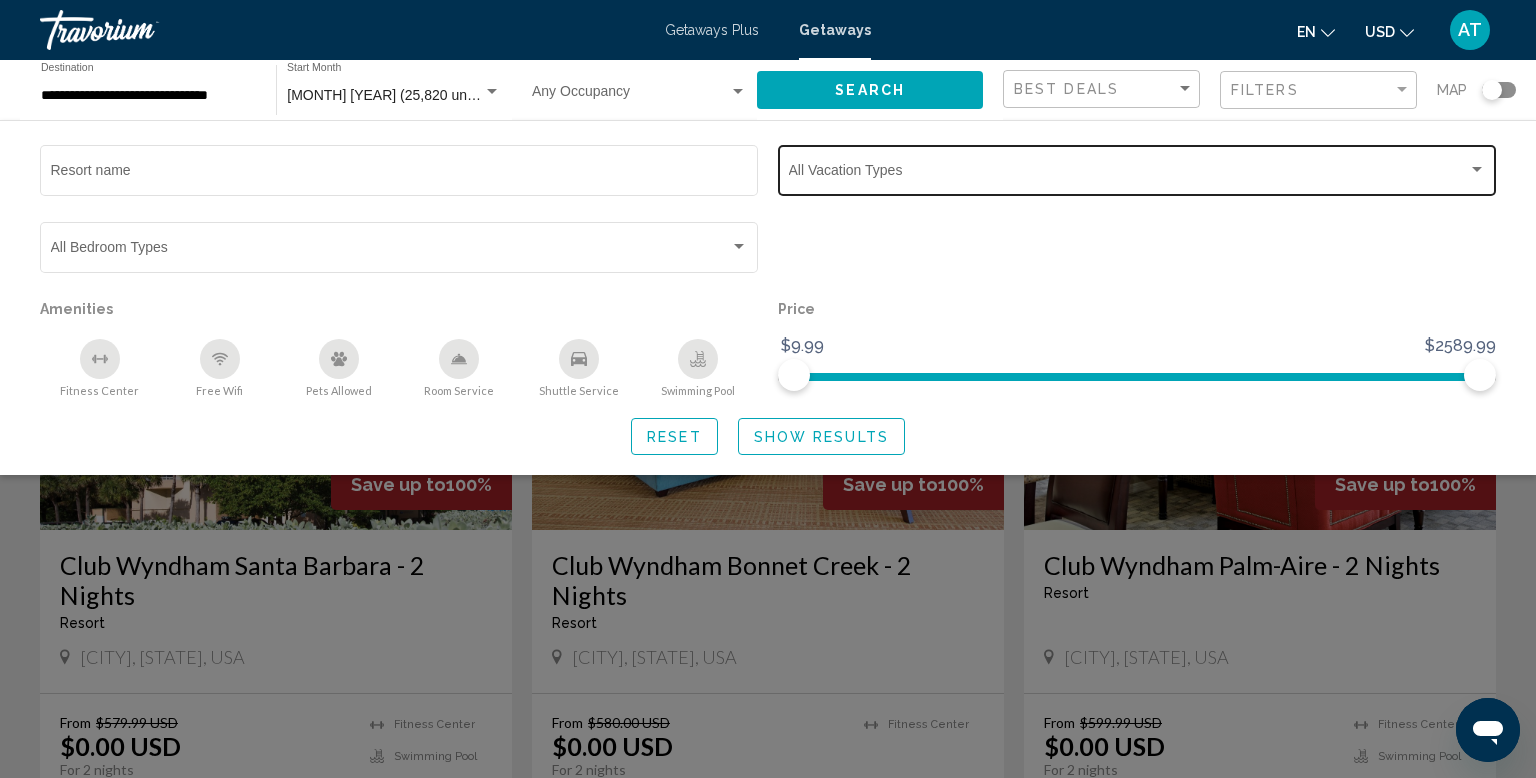 click on "Vacation Types All Vacation Types" 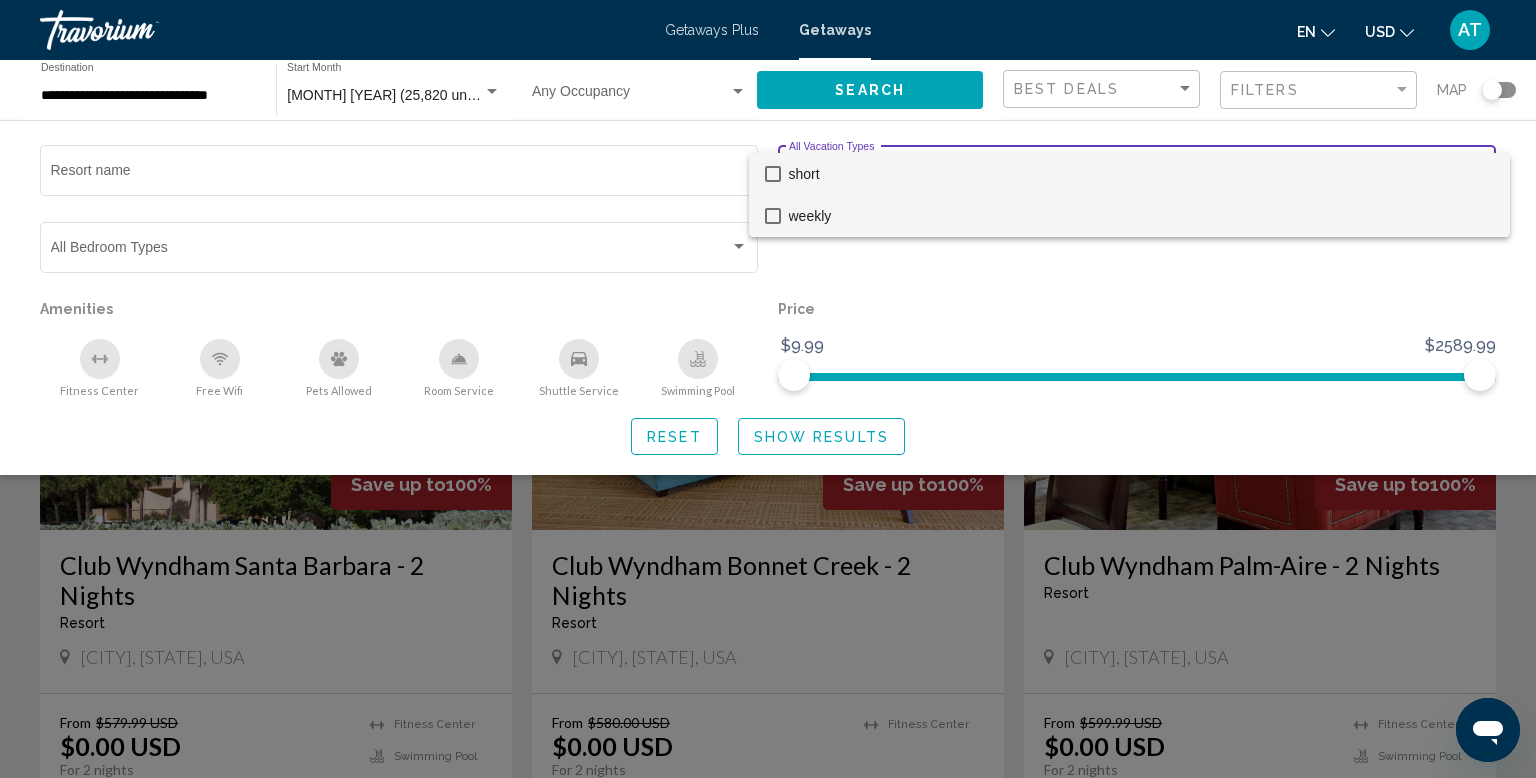 click on "weekly" at bounding box center [1141, 216] 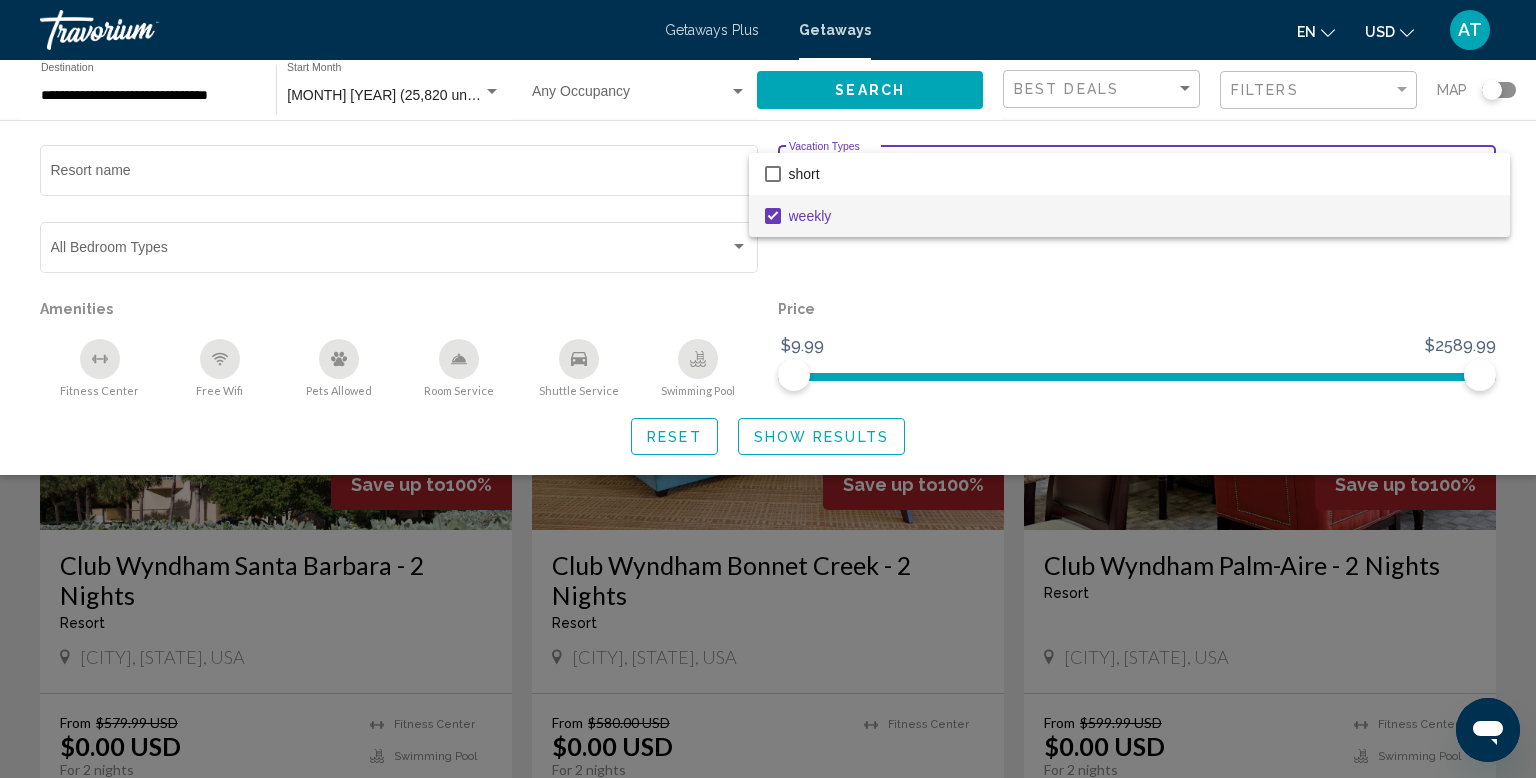 click at bounding box center (768, 389) 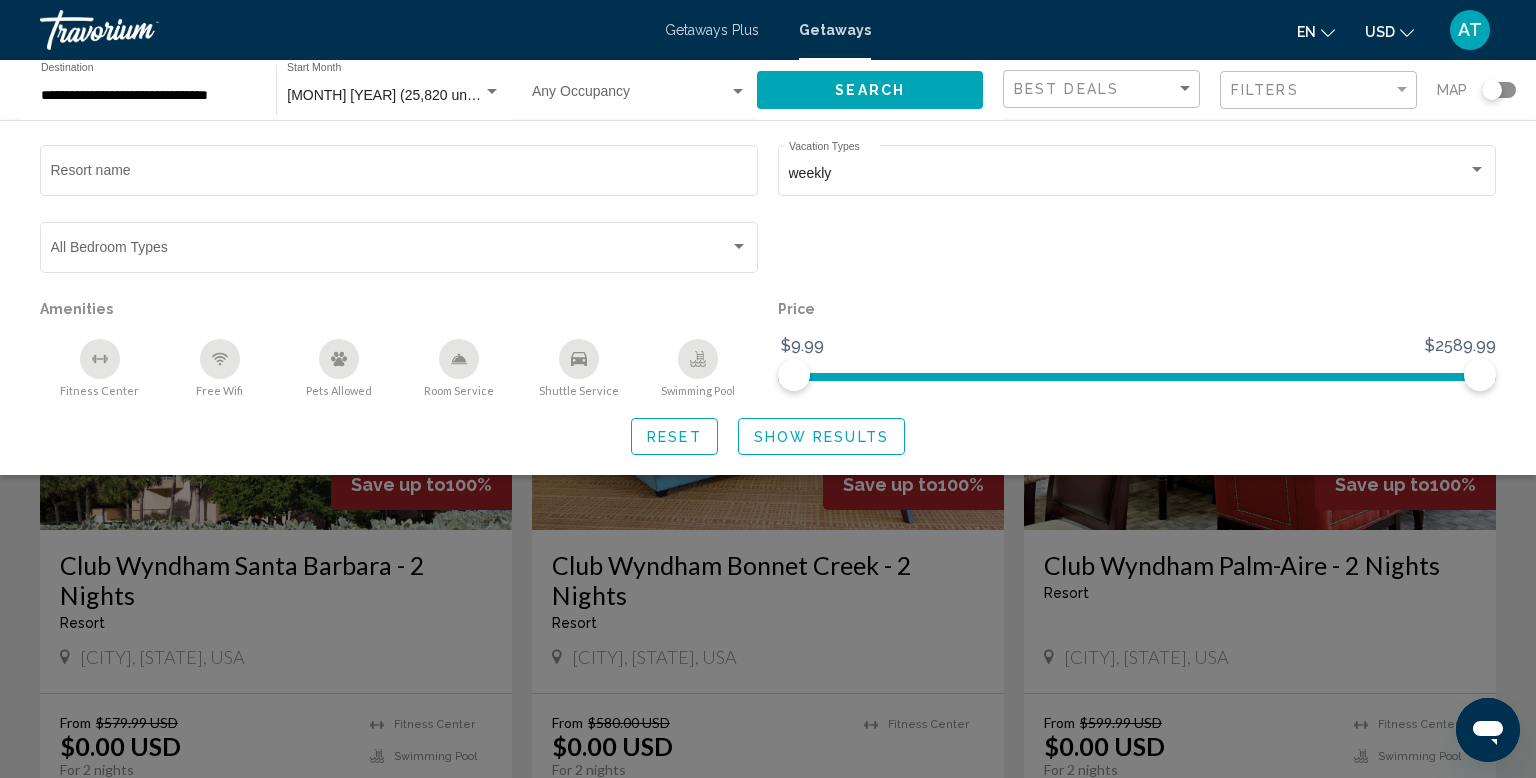 click on "Show Results" 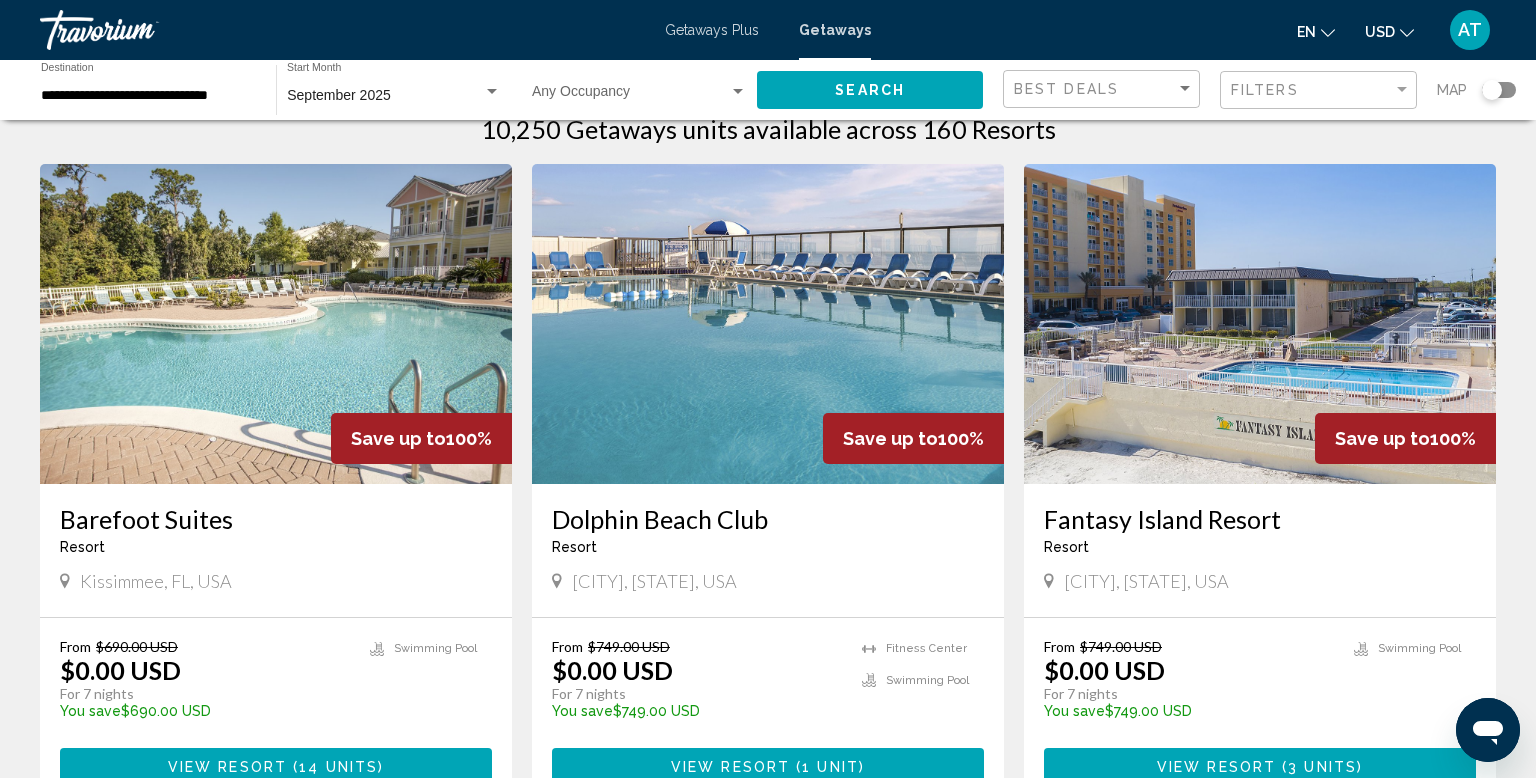 scroll, scrollTop: 144, scrollLeft: 0, axis: vertical 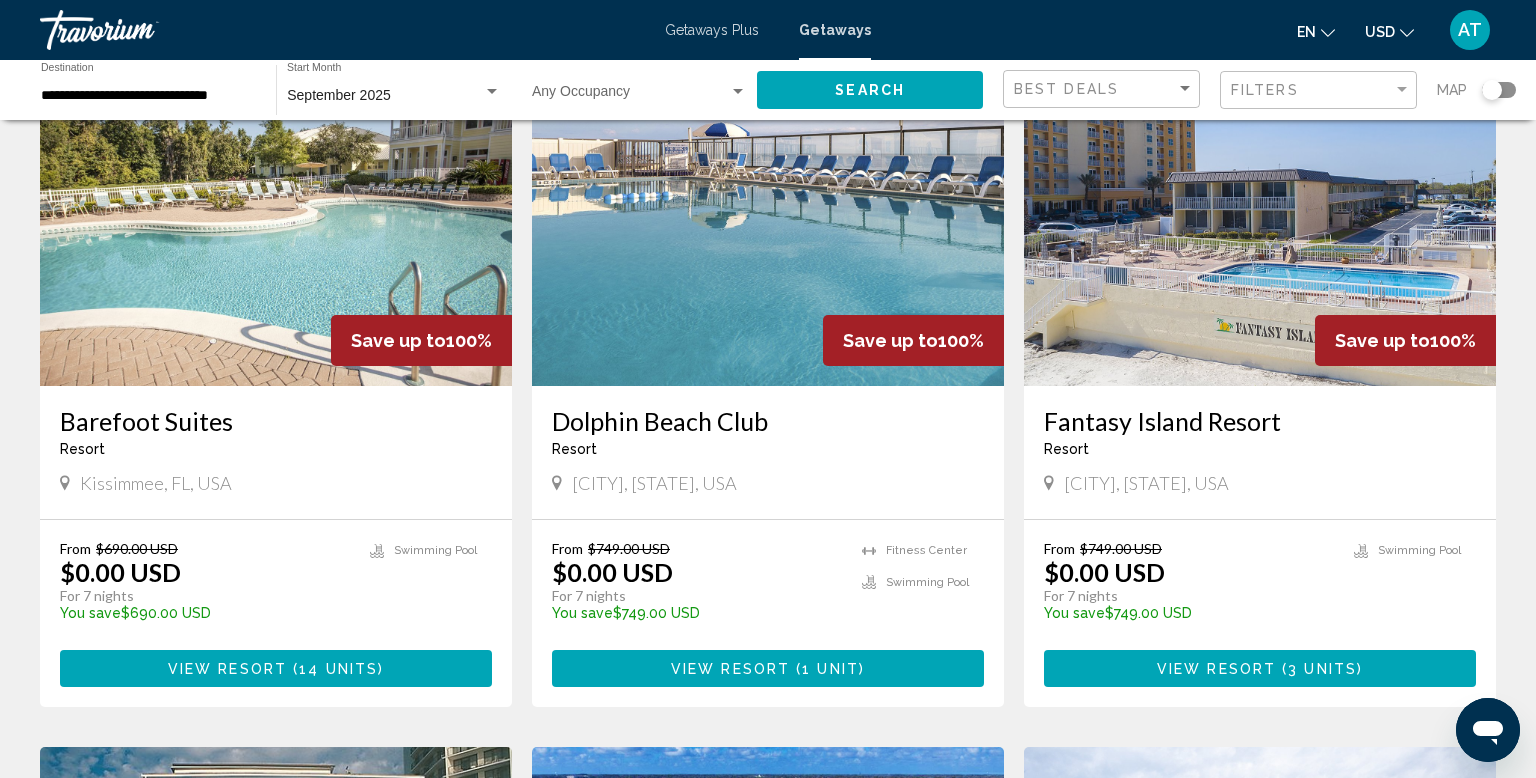 click on "View Resort" at bounding box center (730, 669) 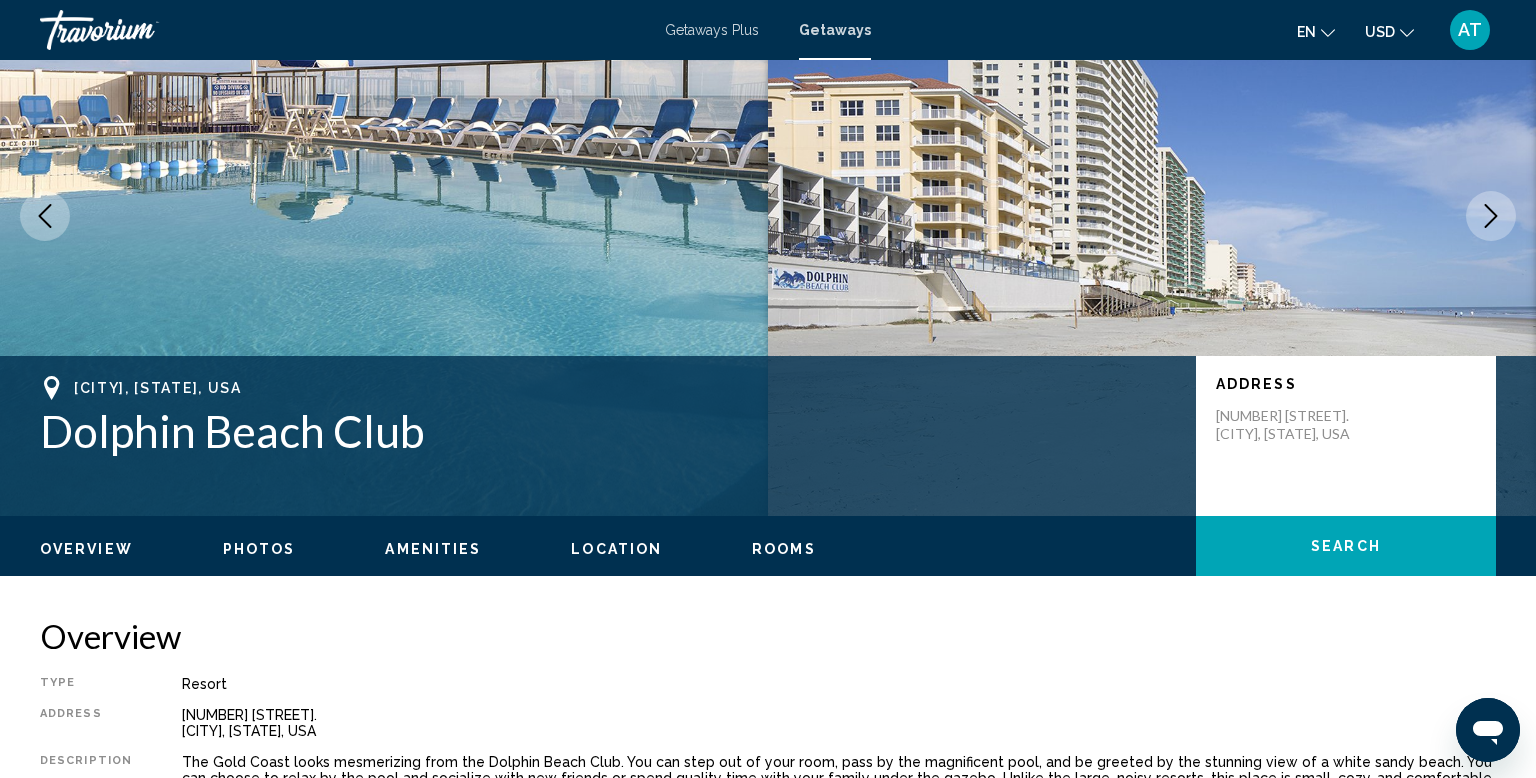 scroll, scrollTop: 0, scrollLeft: 0, axis: both 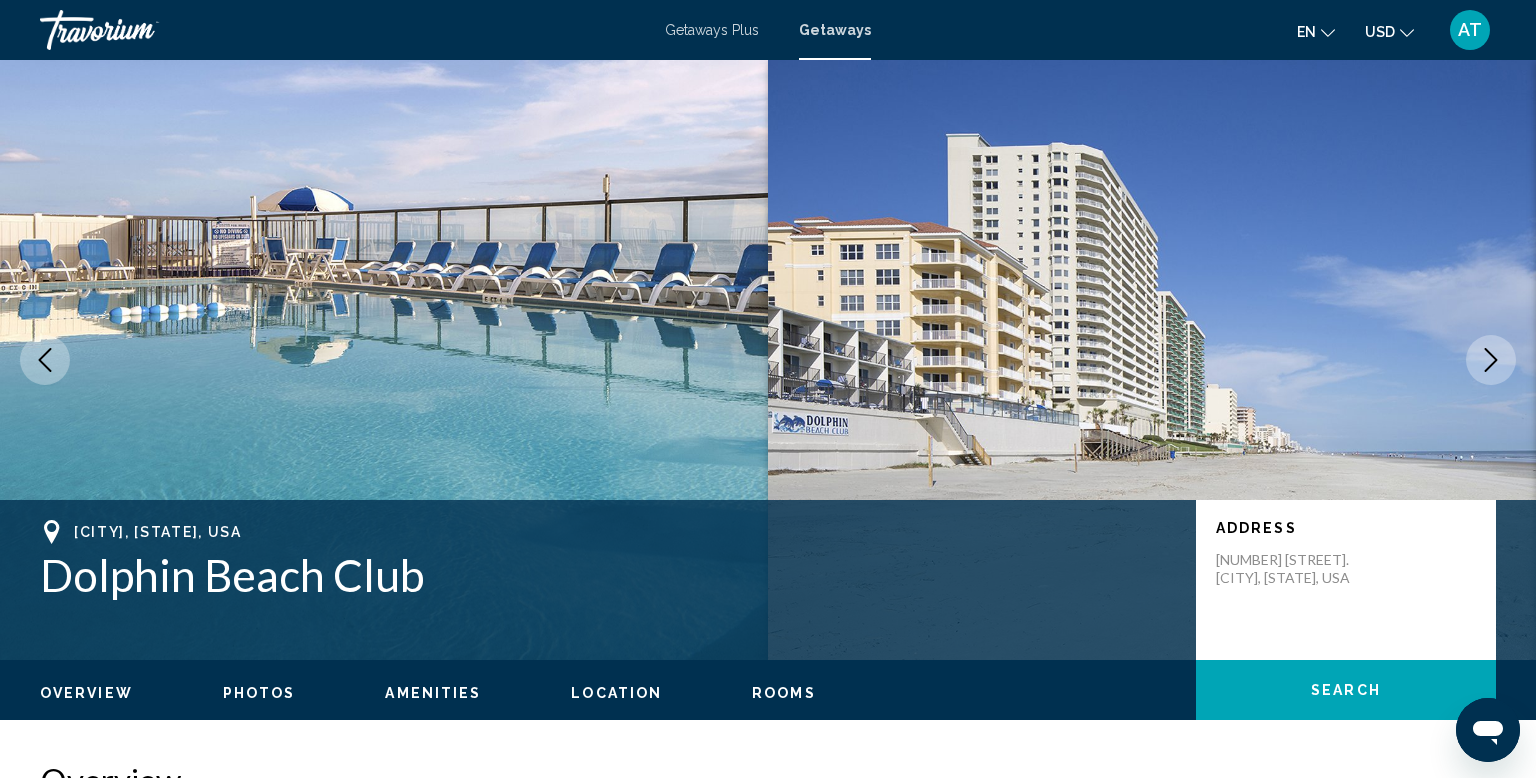 drag, startPoint x: 756, startPoint y: 658, endPoint x: 472, endPoint y: 480, distance: 335.1716 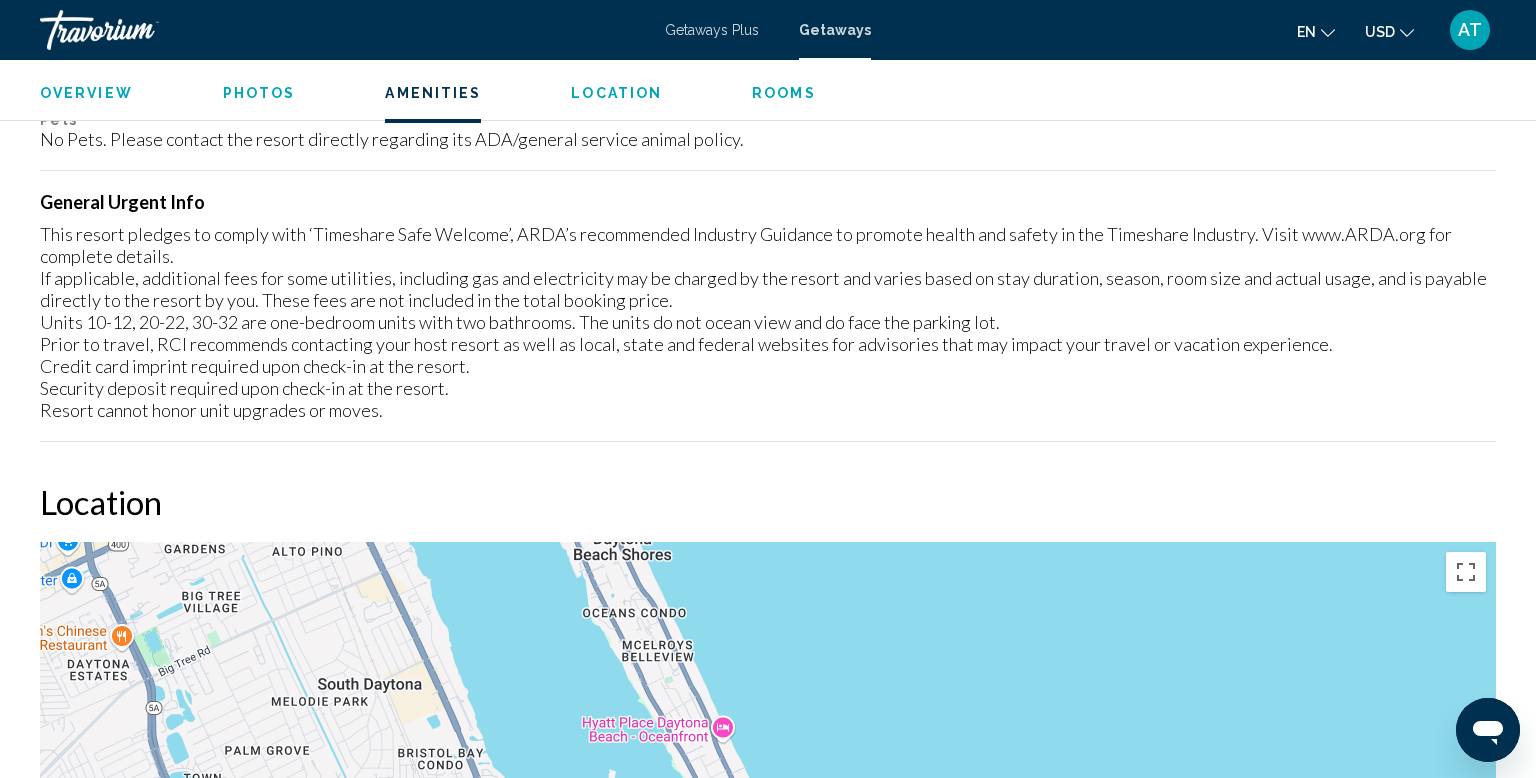 scroll, scrollTop: 1968, scrollLeft: 0, axis: vertical 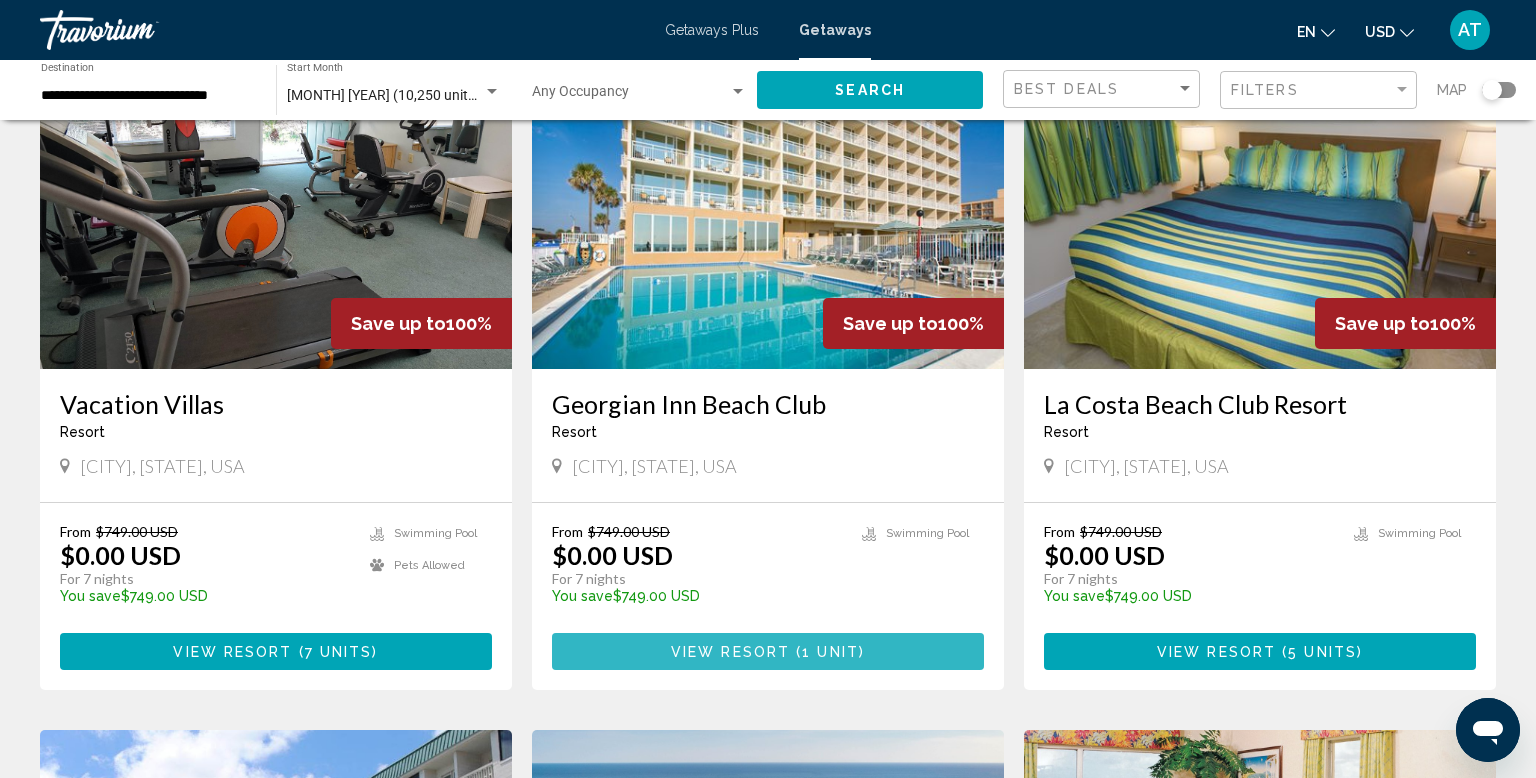 click on "View Resort    ( 1 unit )" at bounding box center [768, 651] 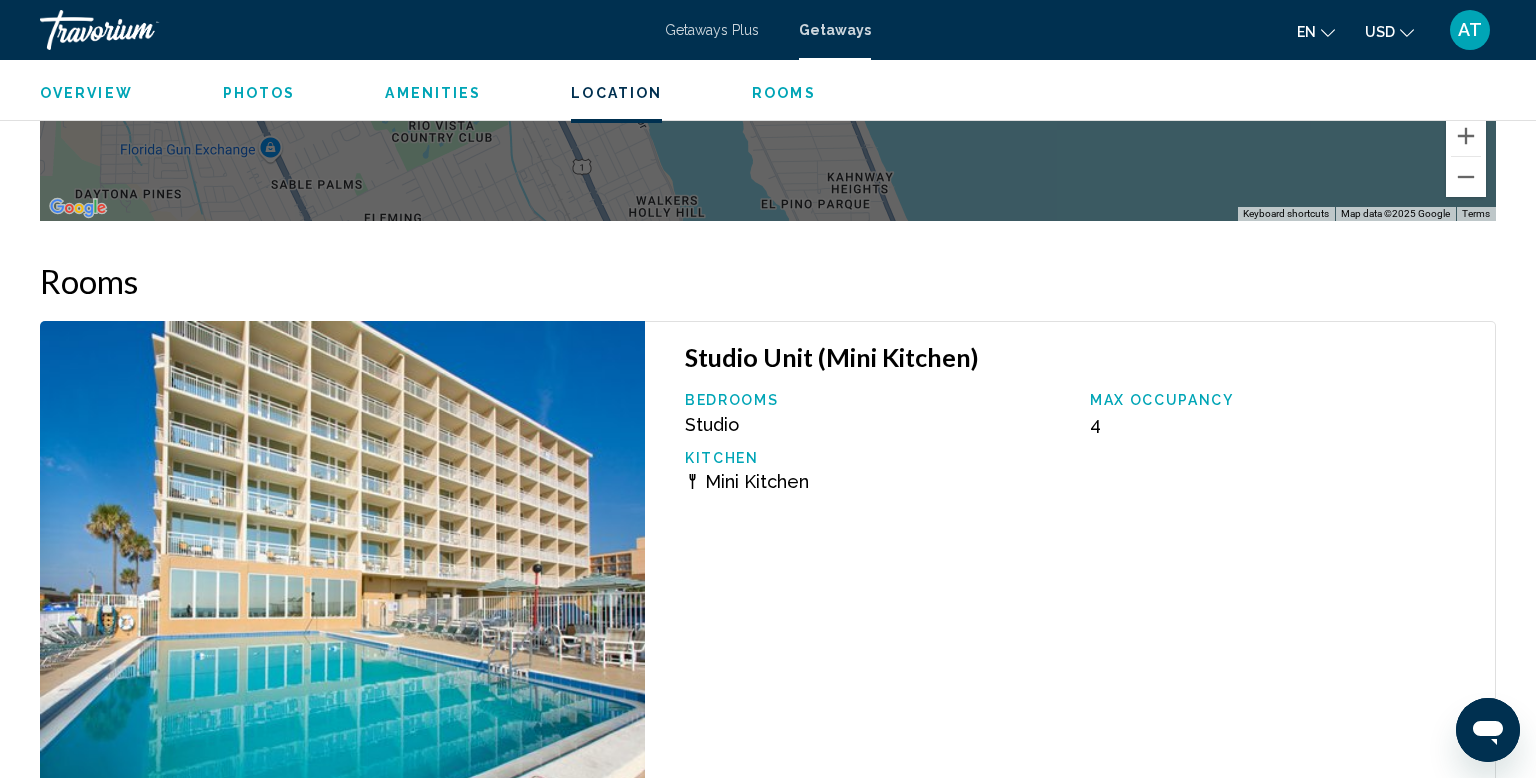 scroll, scrollTop: 3112, scrollLeft: 0, axis: vertical 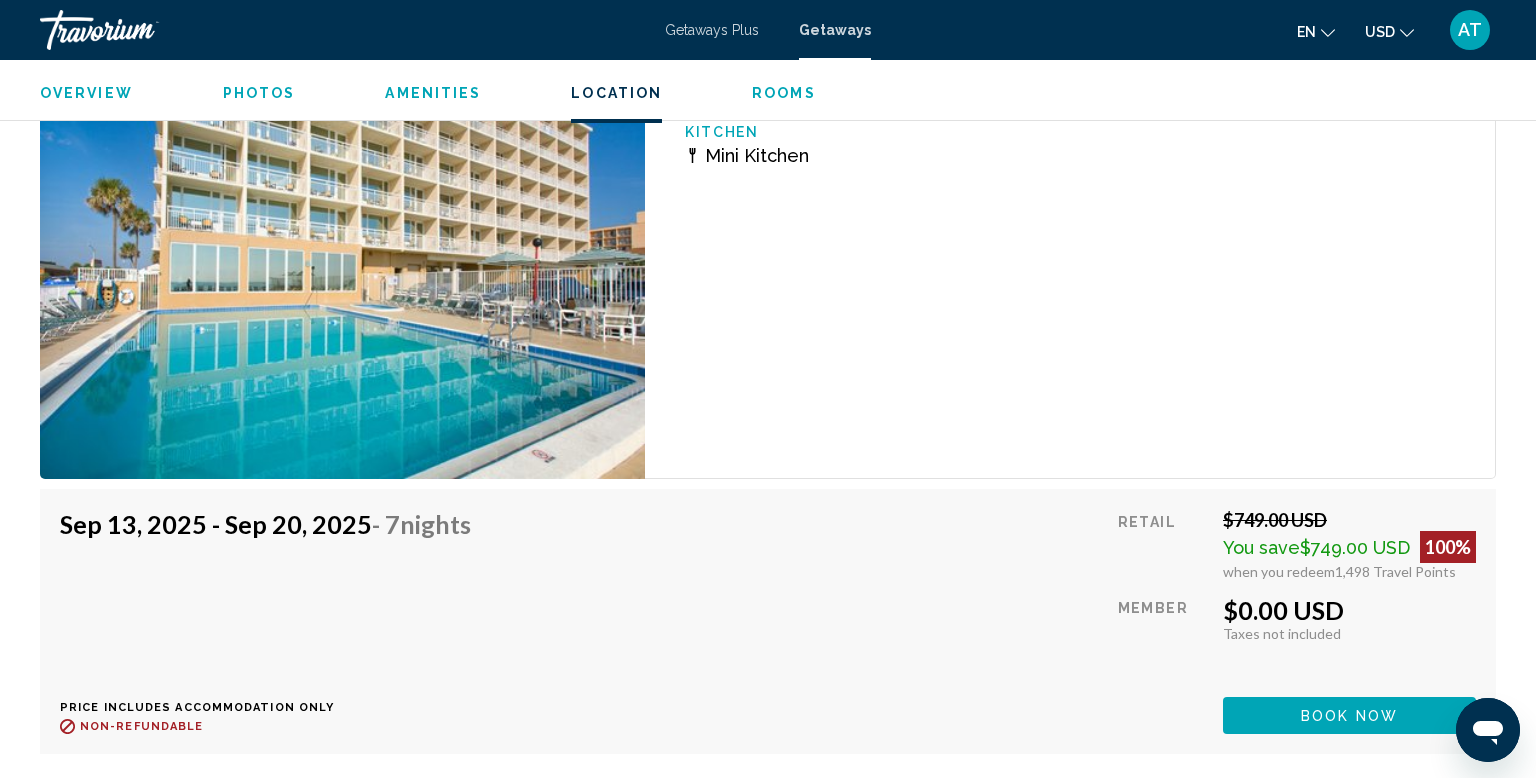 click on "Book now" at bounding box center [1349, 715] 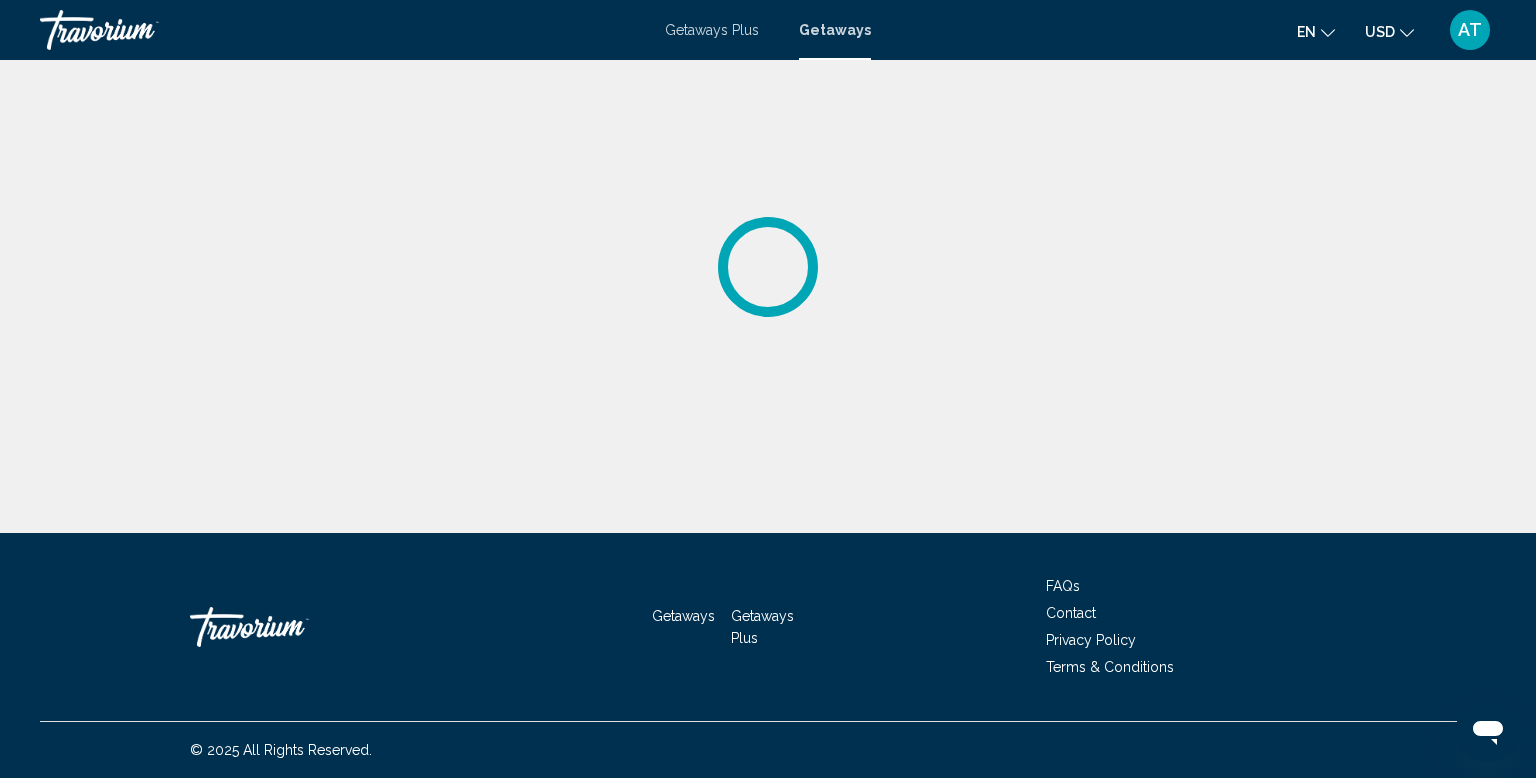 scroll, scrollTop: 0, scrollLeft: 0, axis: both 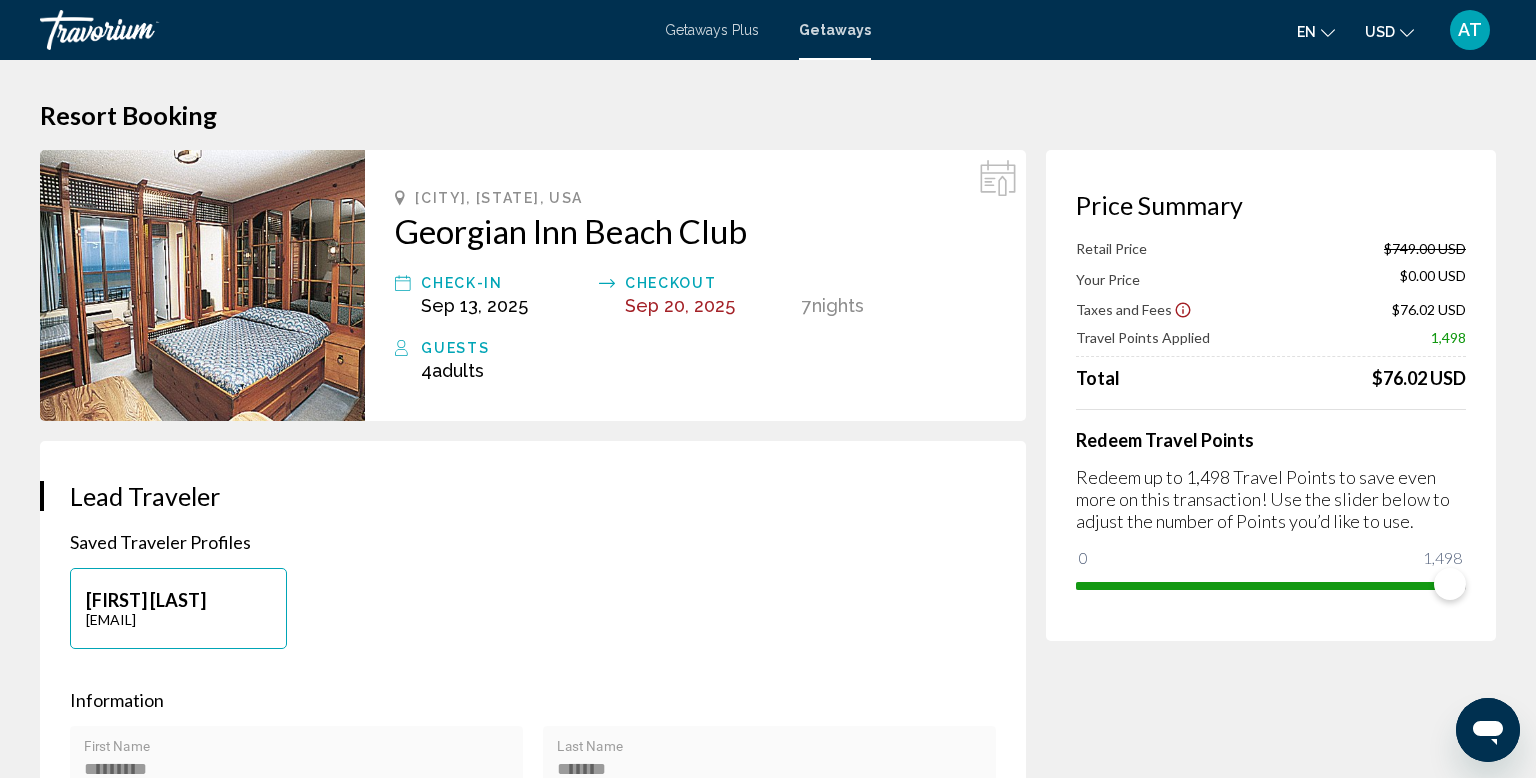 click on "AT" at bounding box center [1470, 30] 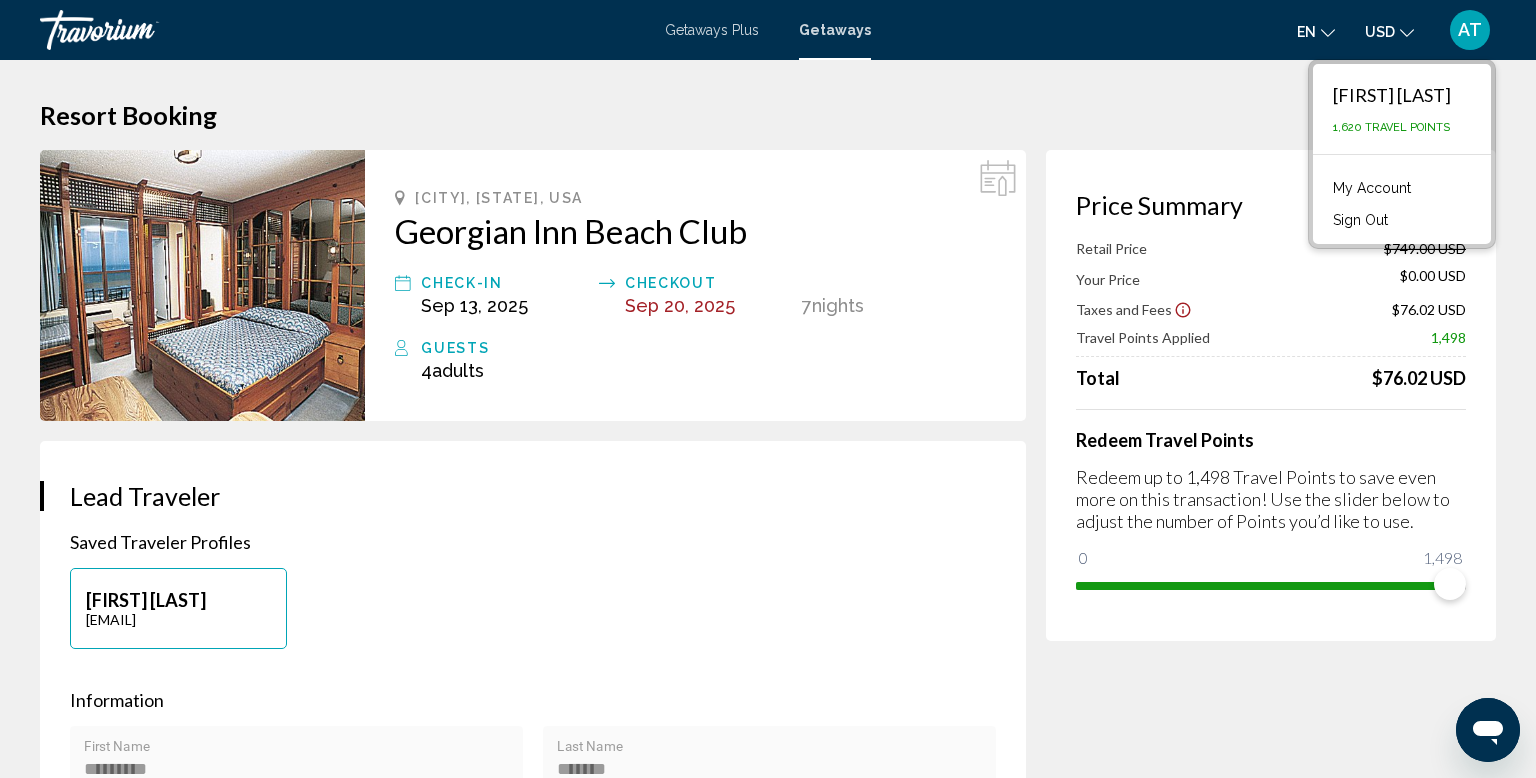 click on "Resort Booking" at bounding box center (768, 115) 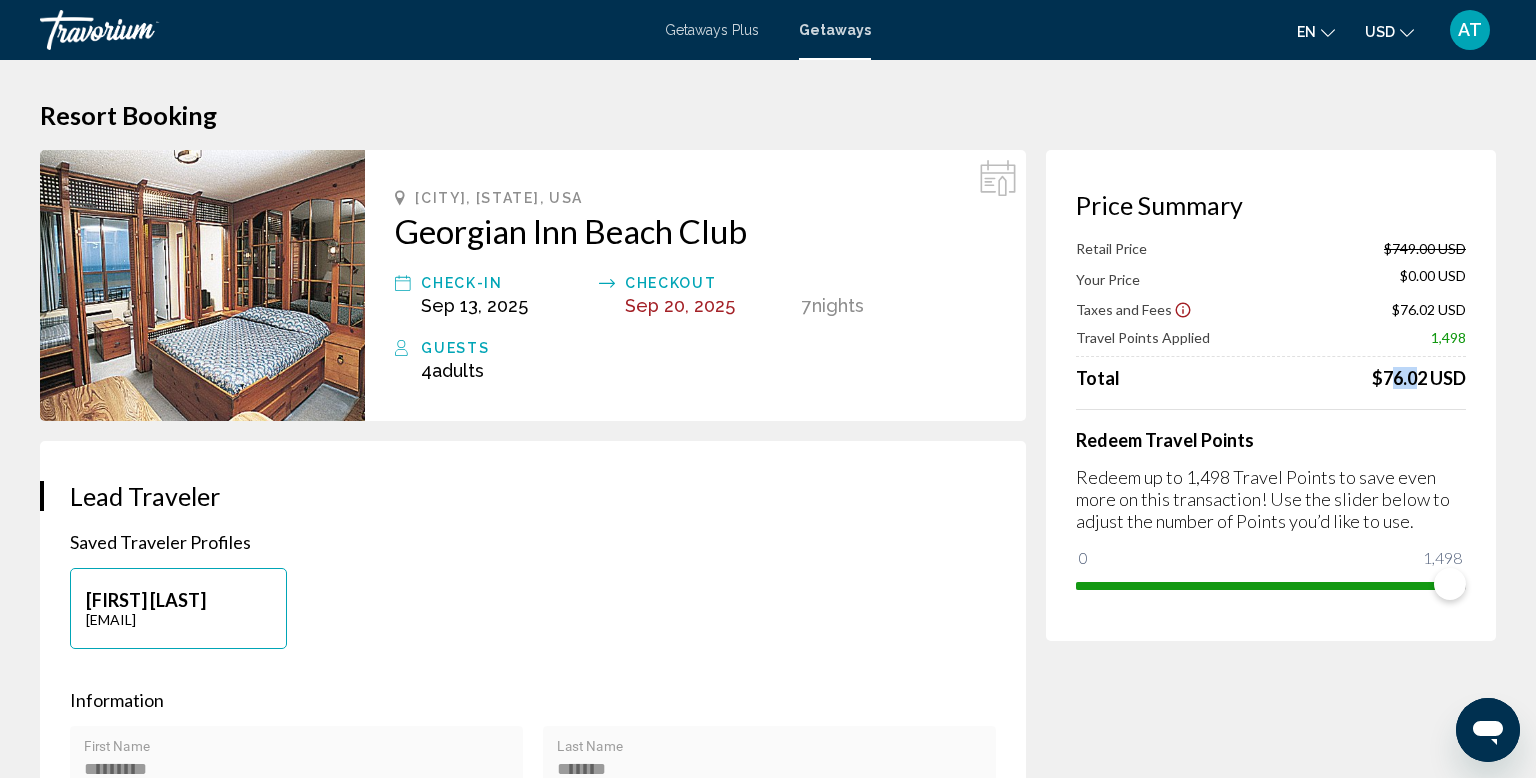 drag, startPoint x: 1379, startPoint y: 378, endPoint x: 1406, endPoint y: 385, distance: 27.89265 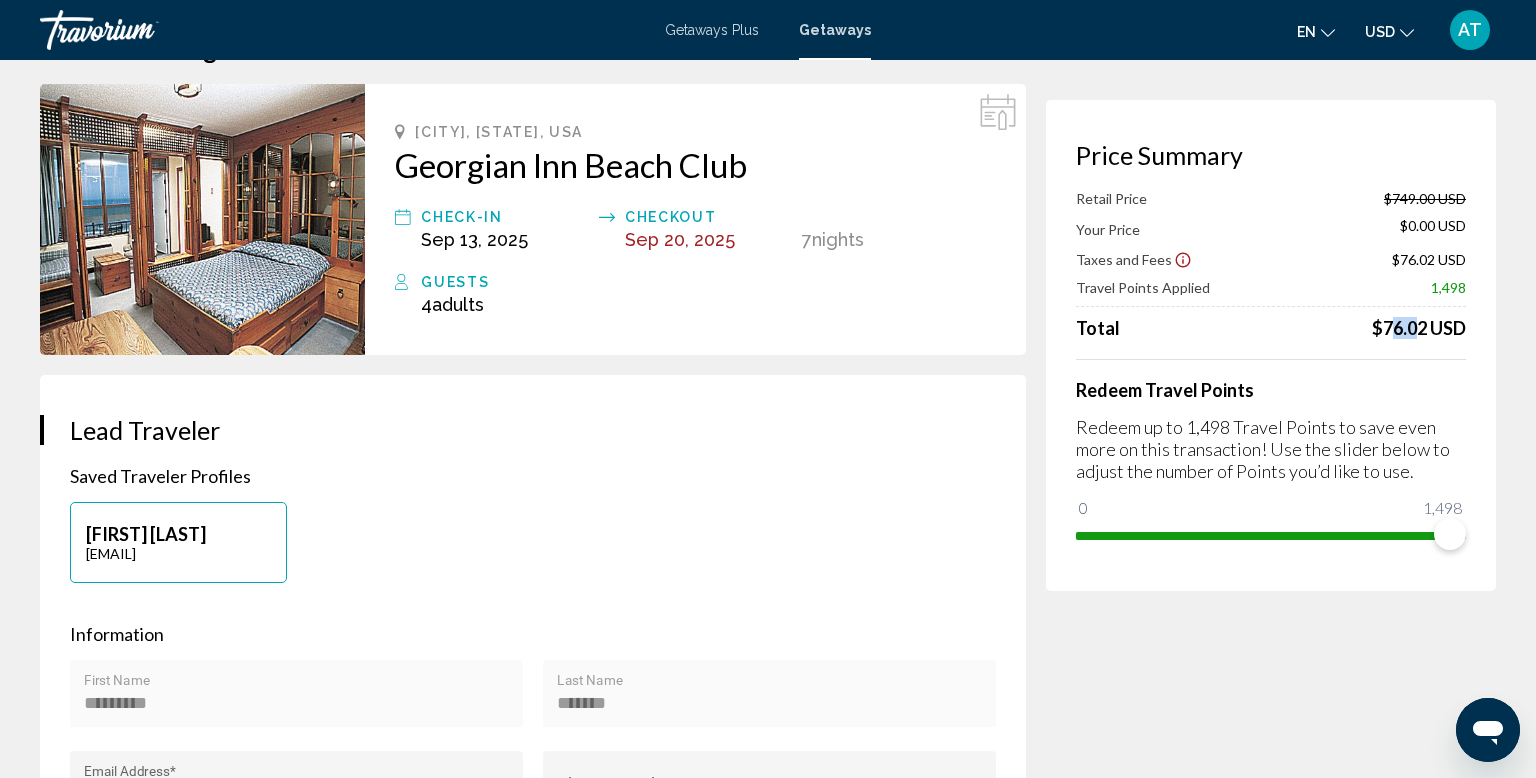 scroll, scrollTop: 80, scrollLeft: 0, axis: vertical 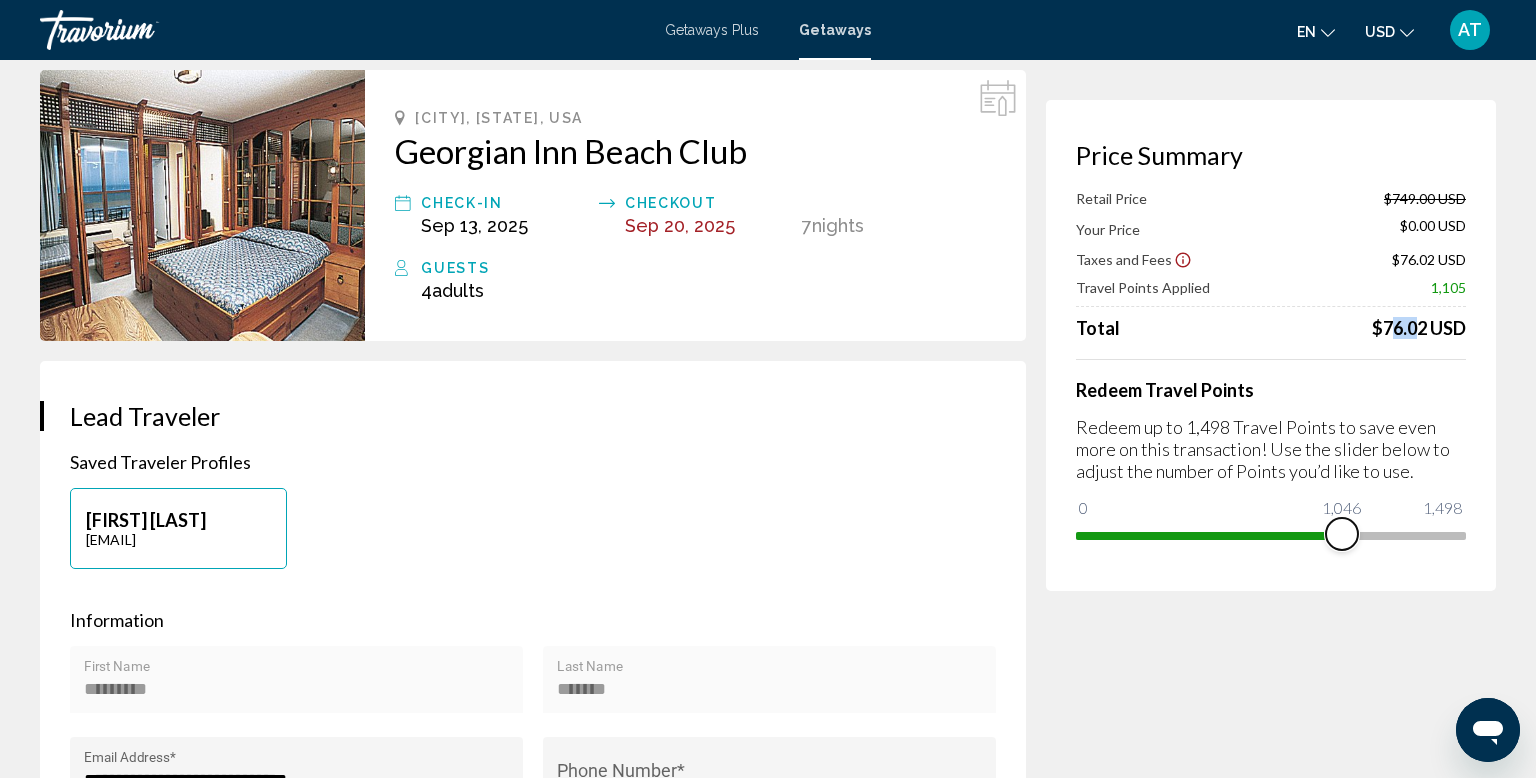 drag, startPoint x: 1452, startPoint y: 524, endPoint x: 1326, endPoint y: 612, distance: 153.68799 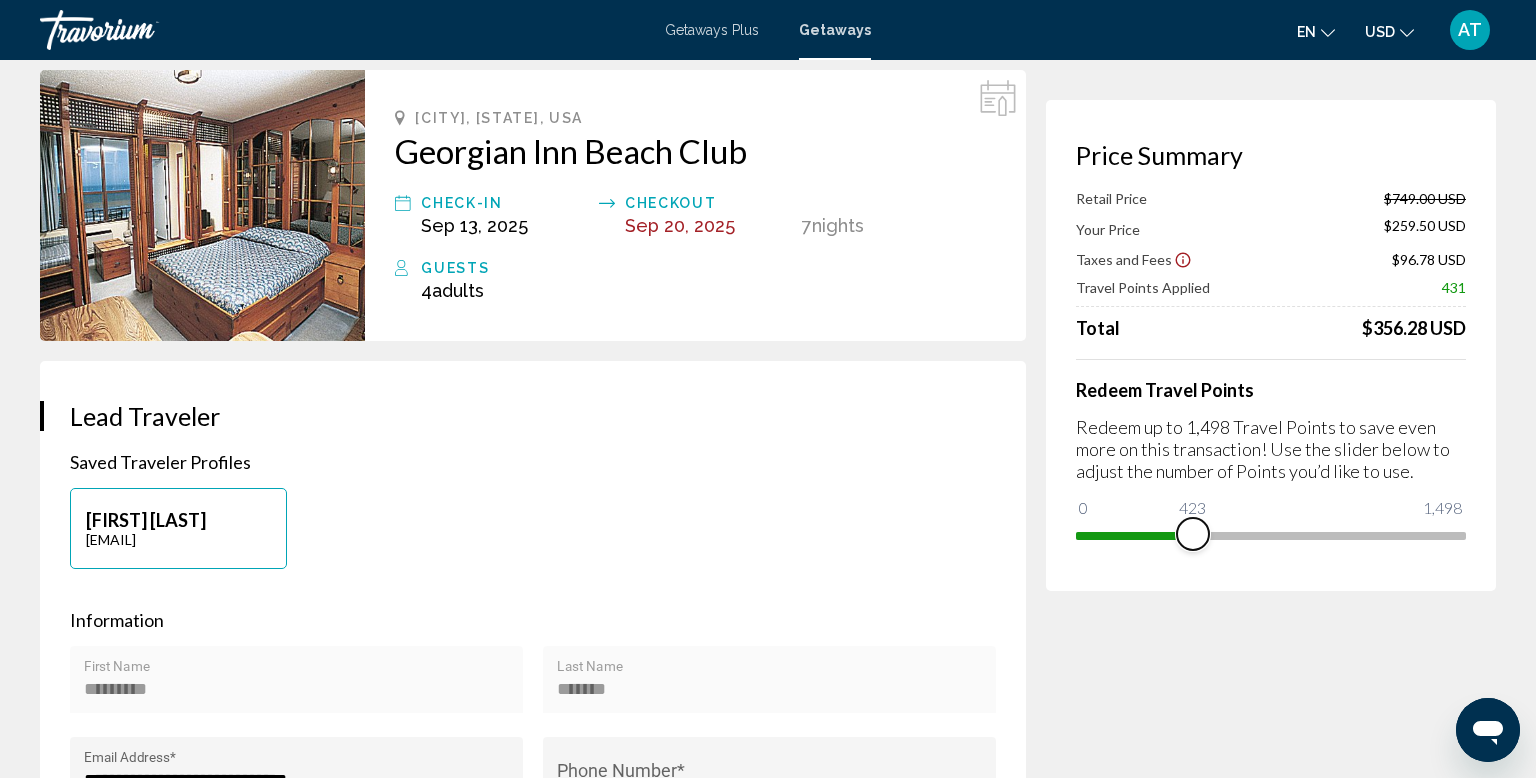 drag, startPoint x: 1325, startPoint y: 541, endPoint x: 1170, endPoint y: 530, distance: 155.38983 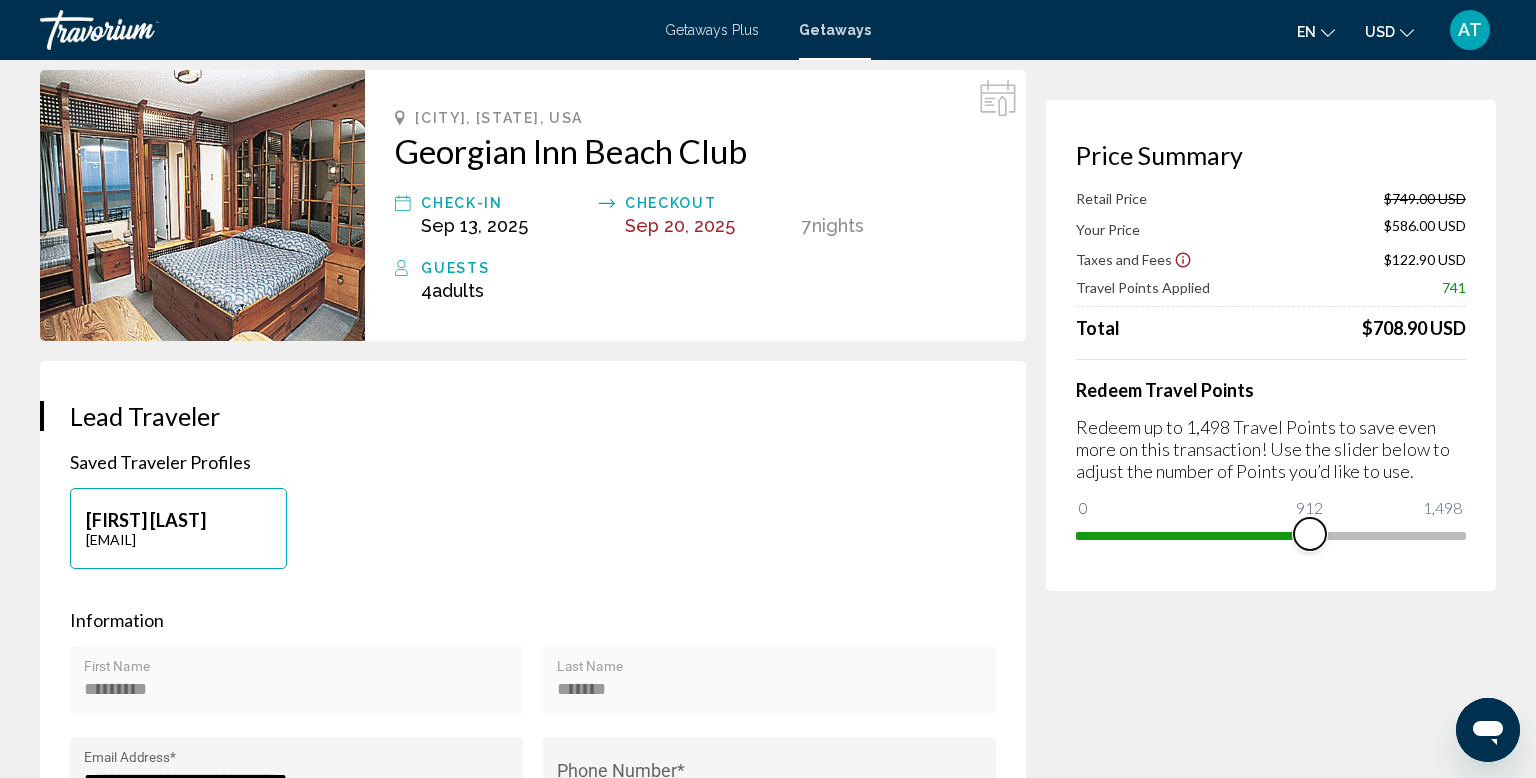 drag, startPoint x: 1178, startPoint y: 538, endPoint x: 1508, endPoint y: 430, distance: 347.22327 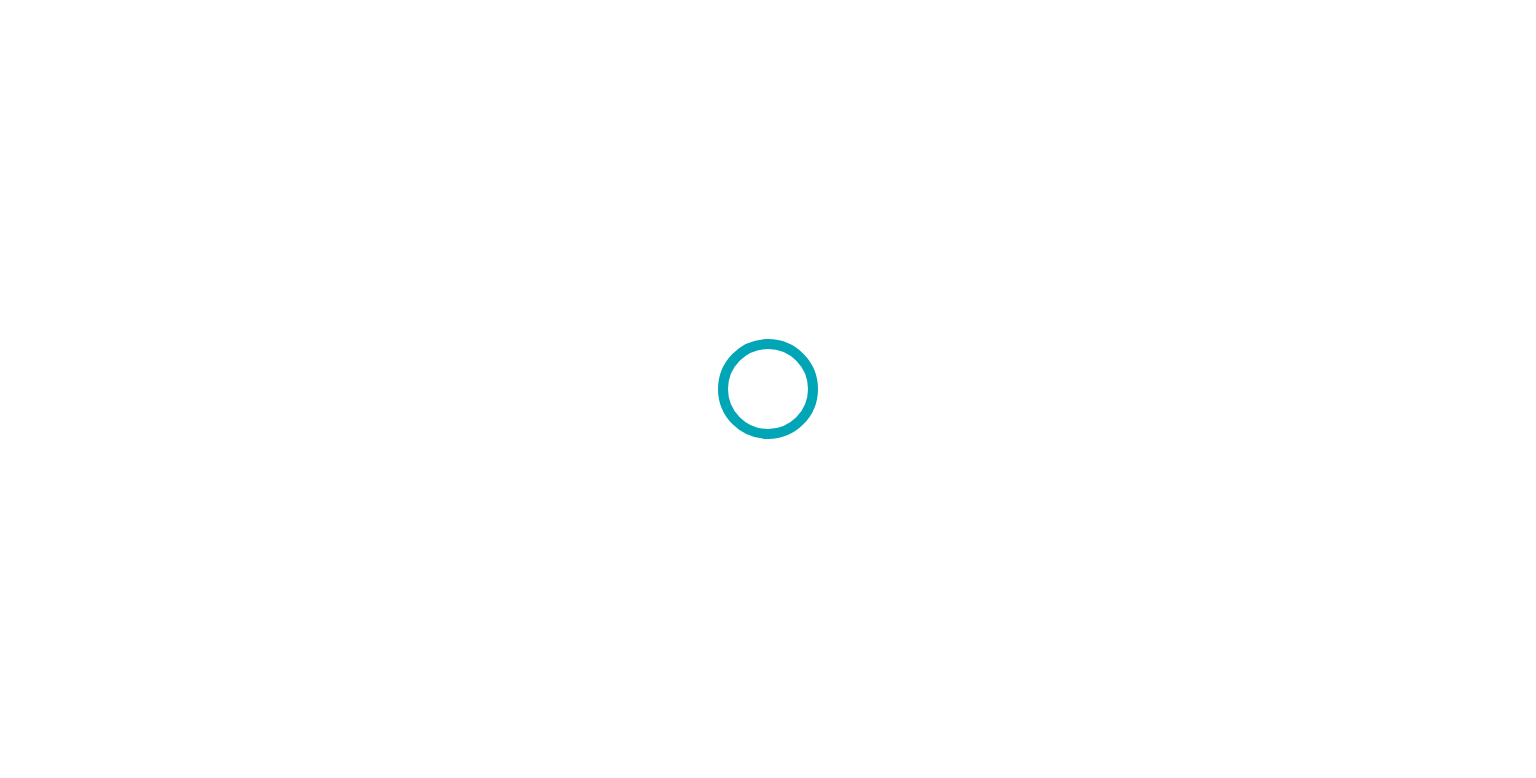 scroll, scrollTop: 0, scrollLeft: 0, axis: both 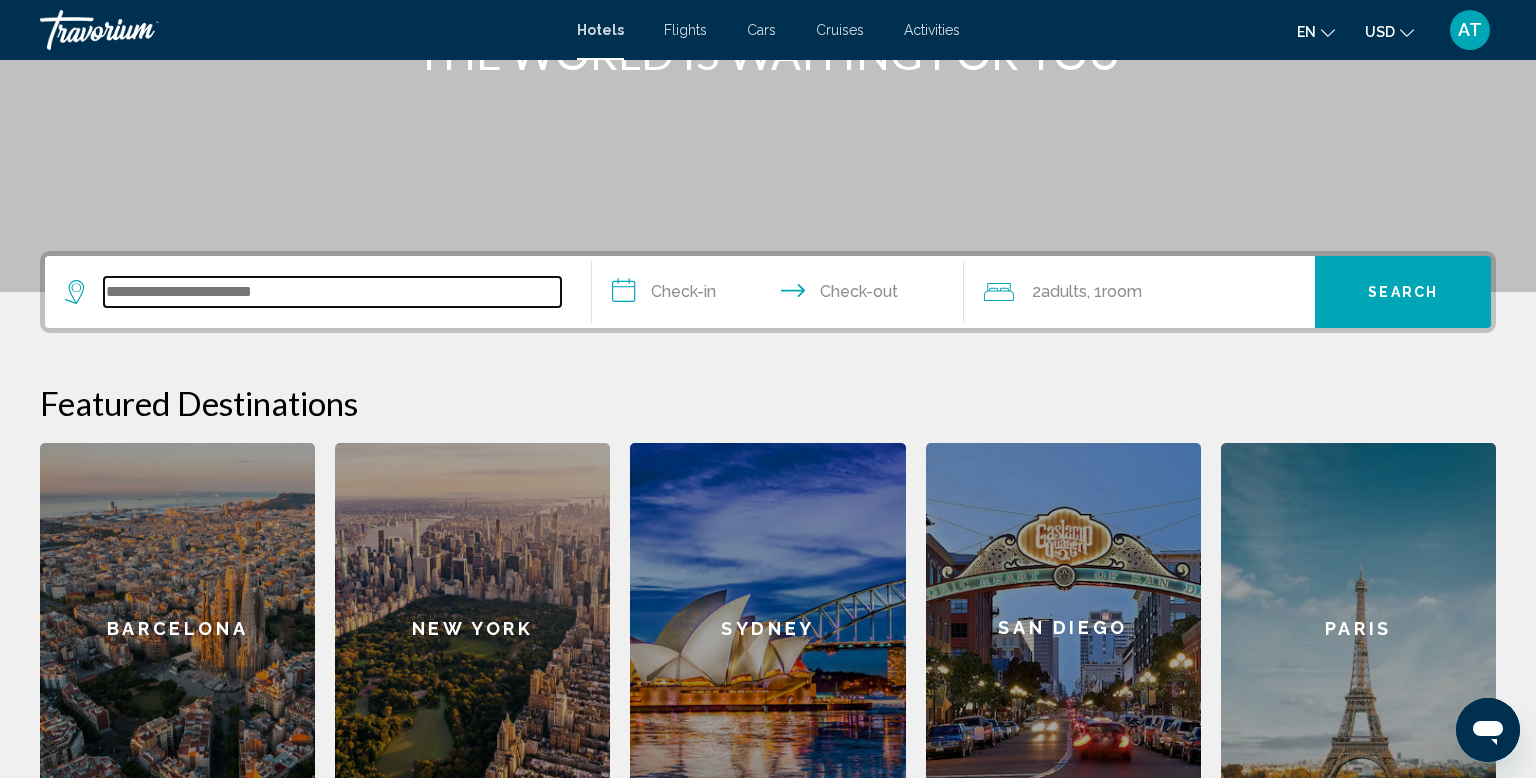 click at bounding box center (332, 292) 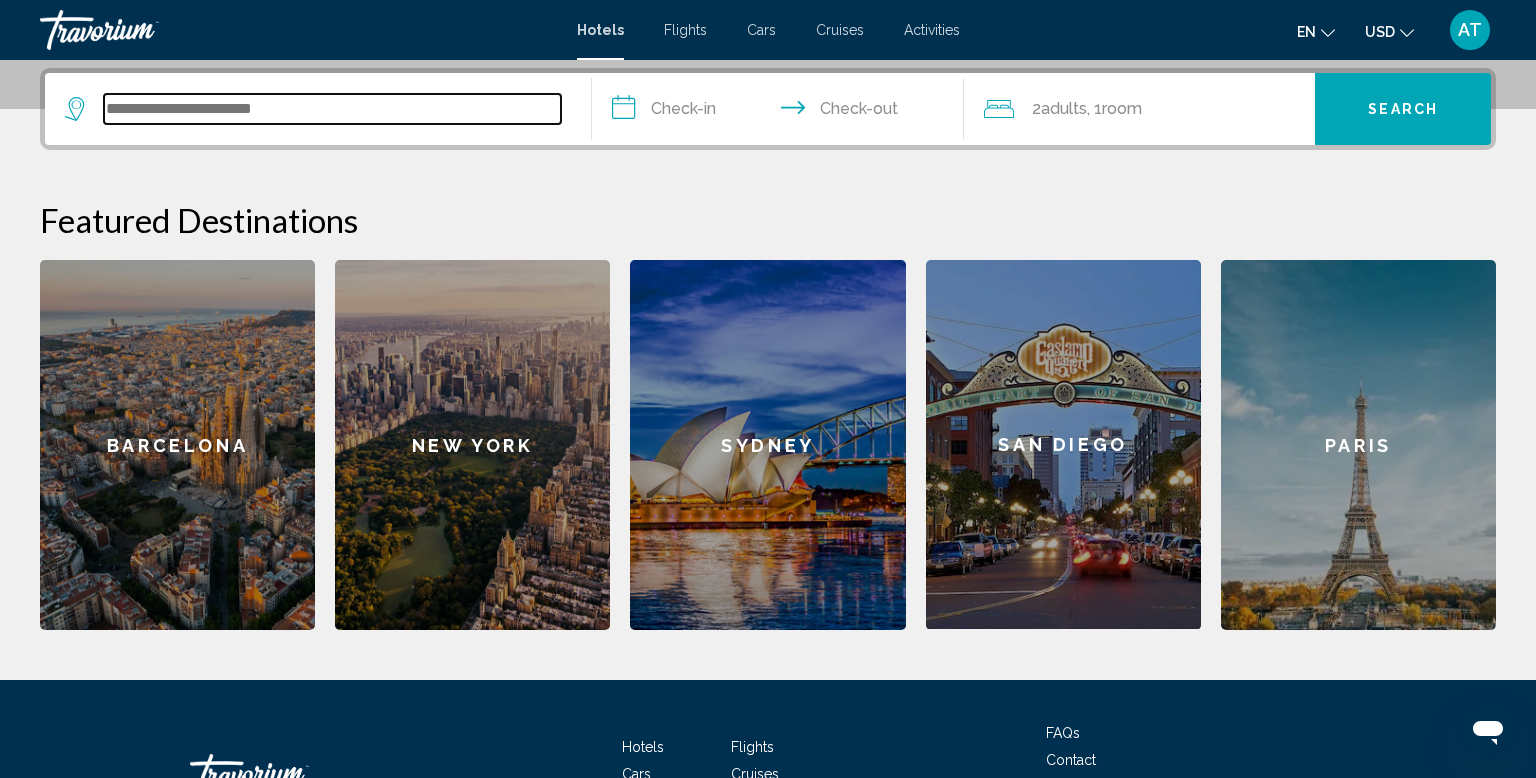 scroll, scrollTop: 493, scrollLeft: 0, axis: vertical 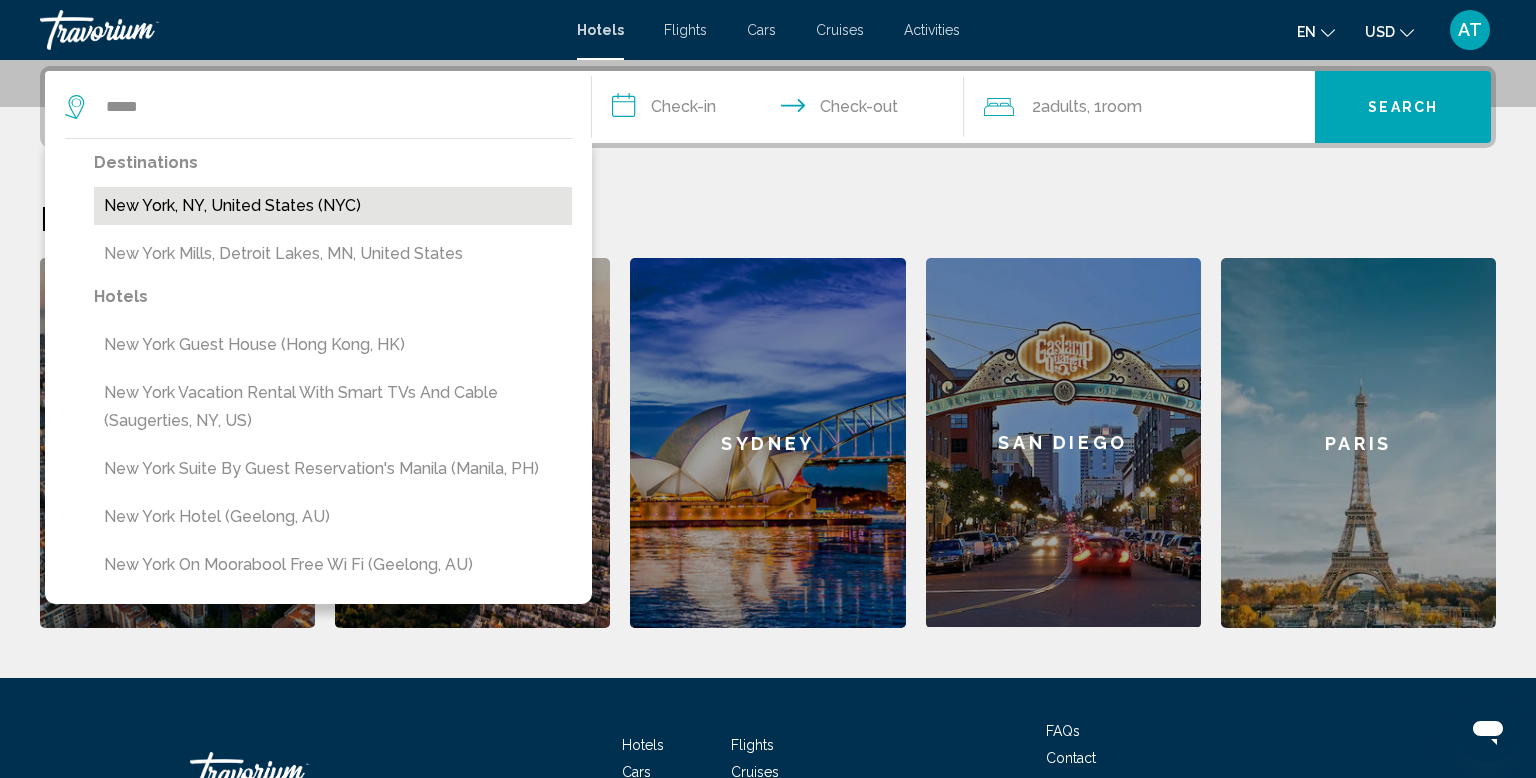 click on "New York, NY, United States (NYC)" at bounding box center (333, 206) 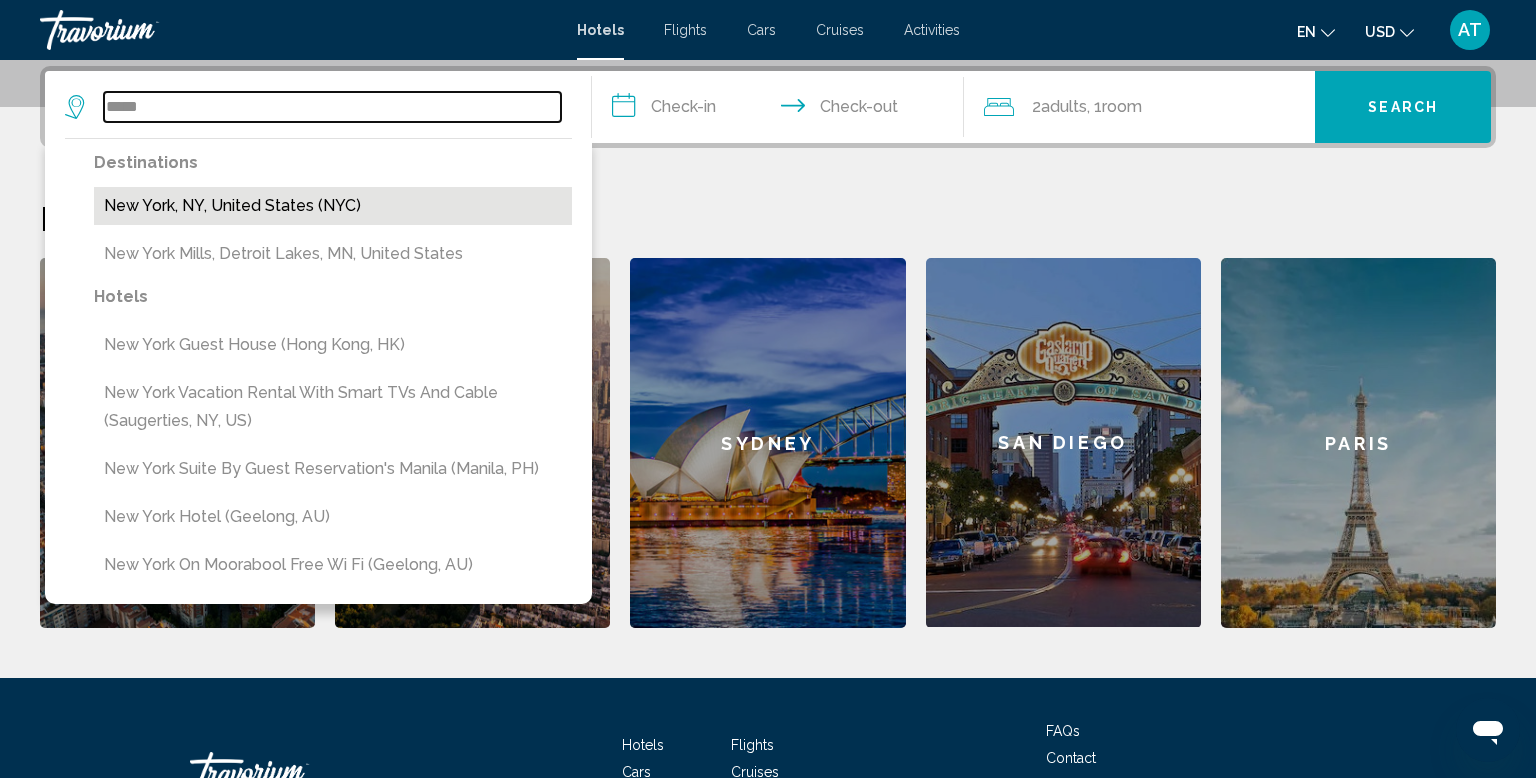 type on "**********" 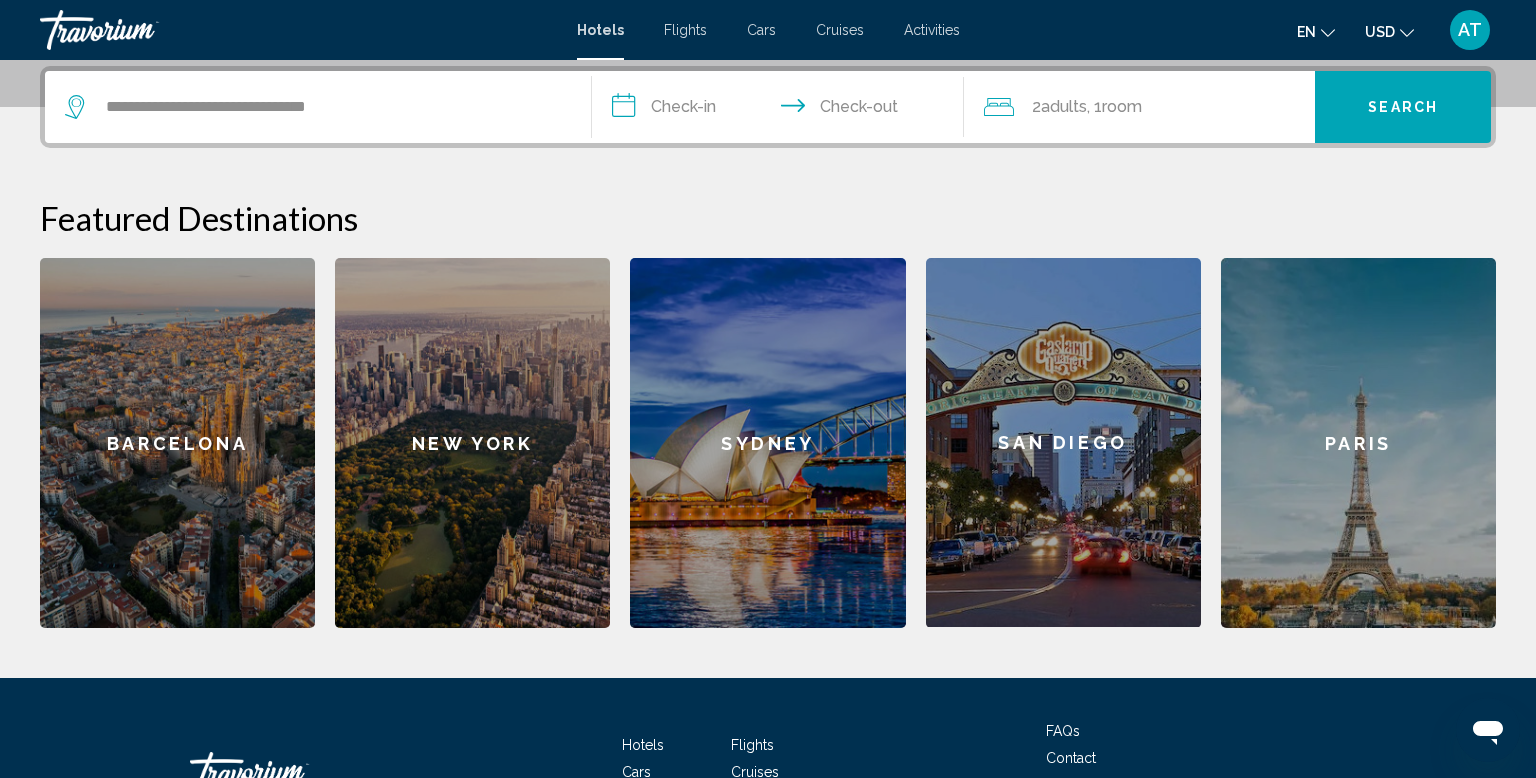 click on "**********" at bounding box center (782, 110) 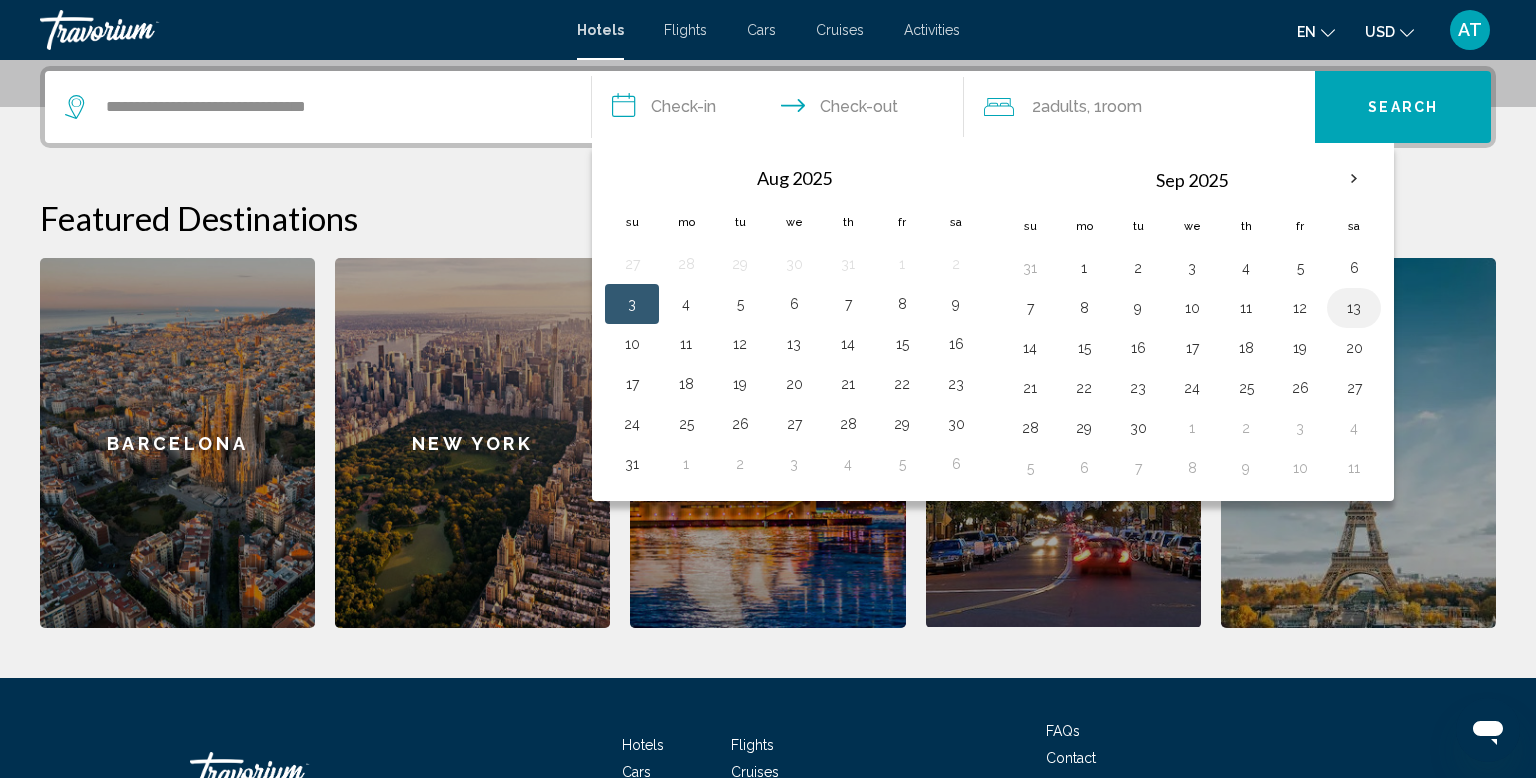 click on "13" at bounding box center [1354, 308] 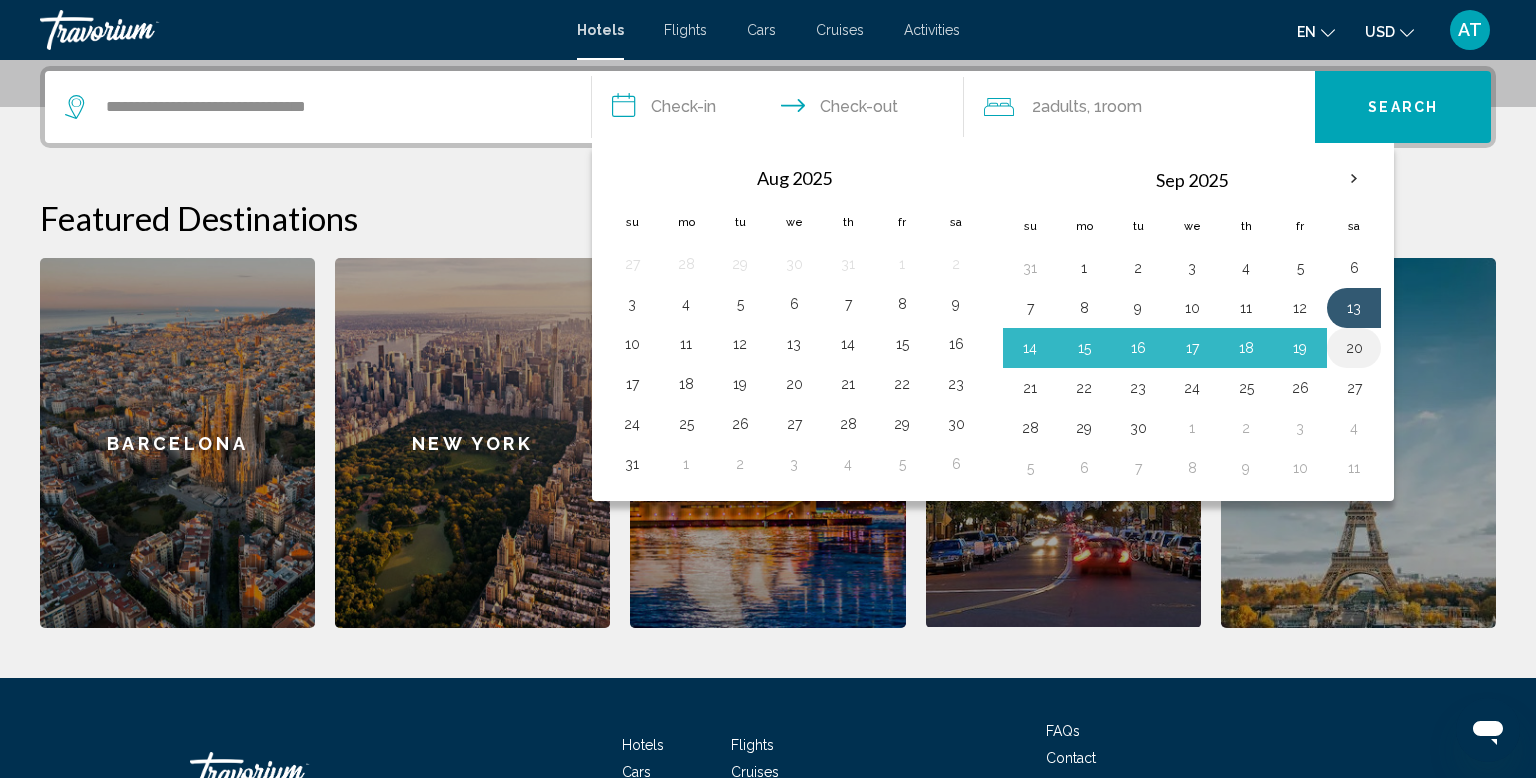 click on "20" at bounding box center [1354, 348] 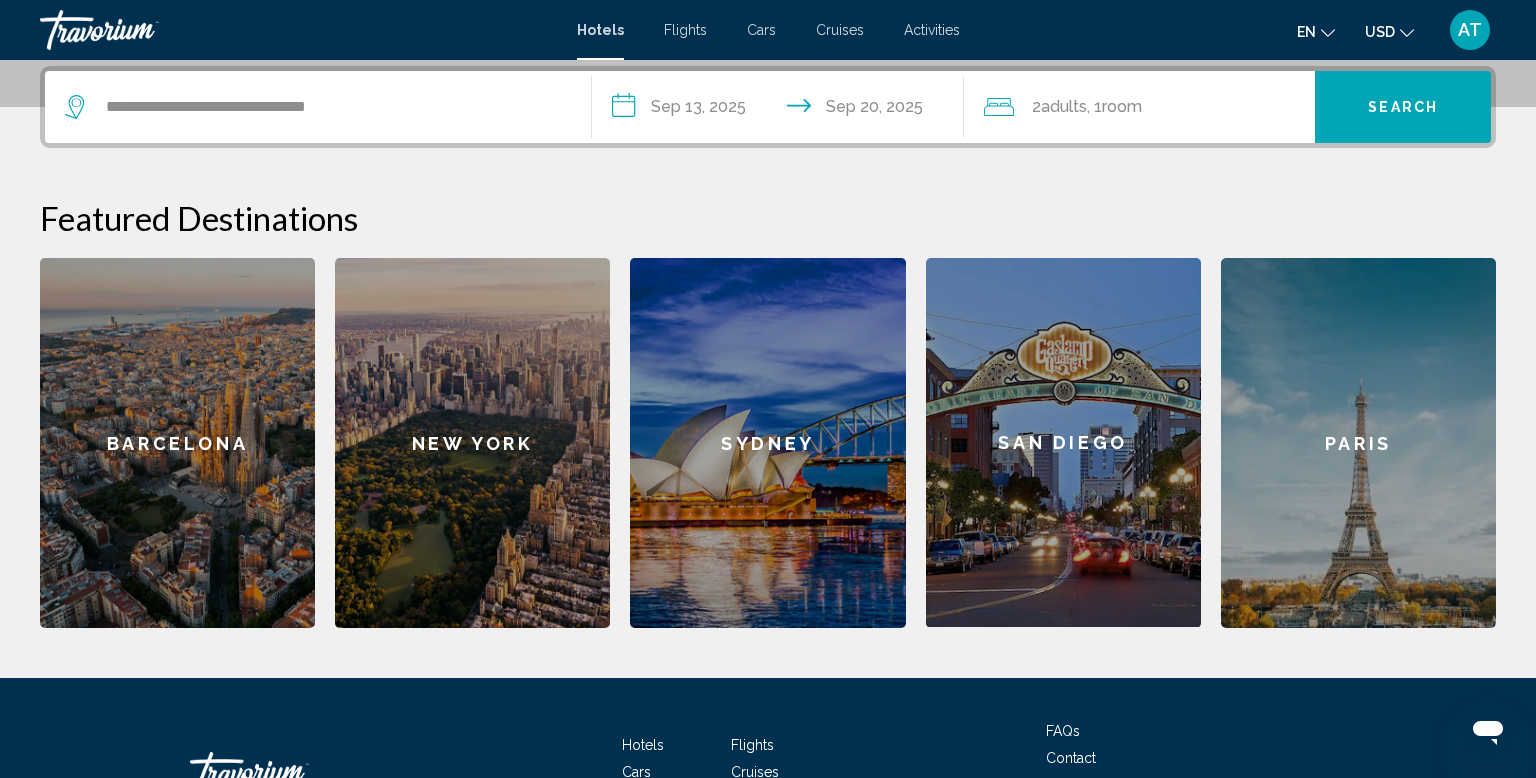 click on "2  Adult Adults , 1  Room rooms" 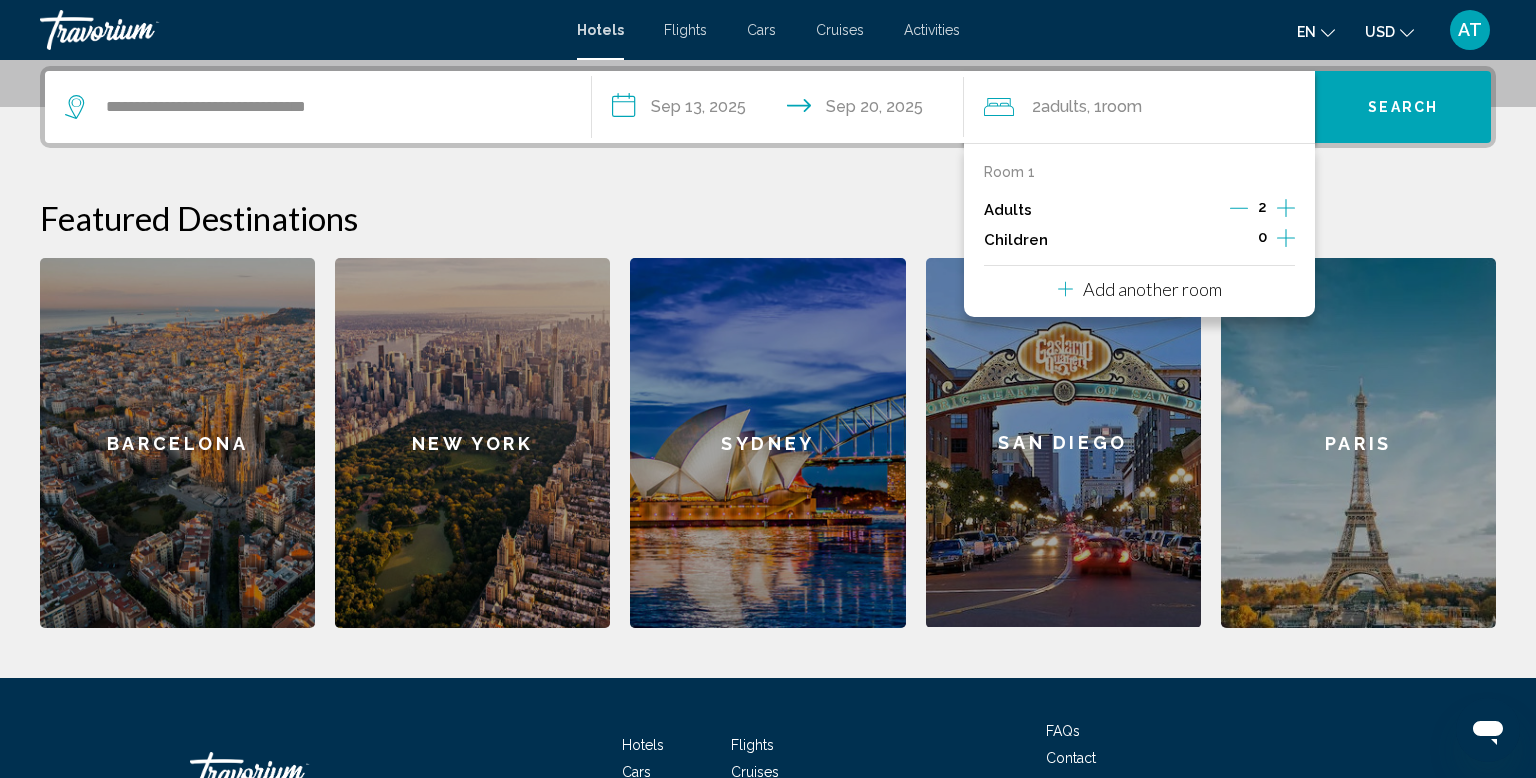 click on "Search" at bounding box center [1403, 107] 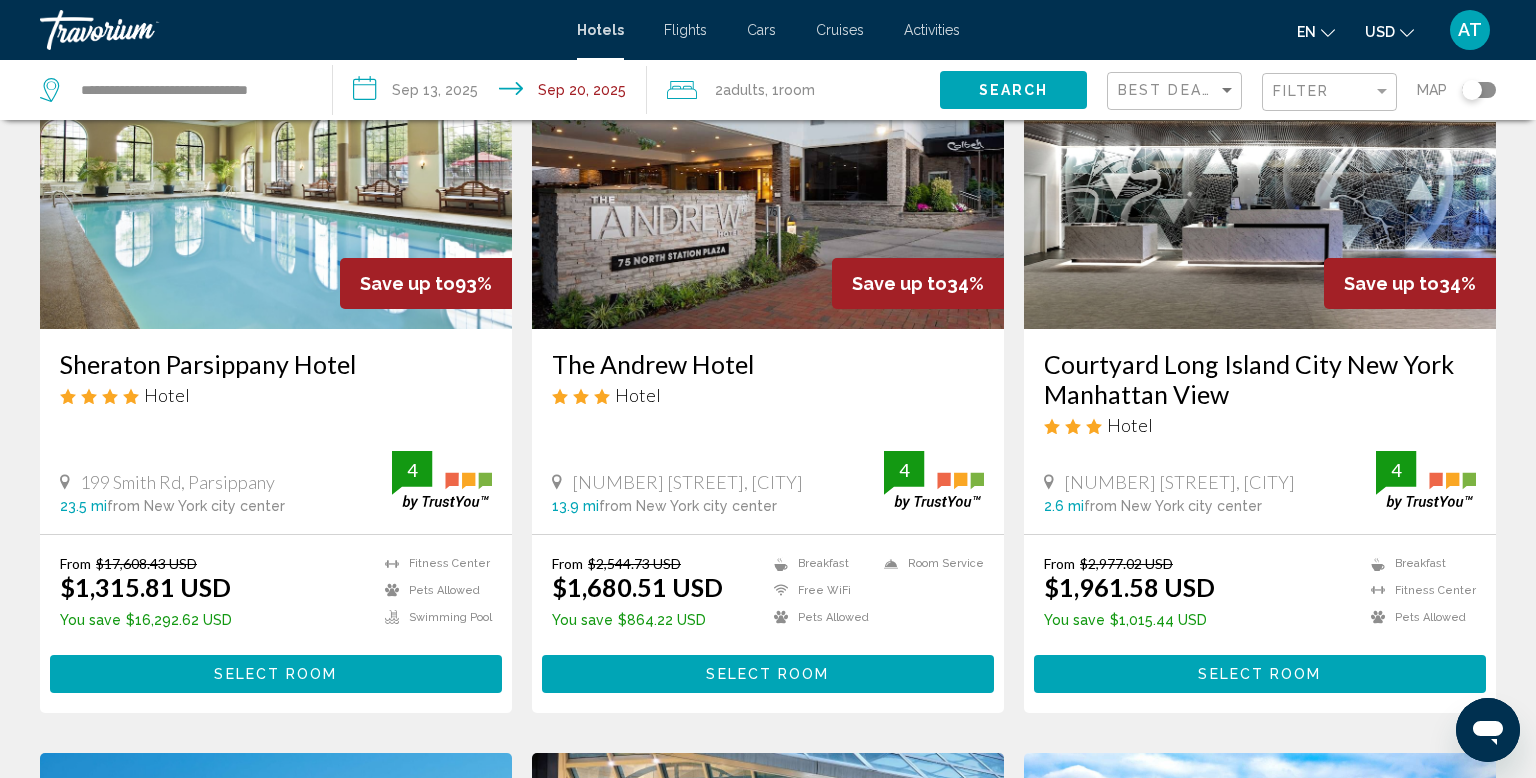 scroll, scrollTop: 183, scrollLeft: 0, axis: vertical 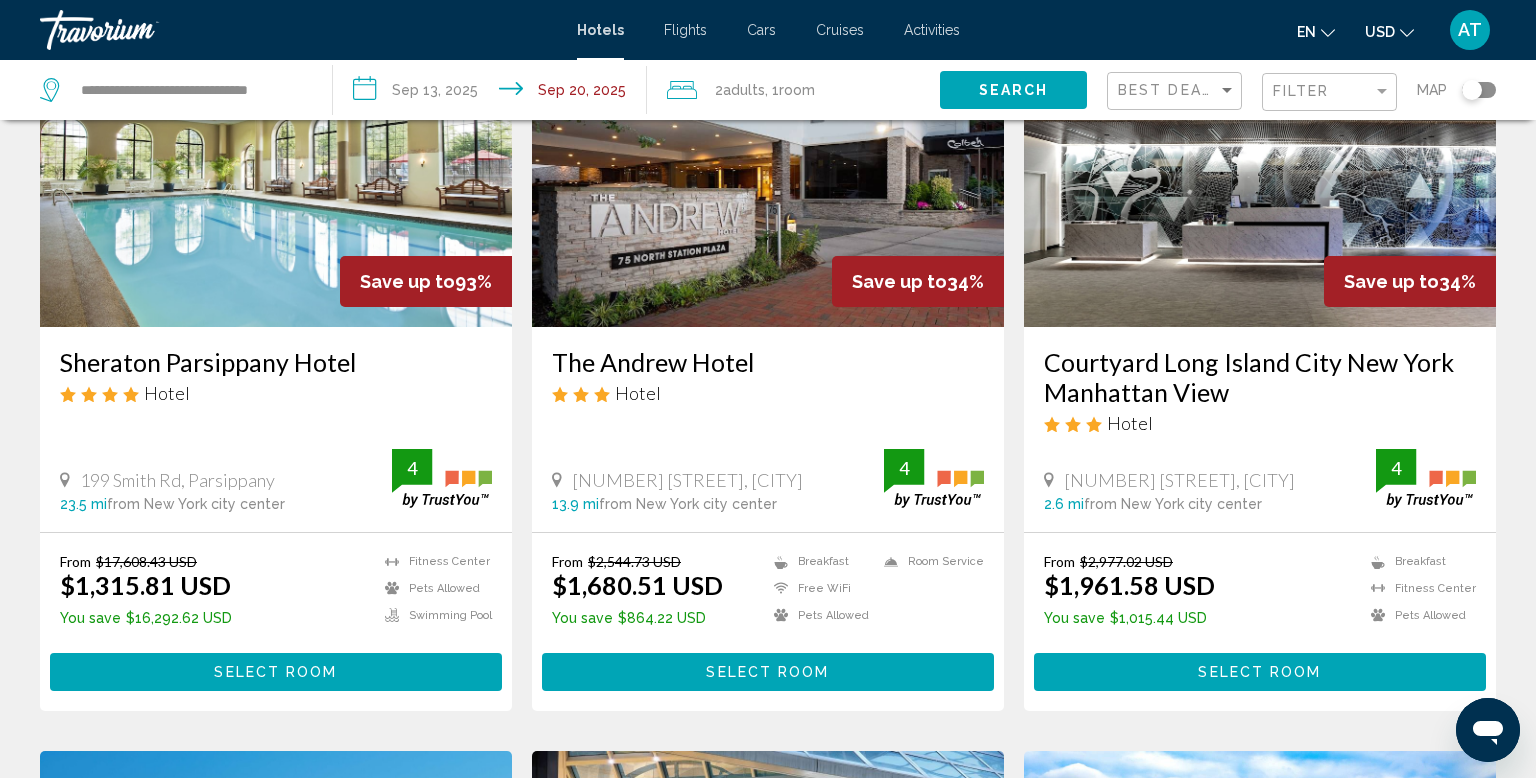 click on "Select Room" at bounding box center (276, 671) 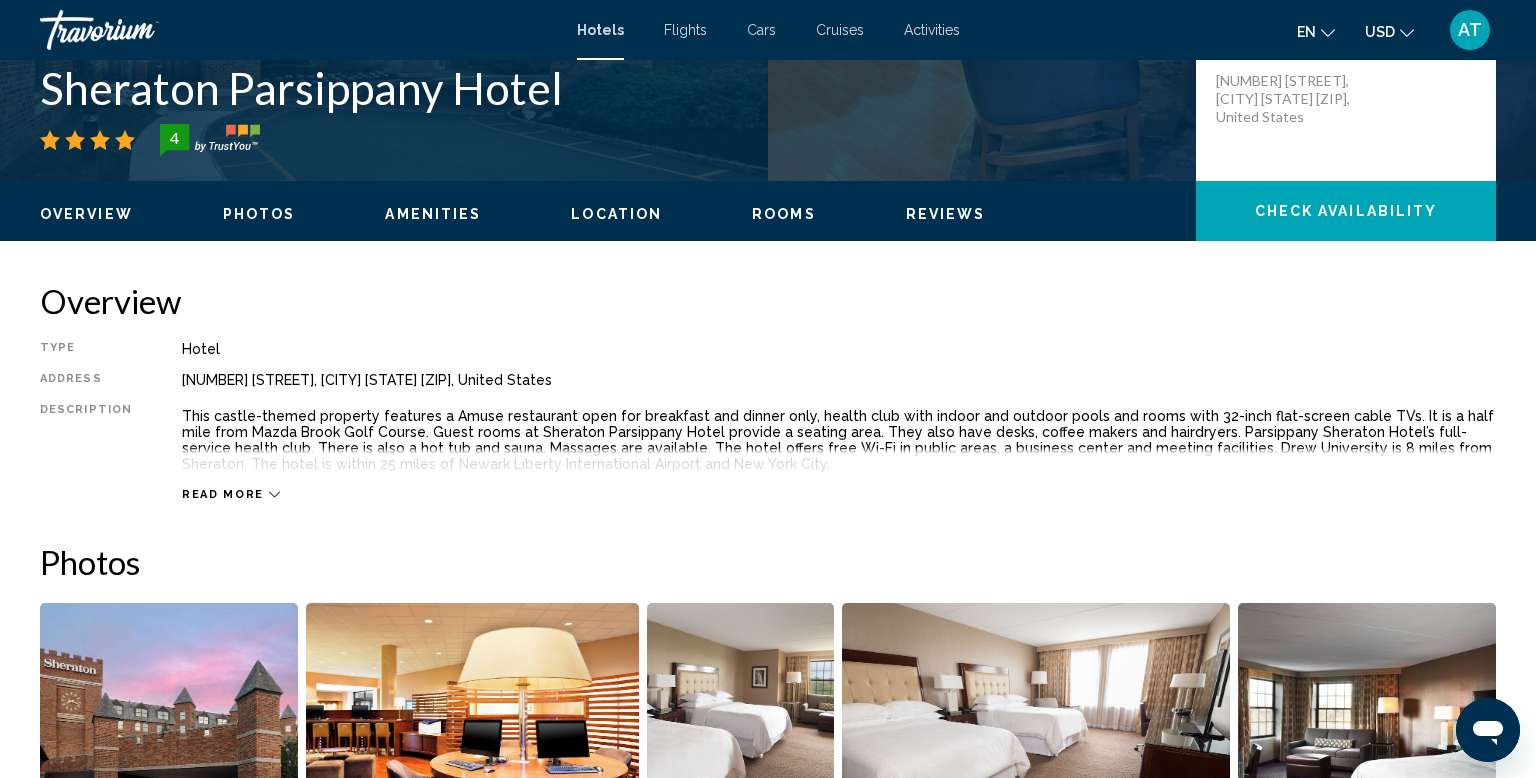 scroll, scrollTop: 208, scrollLeft: 0, axis: vertical 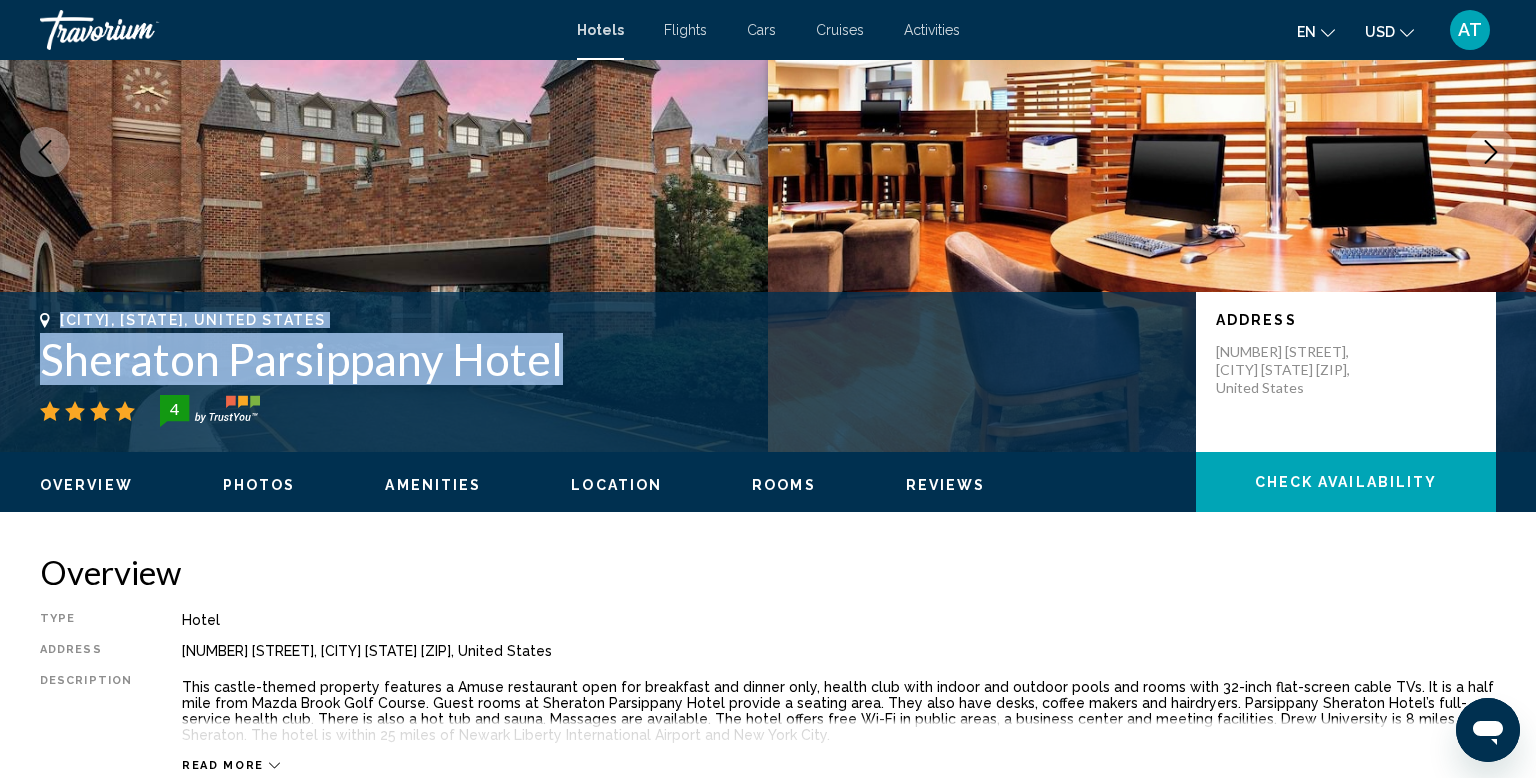 drag, startPoint x: 60, startPoint y: 318, endPoint x: 565, endPoint y: 358, distance: 506.5817 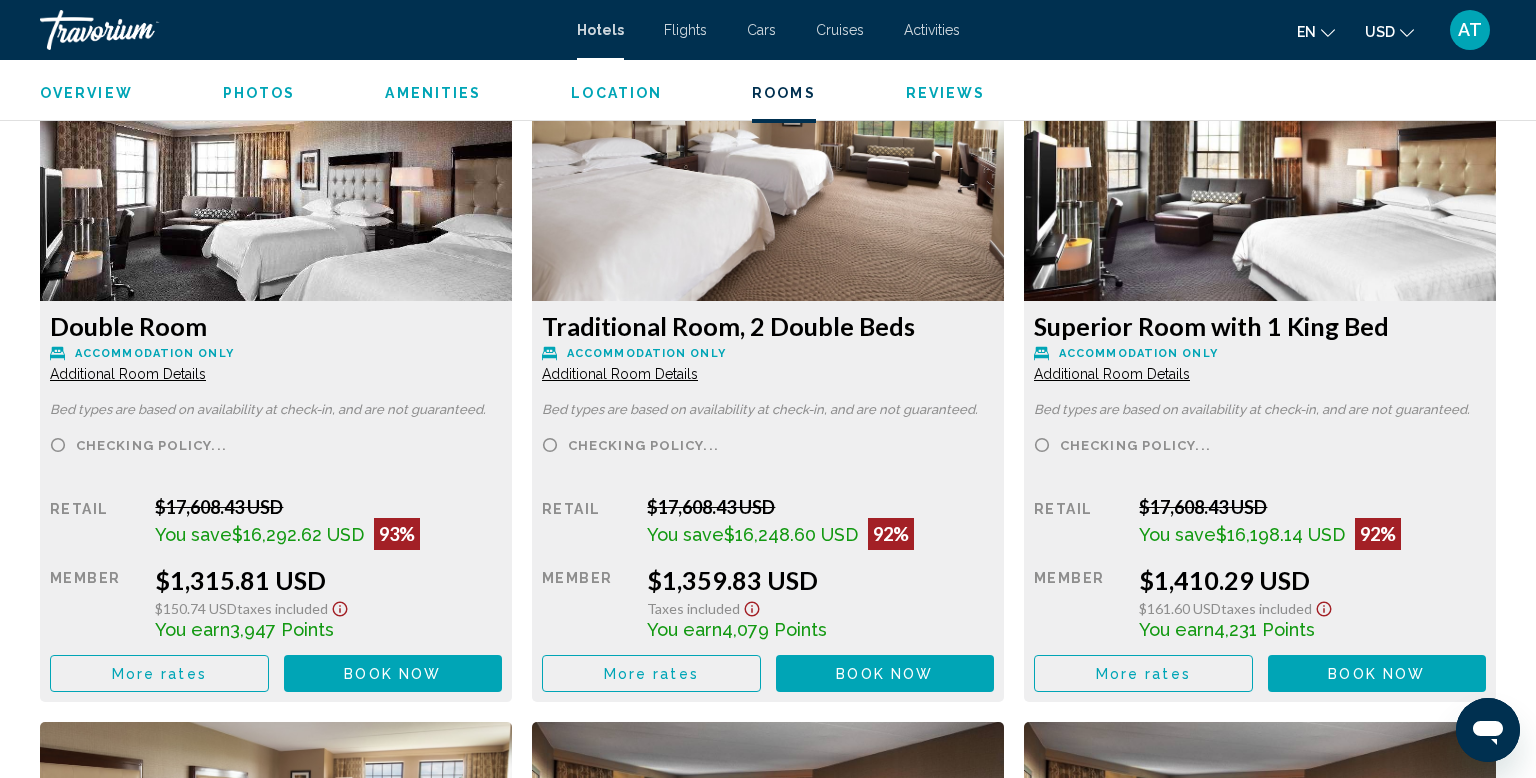 scroll, scrollTop: 2755, scrollLeft: 0, axis: vertical 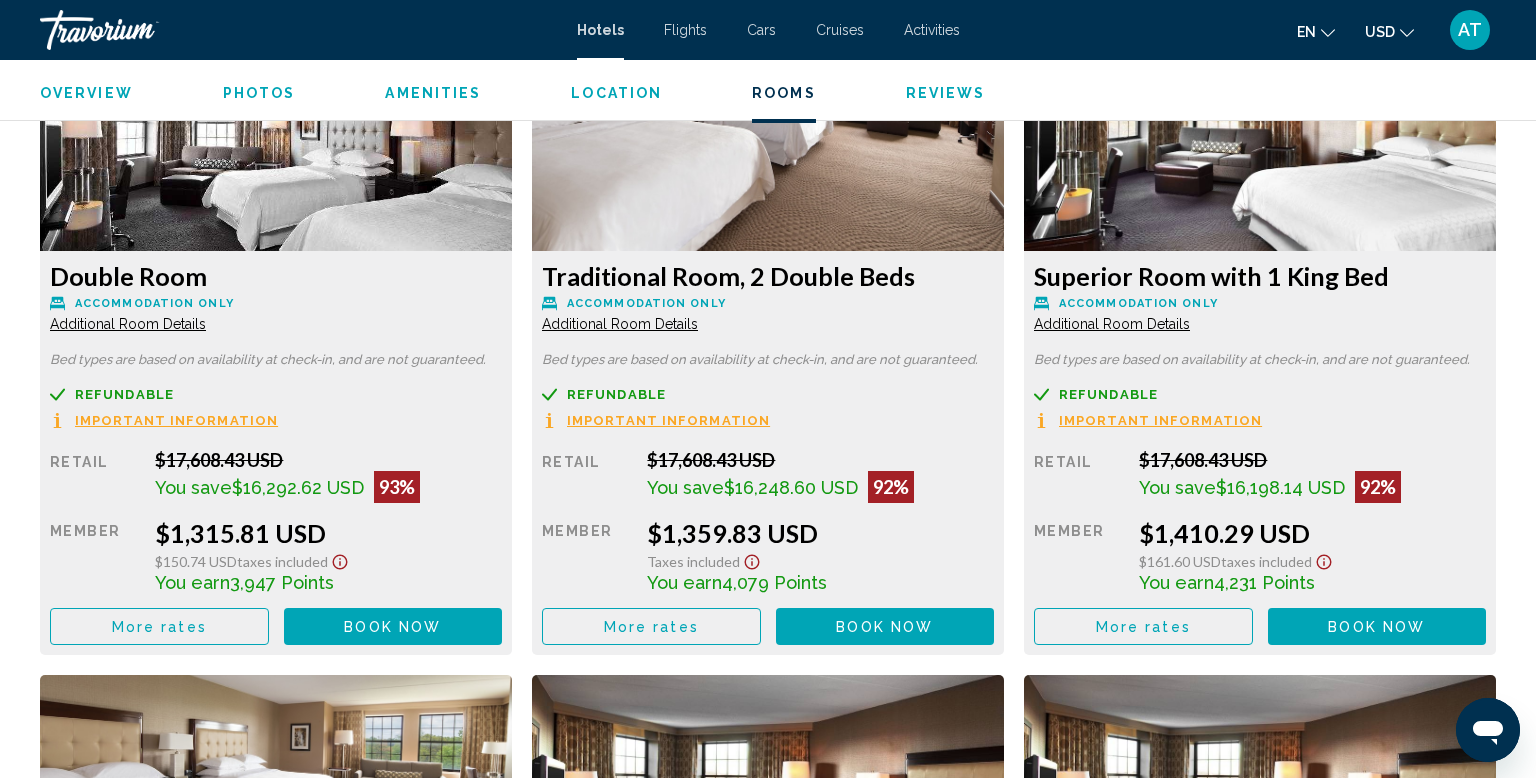 click on "Book now" at bounding box center [392, 627] 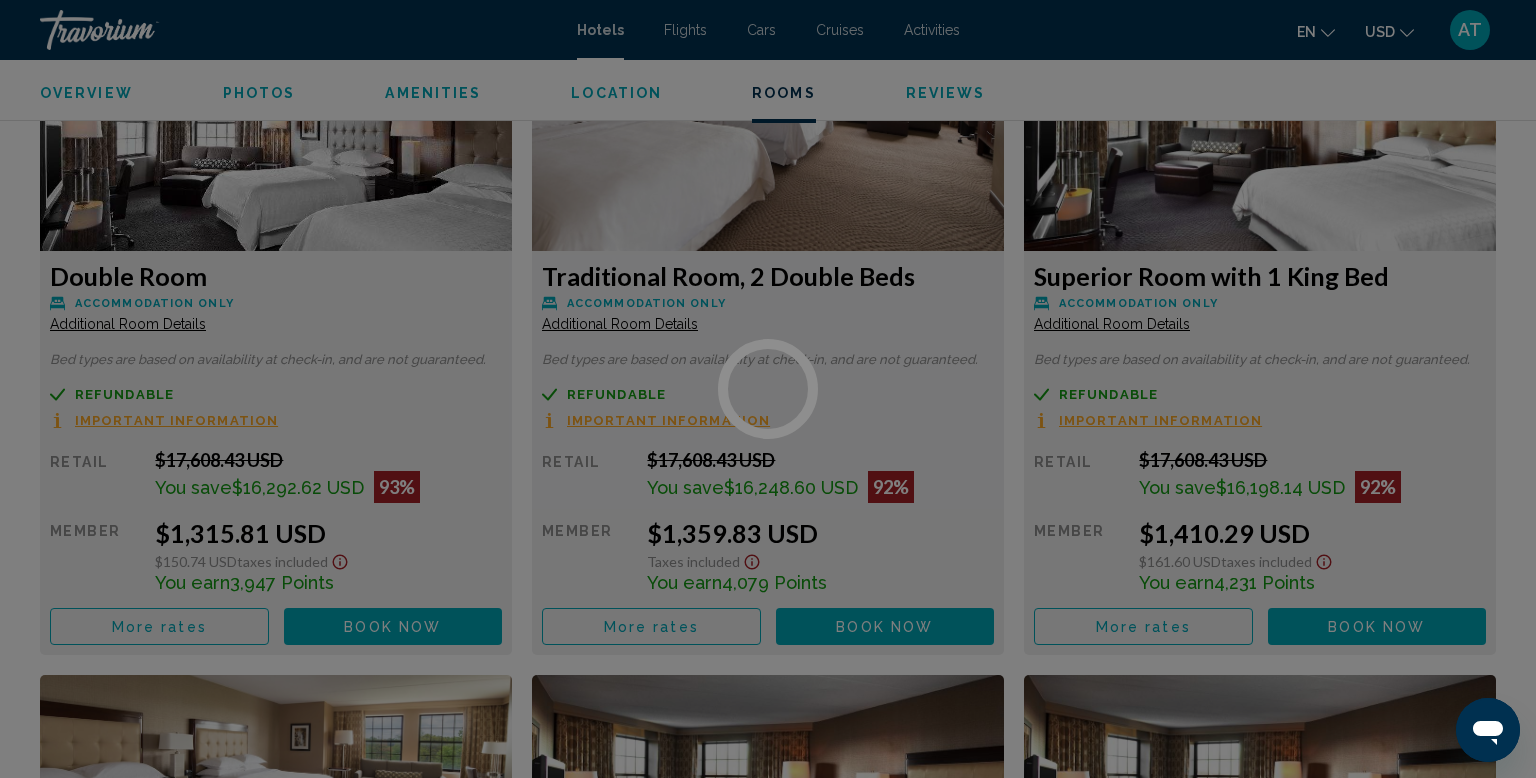 scroll, scrollTop: 0, scrollLeft: 0, axis: both 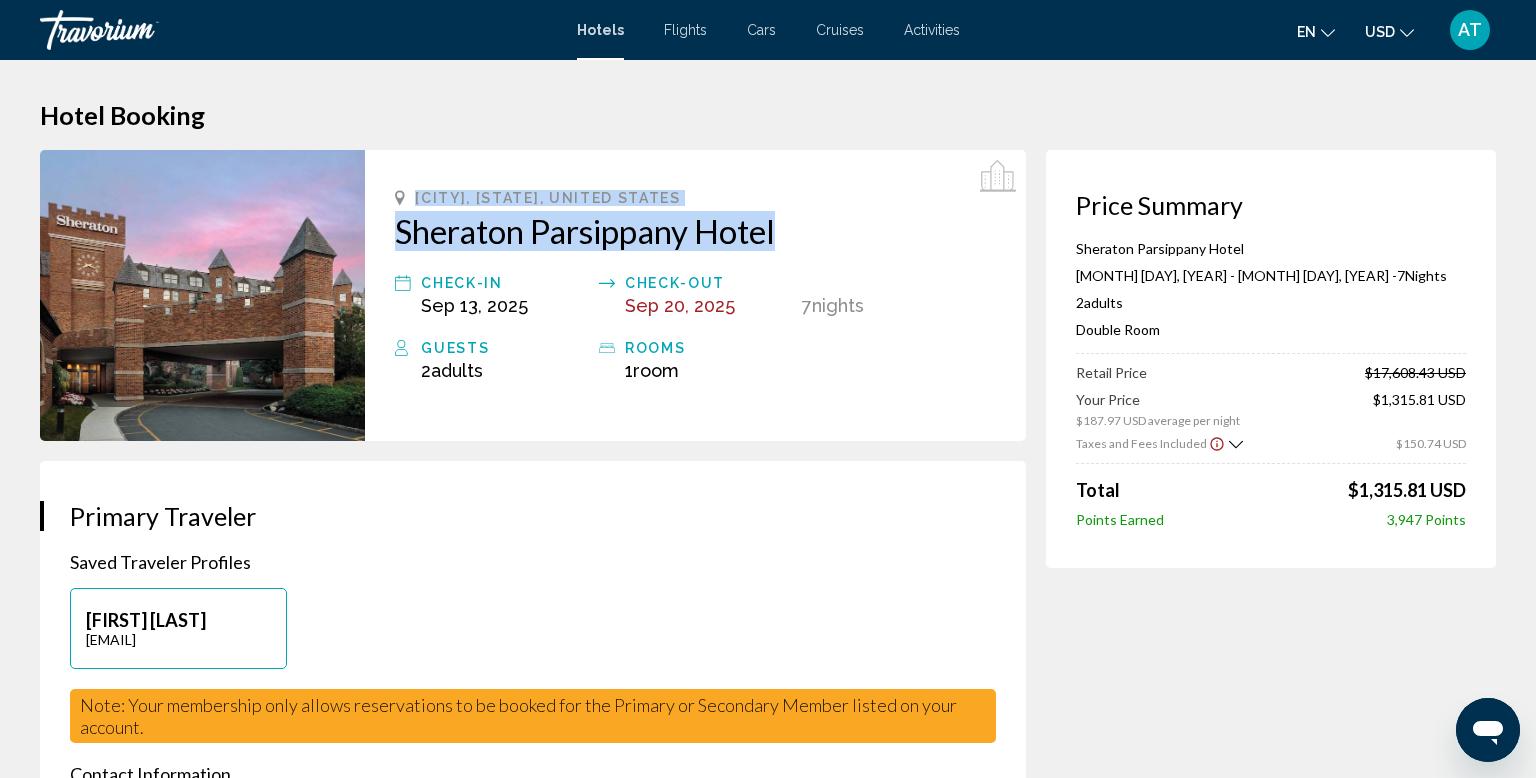 drag, startPoint x: 410, startPoint y: 189, endPoint x: 781, endPoint y: 215, distance: 371.90994 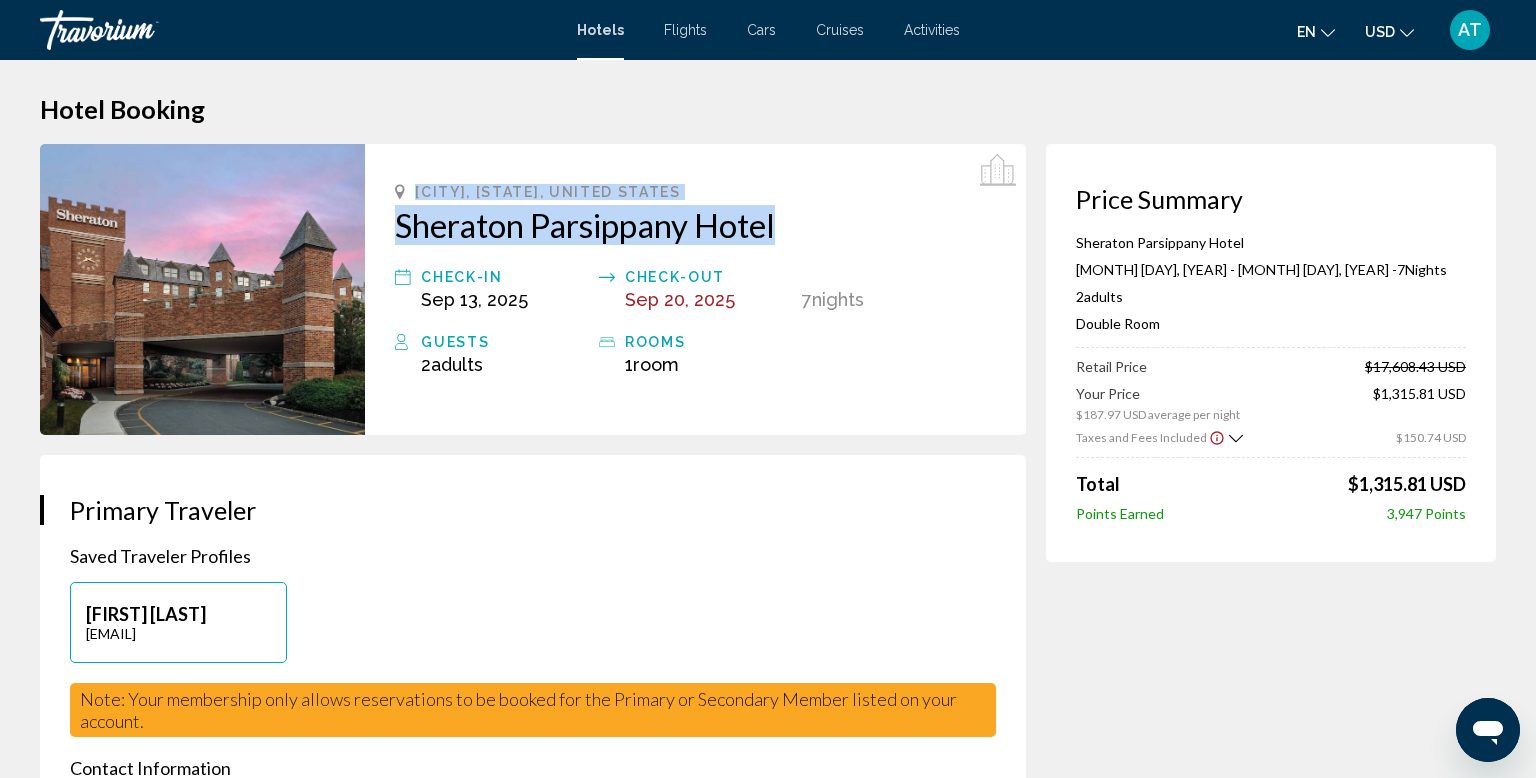 scroll, scrollTop: 0, scrollLeft: 0, axis: both 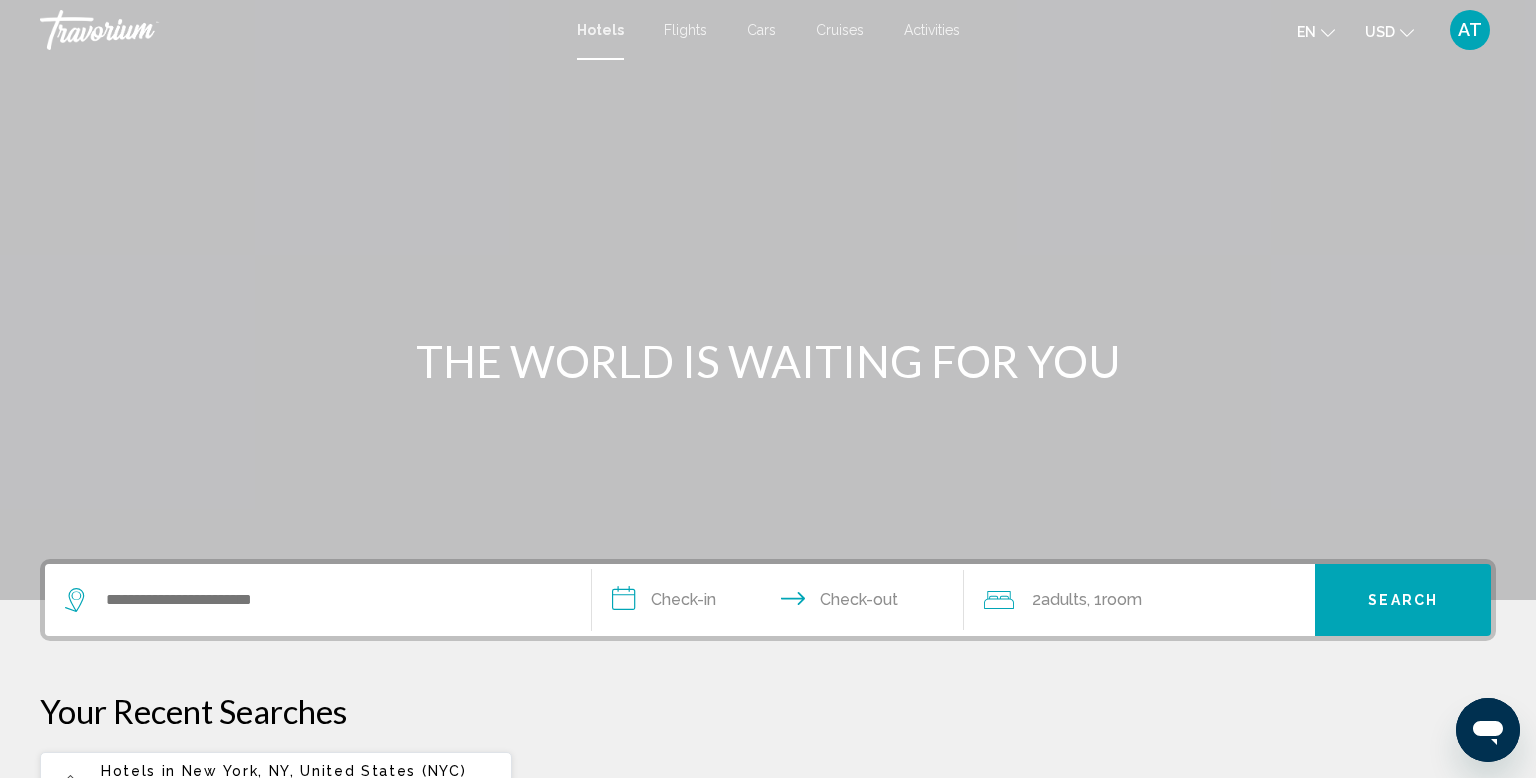 click on "Flights" at bounding box center [685, 30] 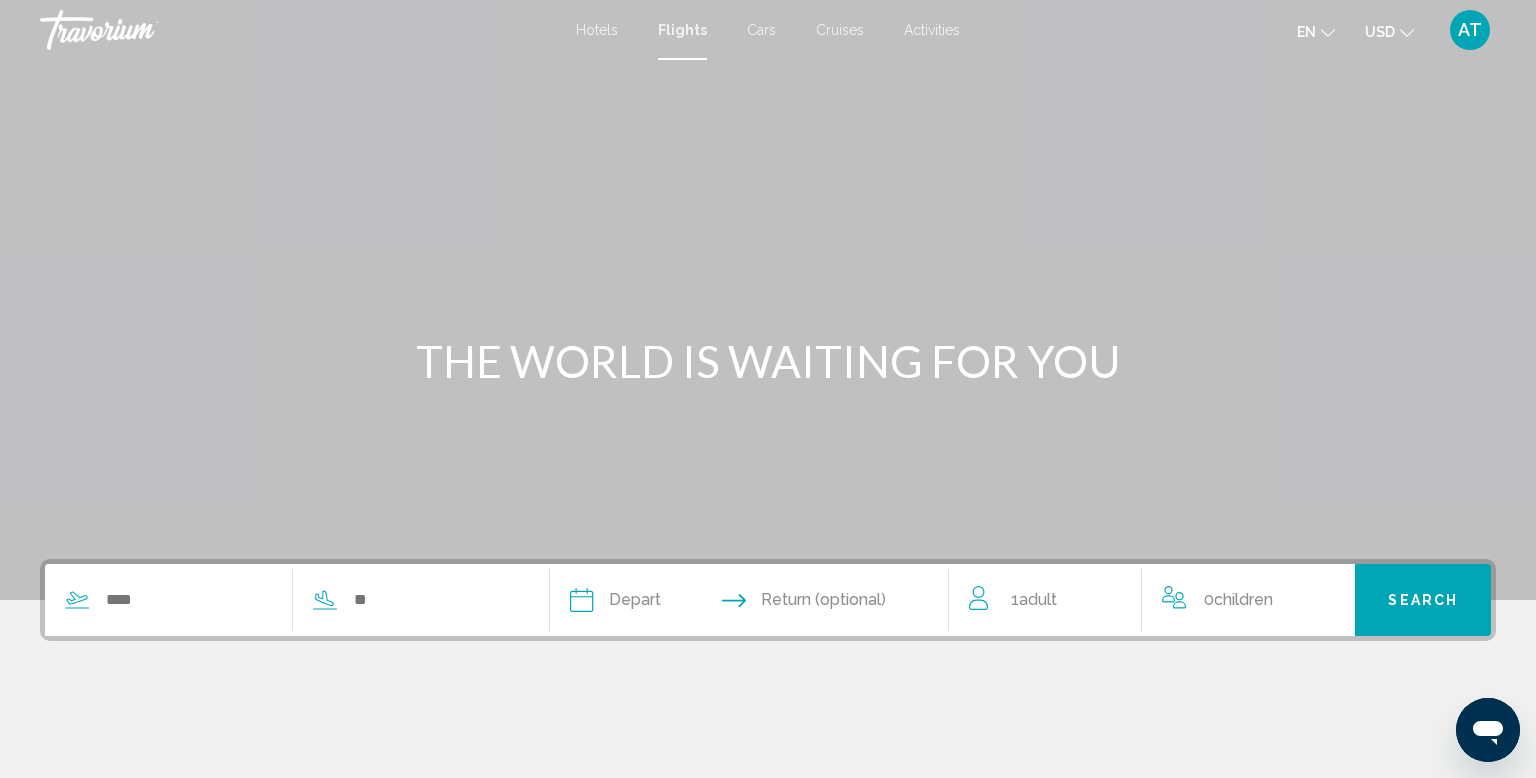 click on "Cruises" at bounding box center (840, 30) 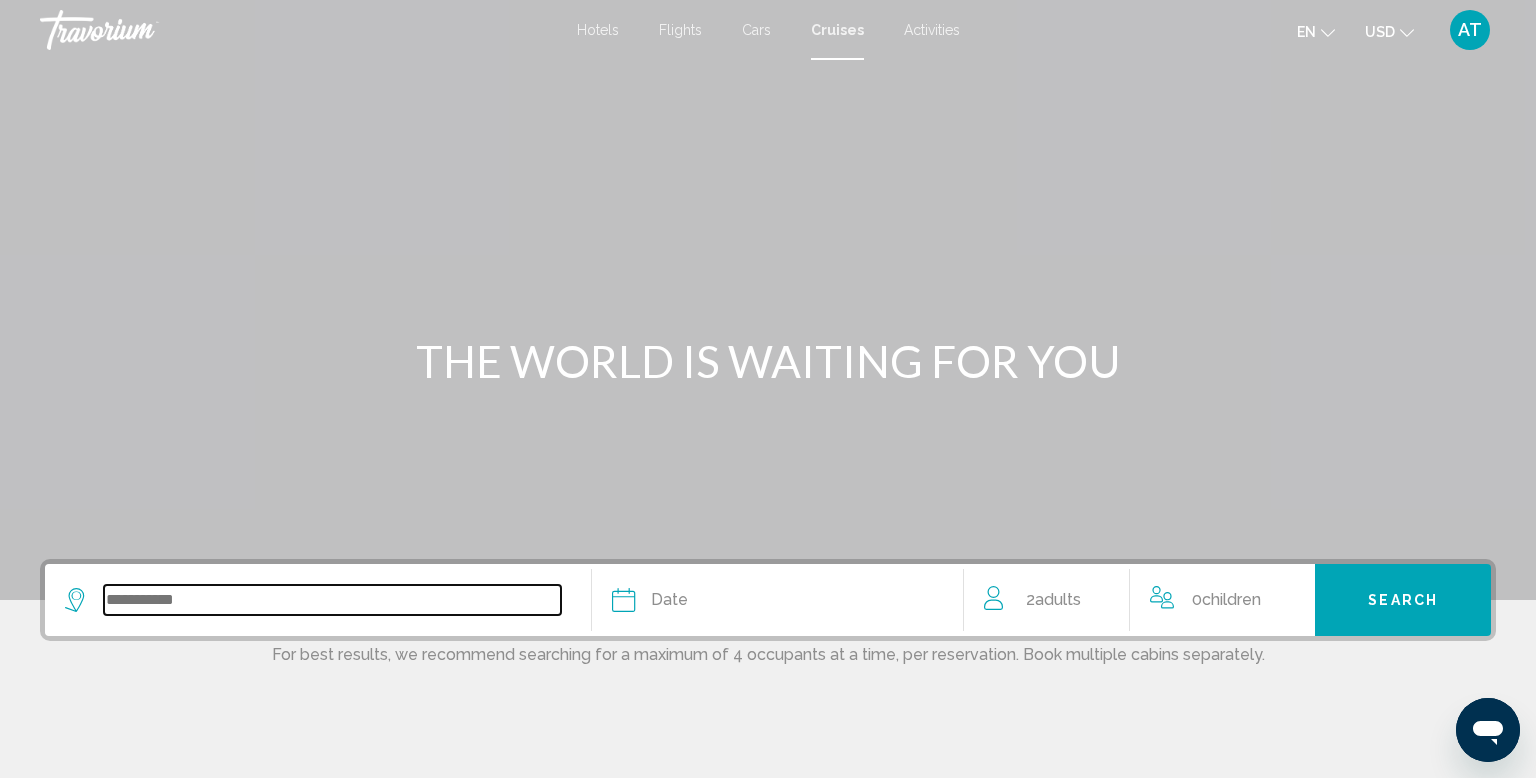 click at bounding box center [332, 600] 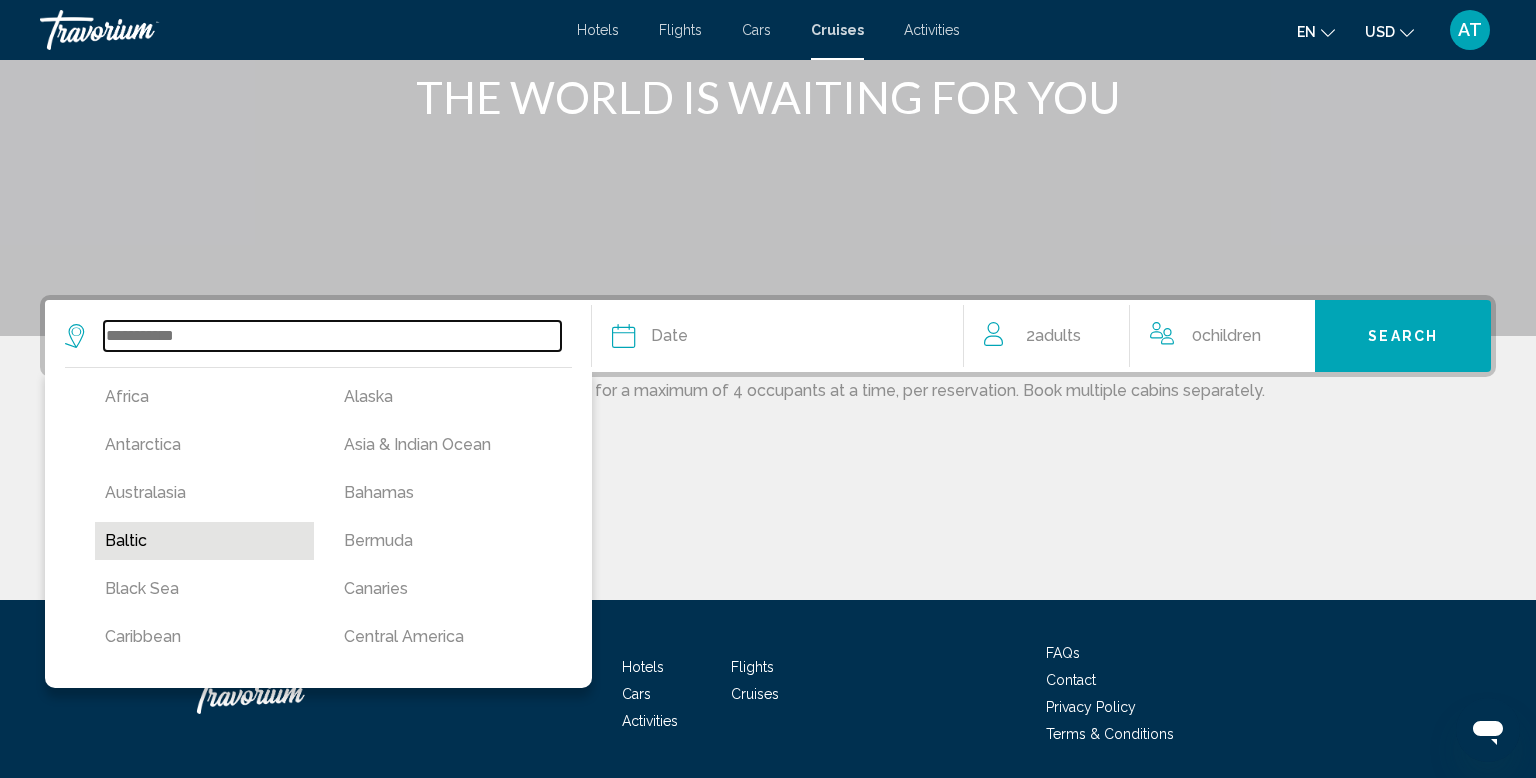 scroll, scrollTop: 331, scrollLeft: 0, axis: vertical 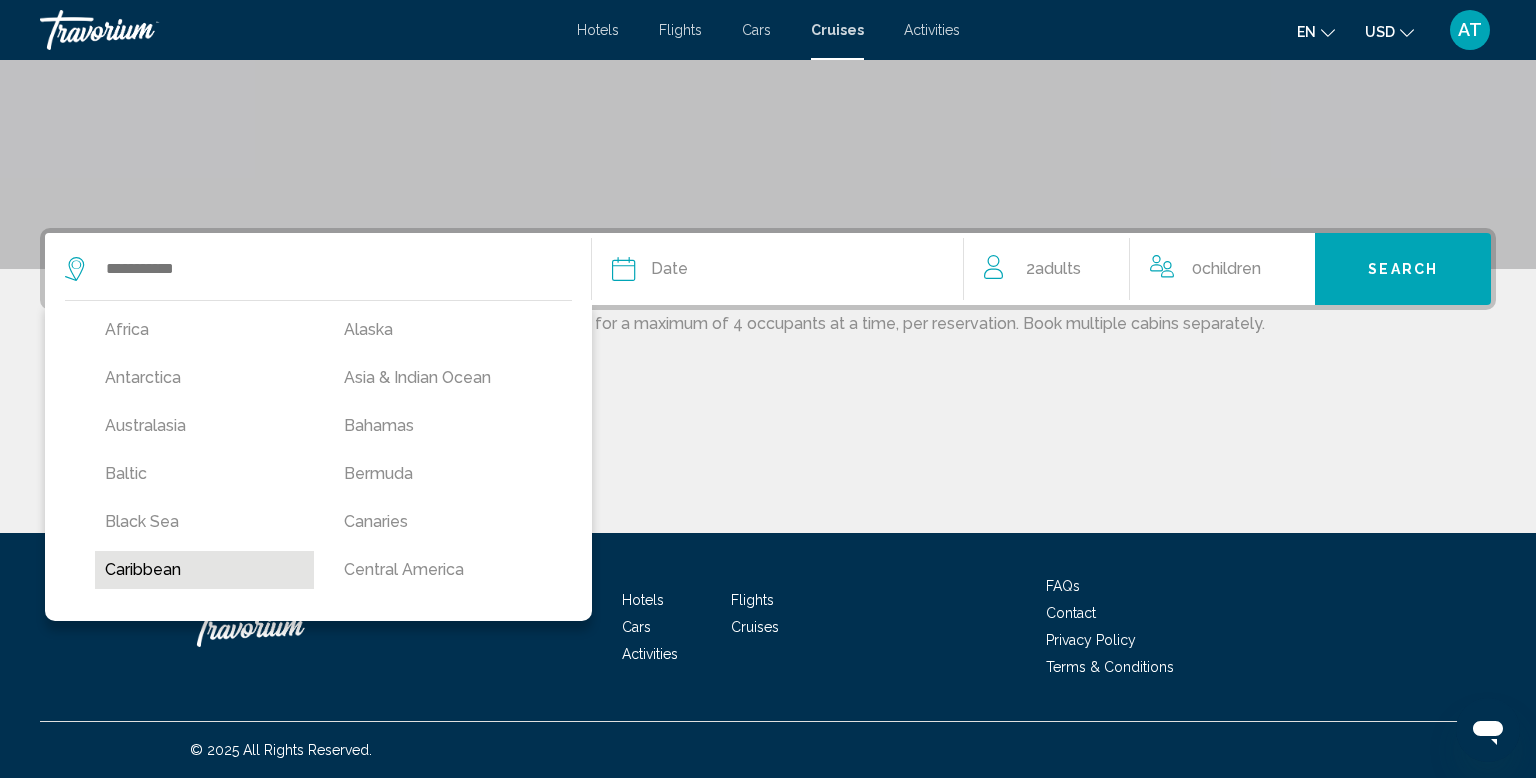 click on "Caribbean" at bounding box center [204, 570] 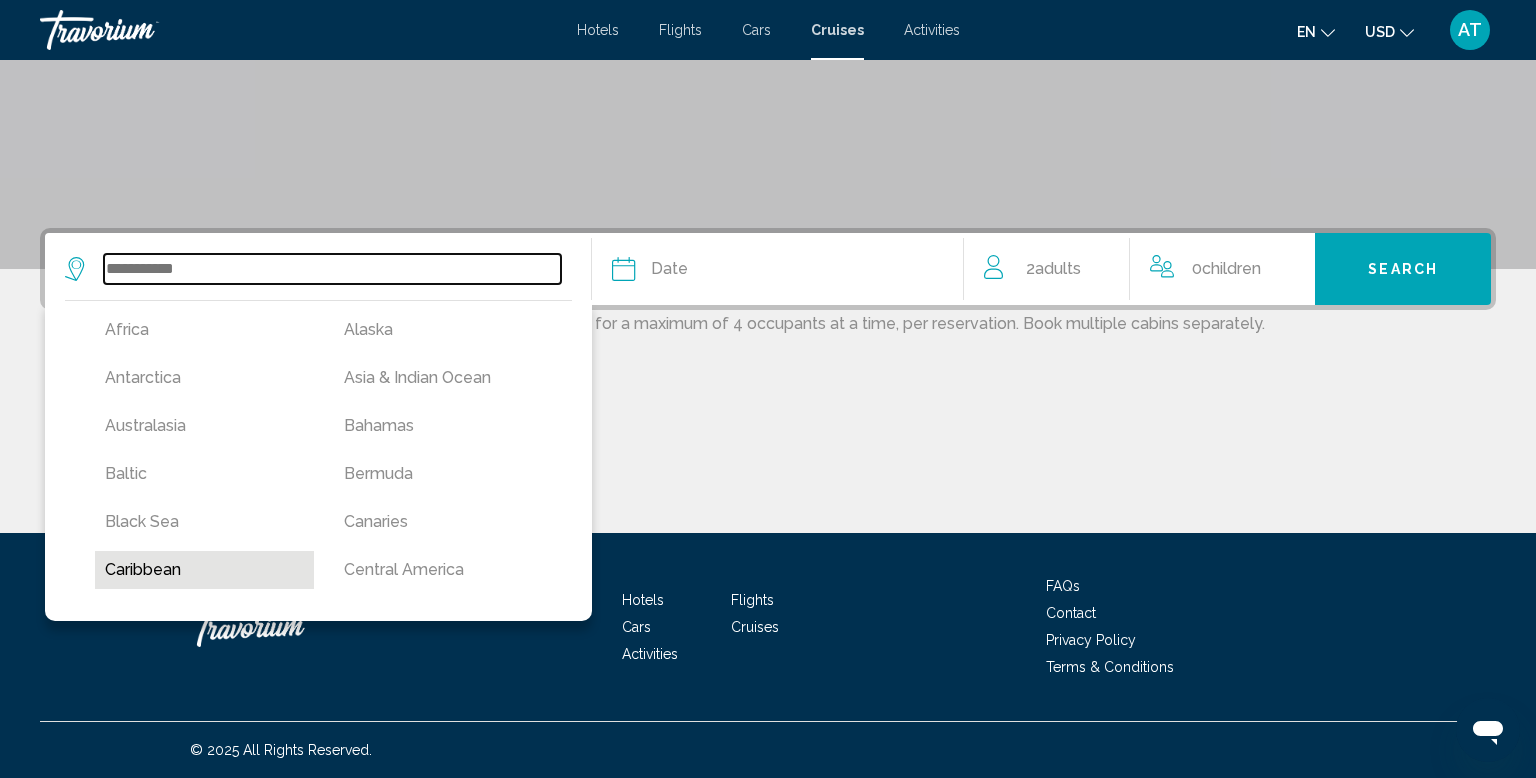 type on "*********" 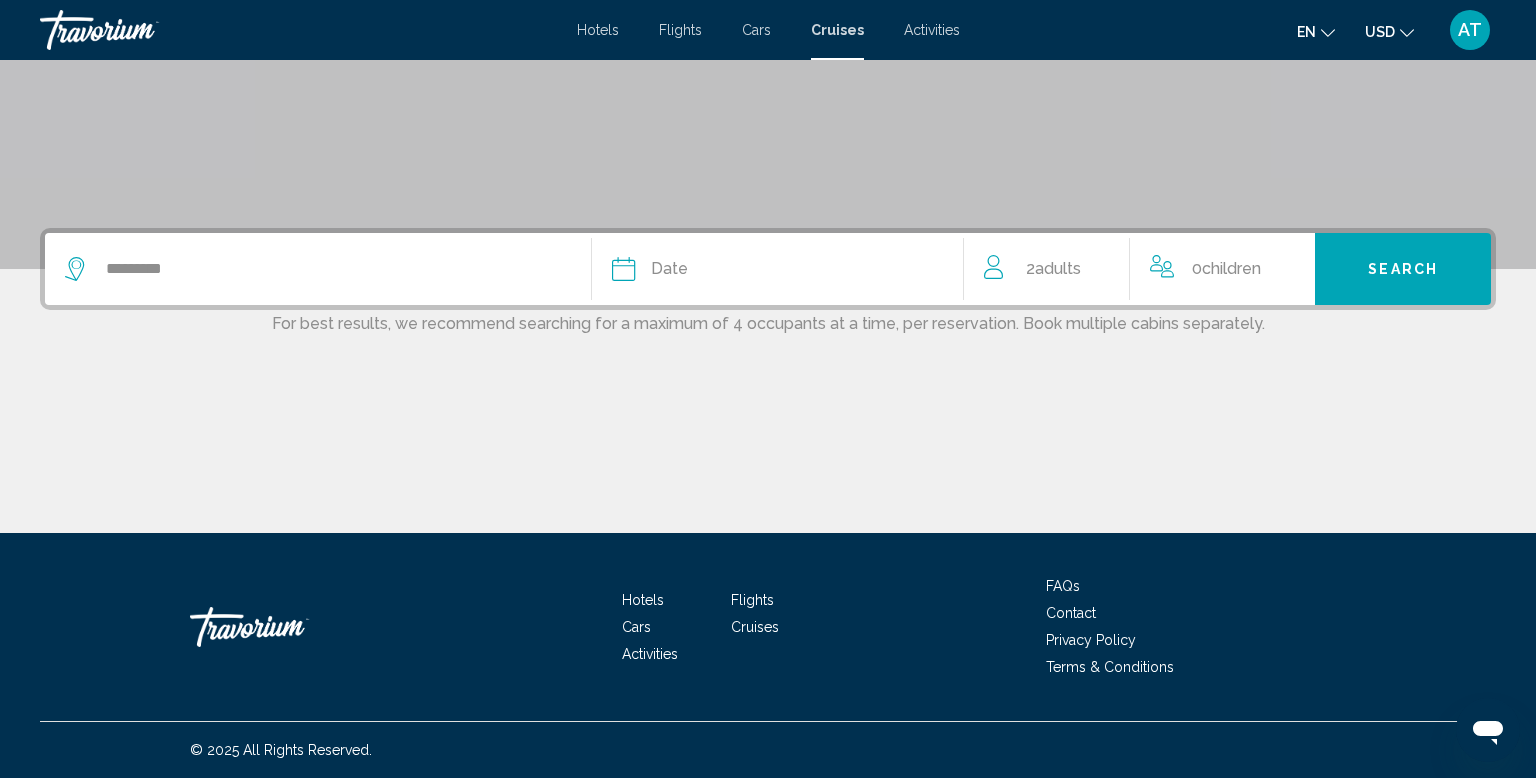 click on "Date" 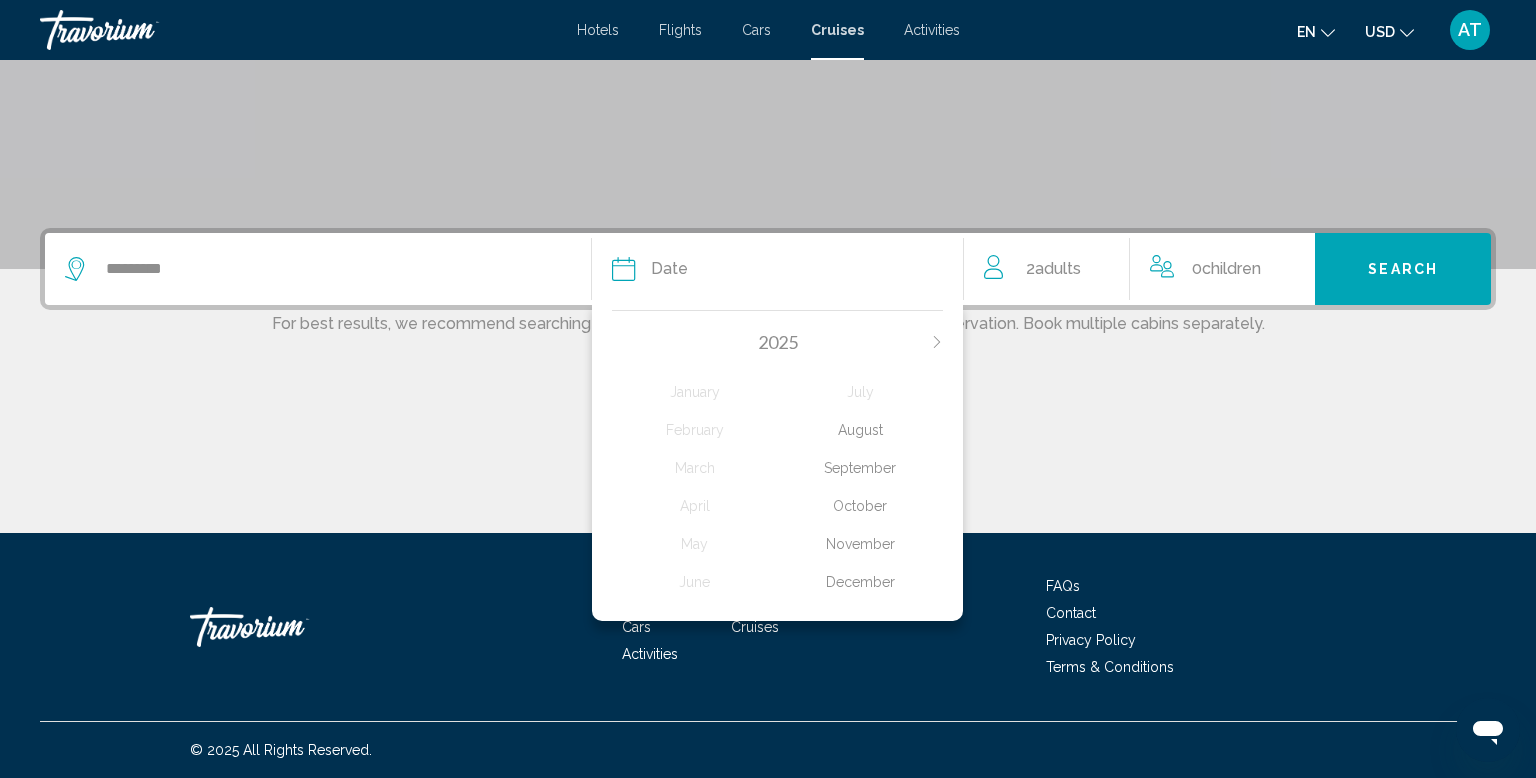 click on "September" 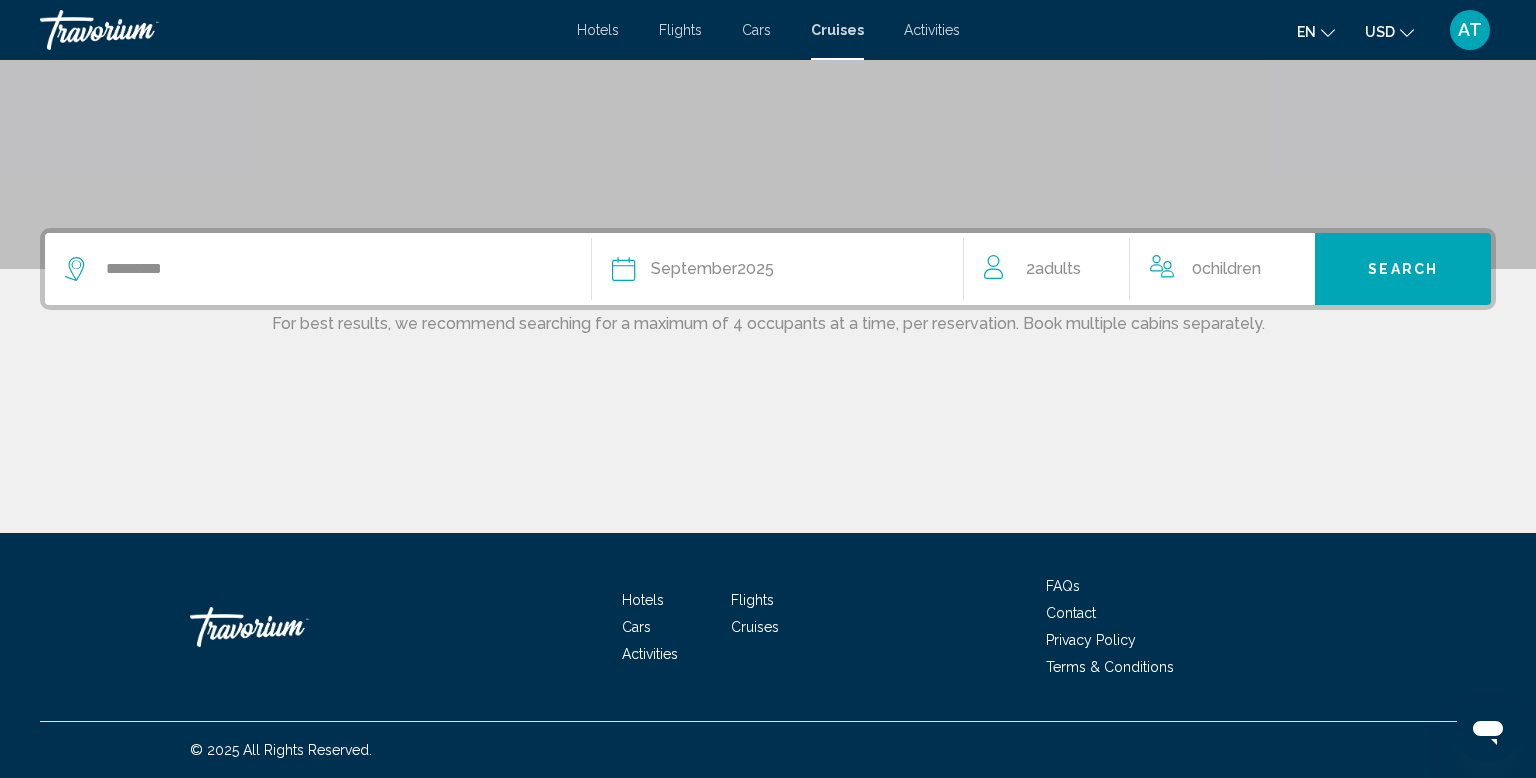 click on "Adults" 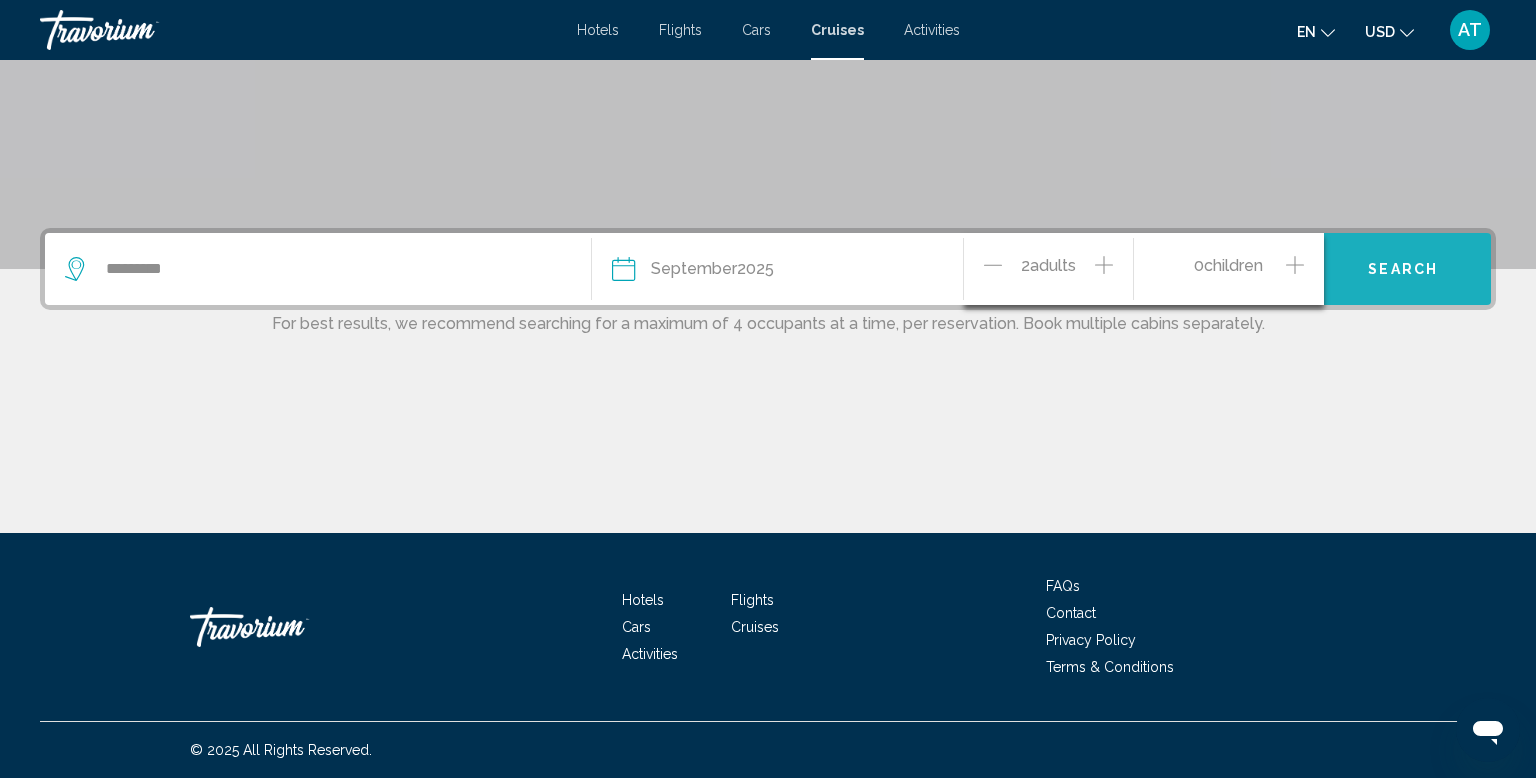 click on "Search" at bounding box center [1403, 270] 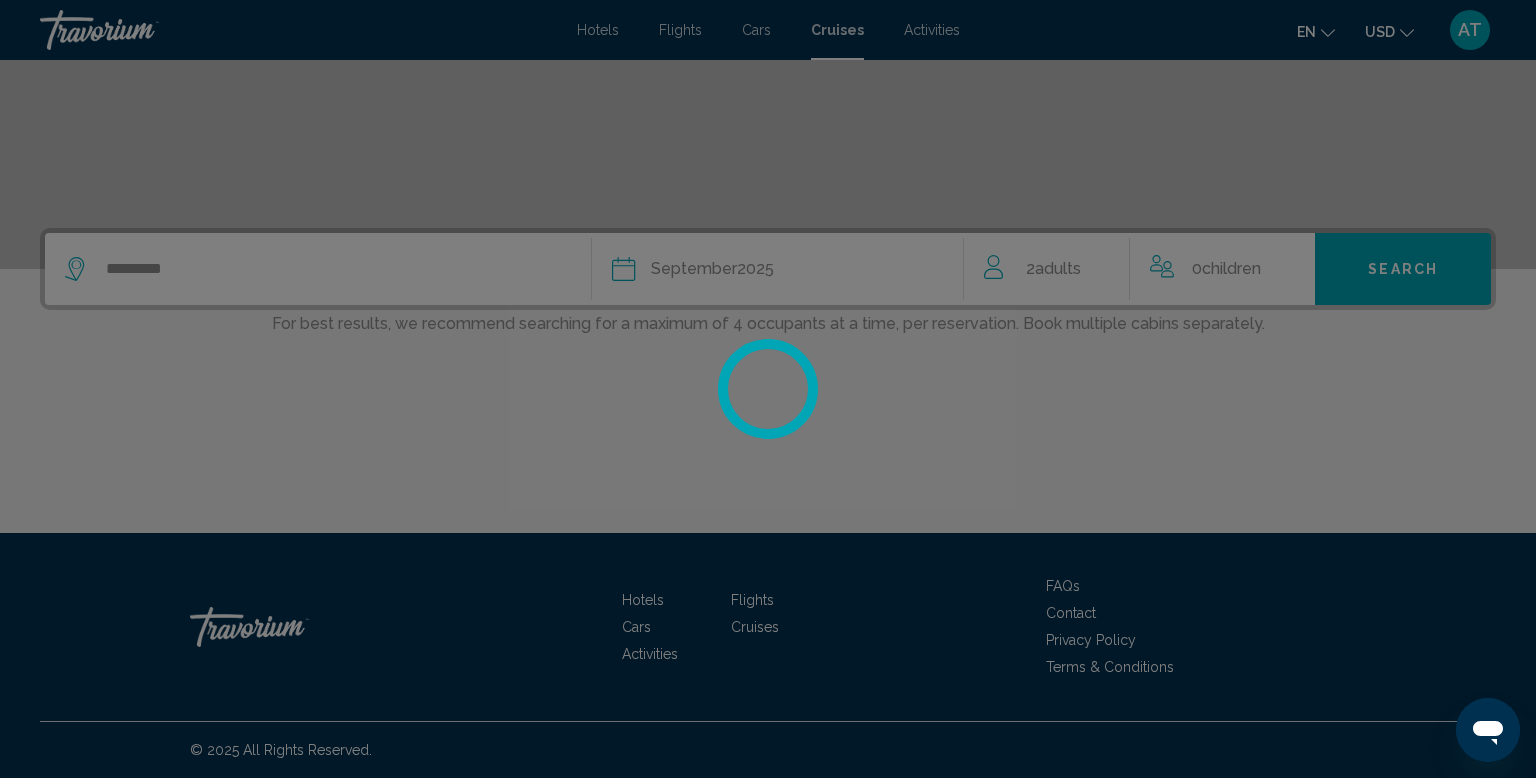 scroll, scrollTop: 0, scrollLeft: 0, axis: both 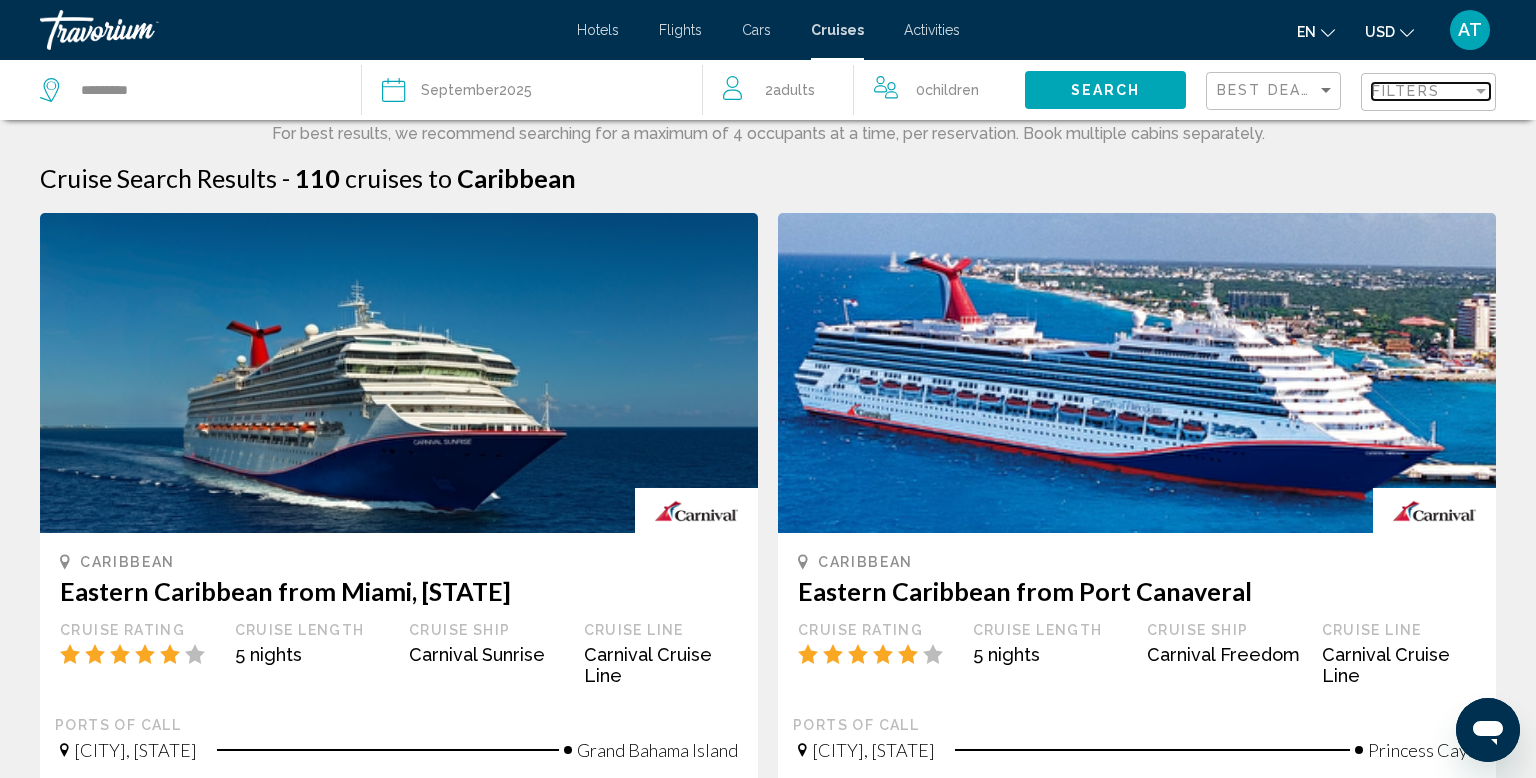click on "Filters" at bounding box center (1406, 91) 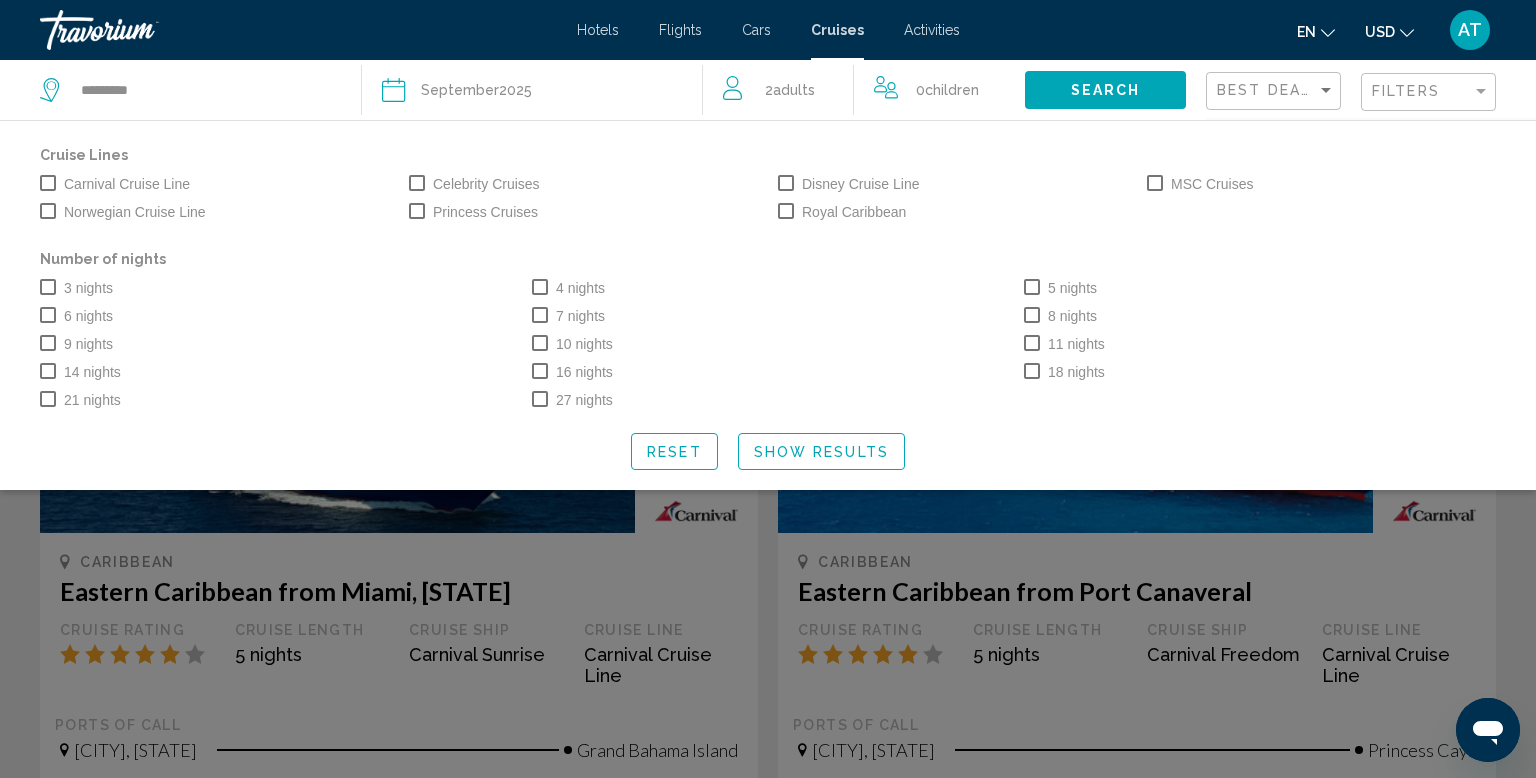 click at bounding box center [540, 315] 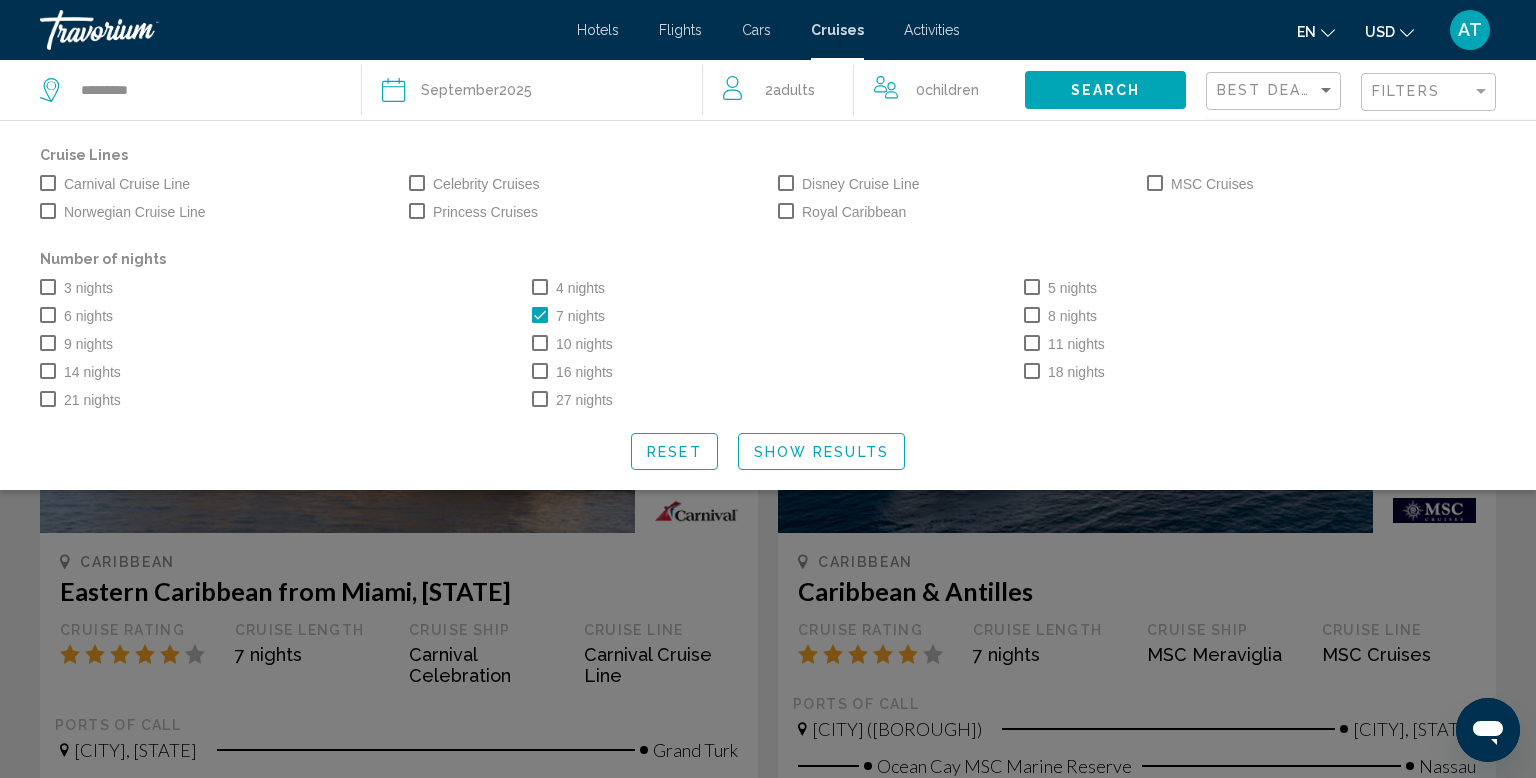 click on "MSC Cruises" at bounding box center (1200, 184) 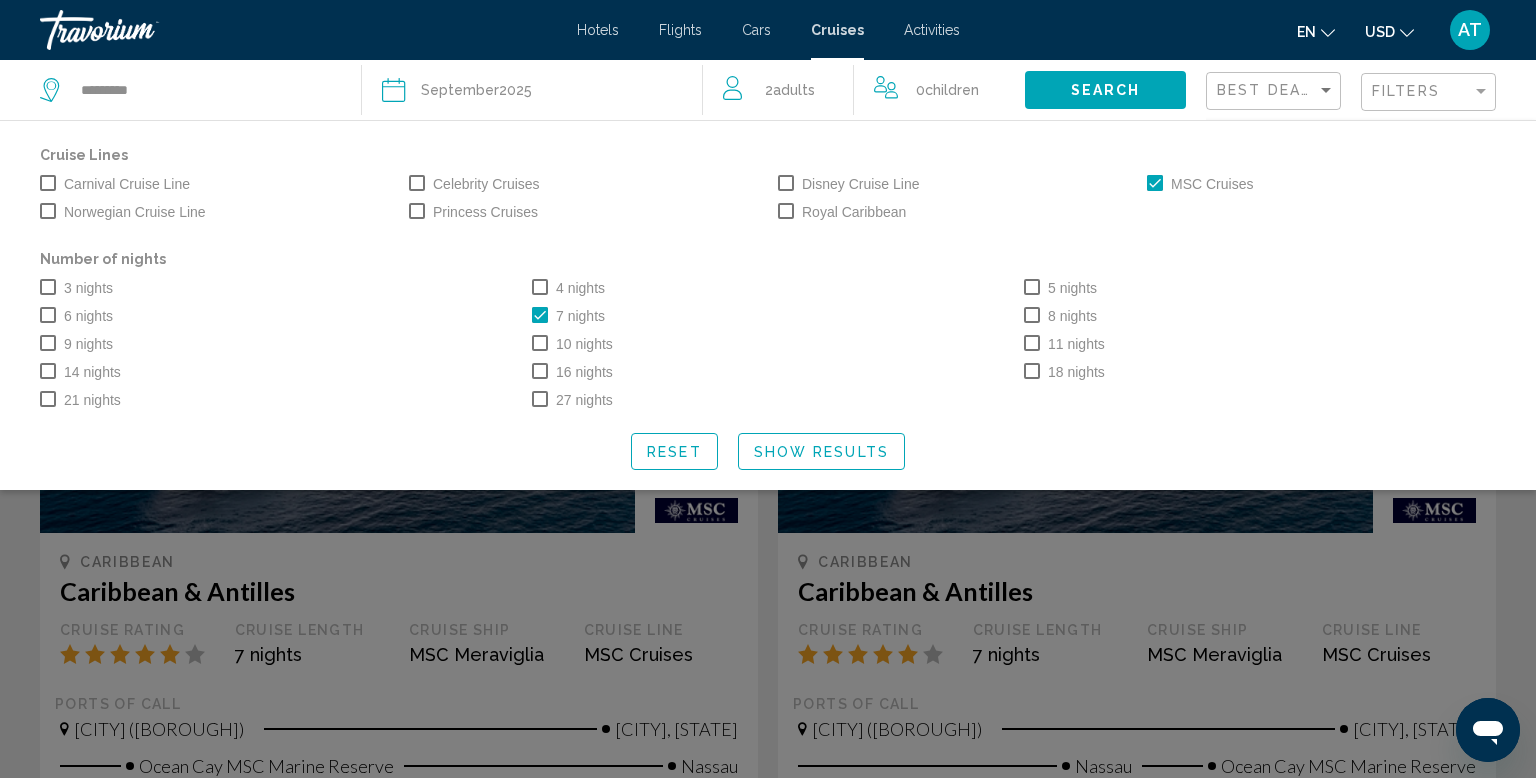 click on "Show Results" 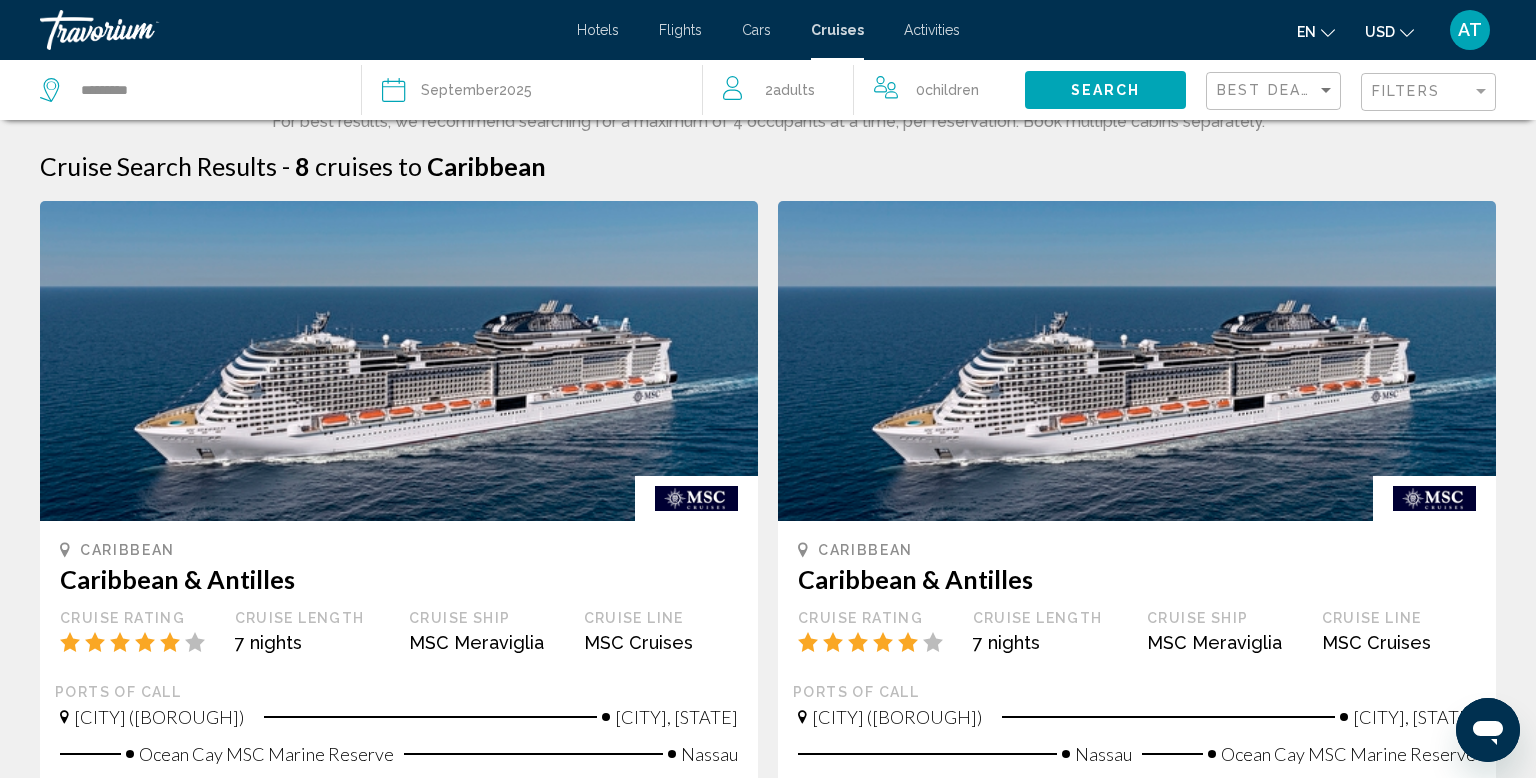 scroll, scrollTop: 0, scrollLeft: 0, axis: both 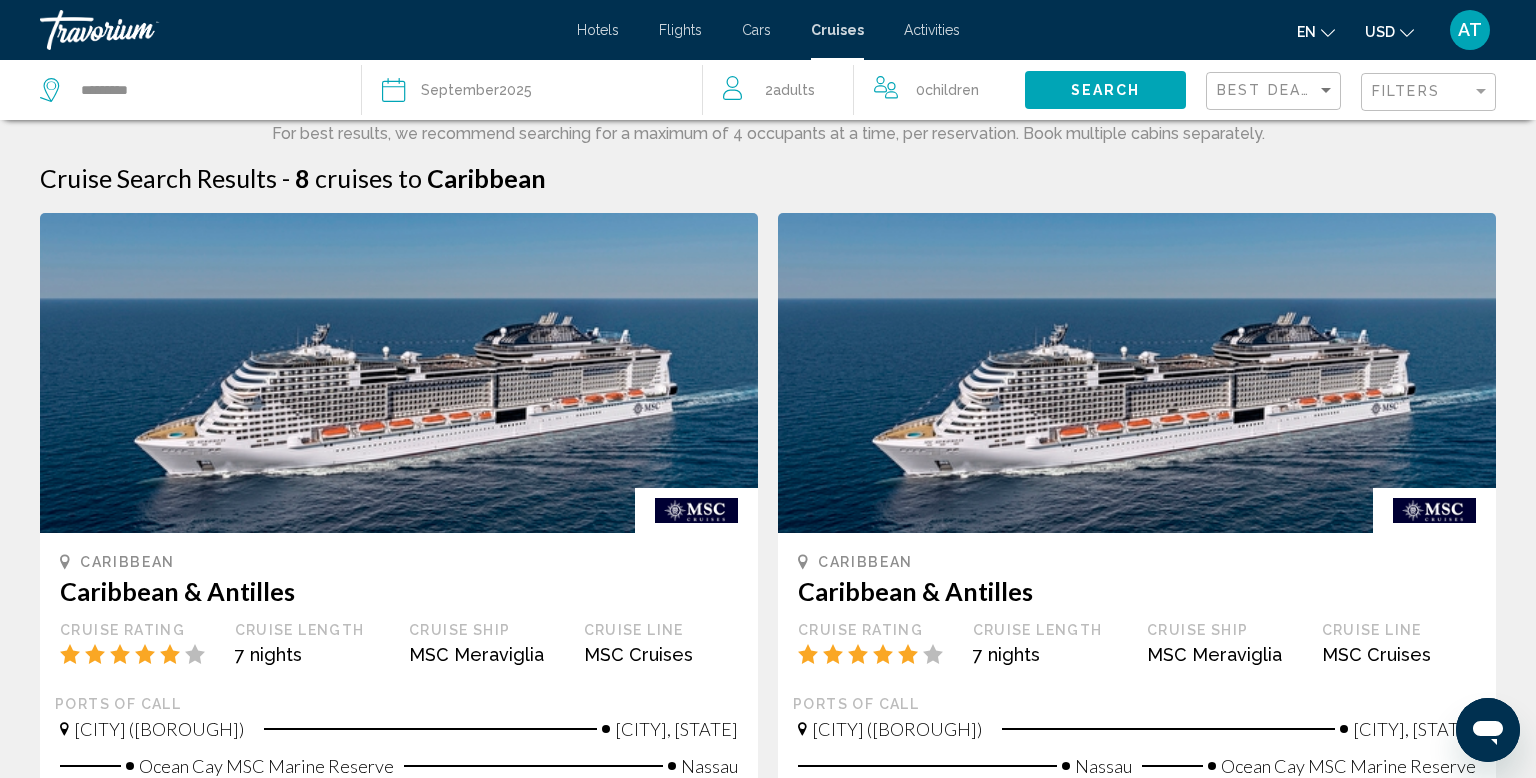 click on "September" 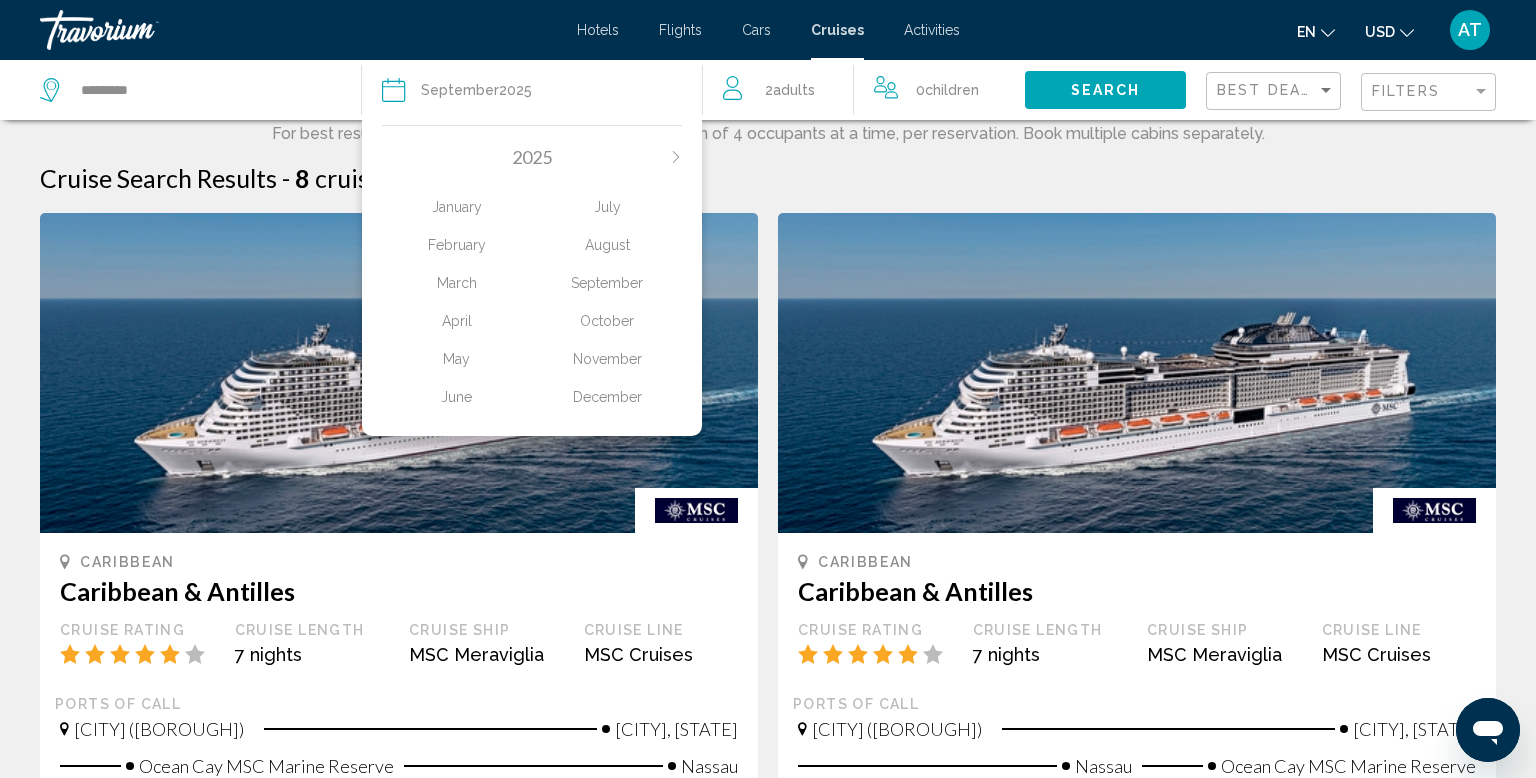 click on "October" 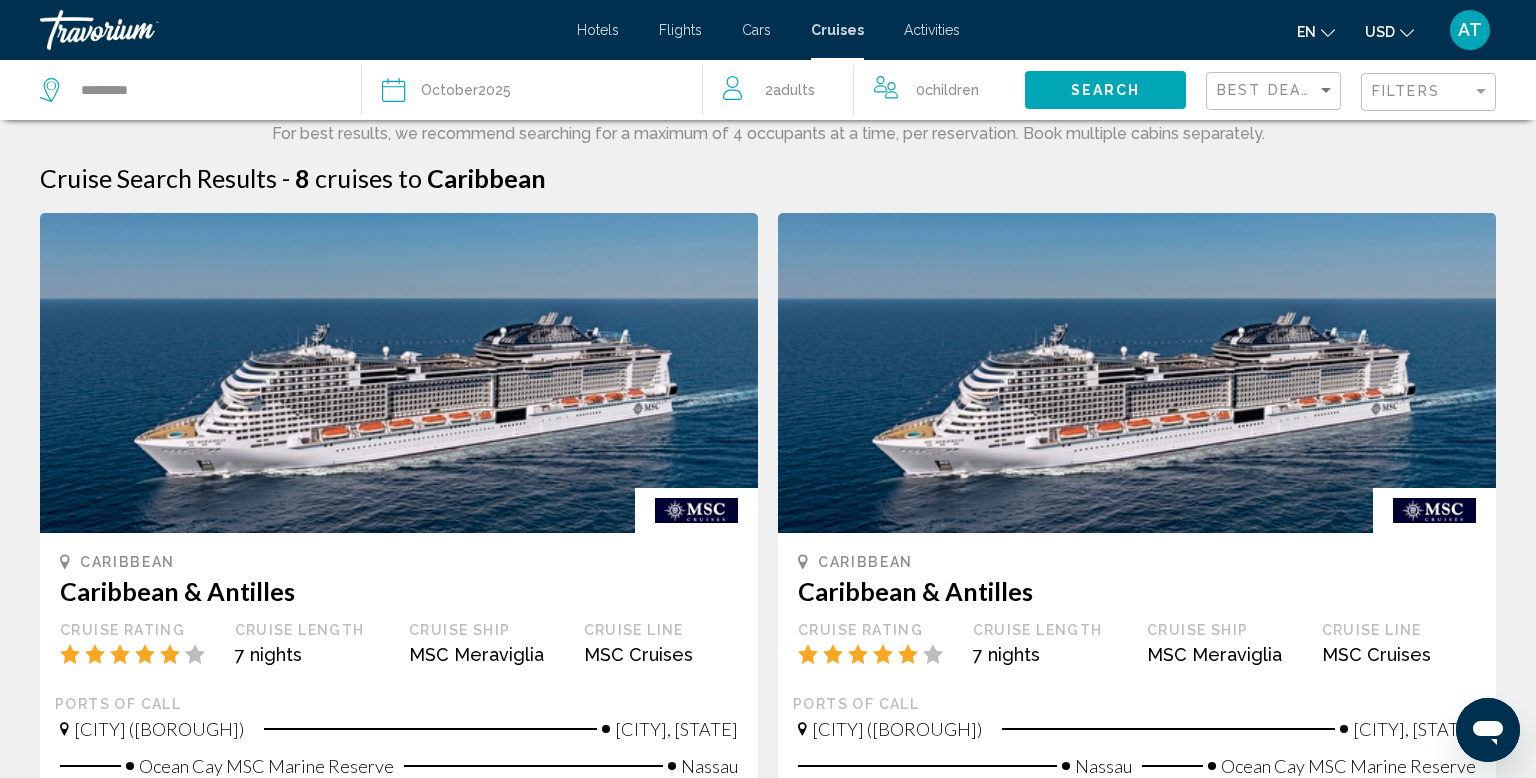 click on "Search" 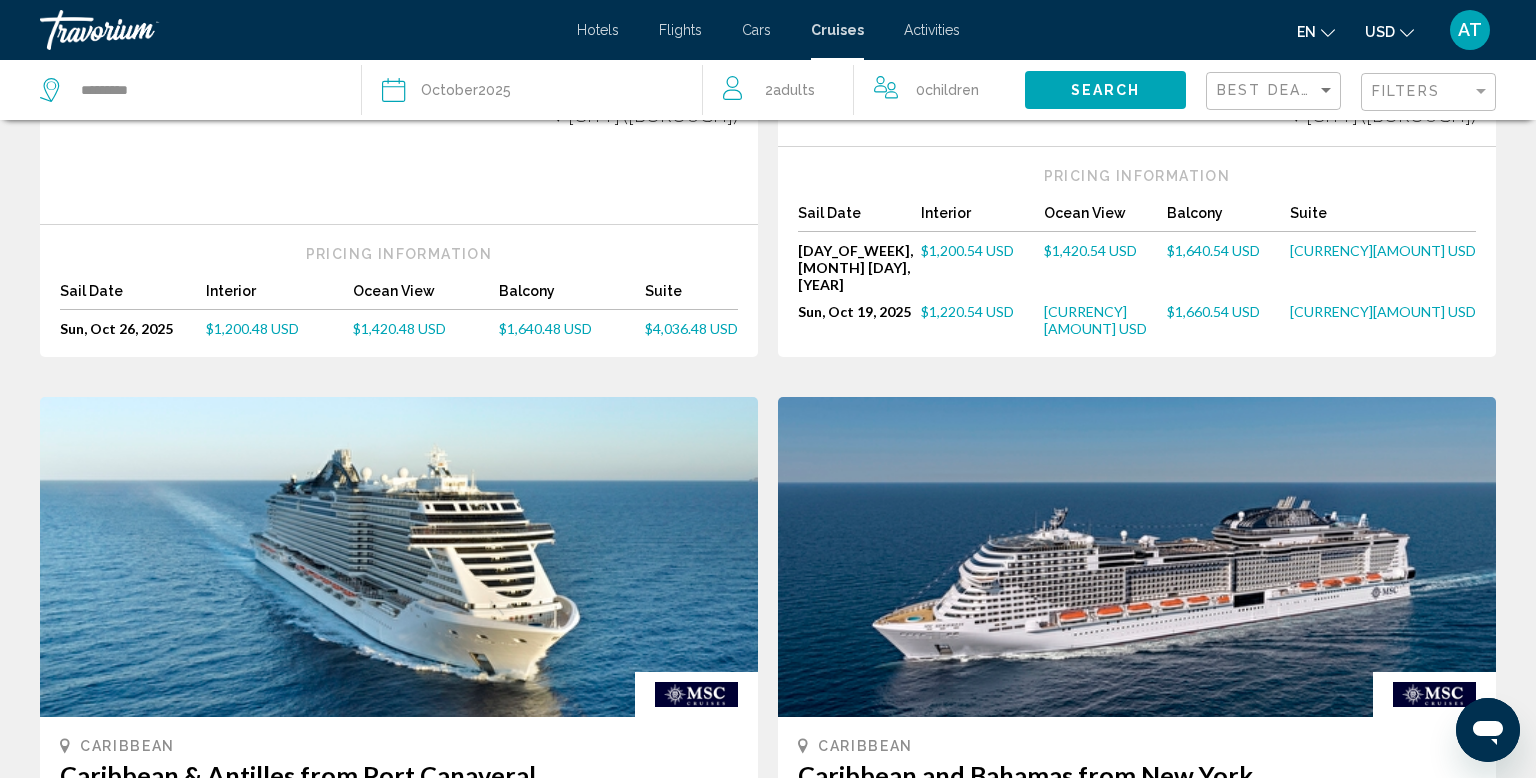 scroll, scrollTop: 0, scrollLeft: 0, axis: both 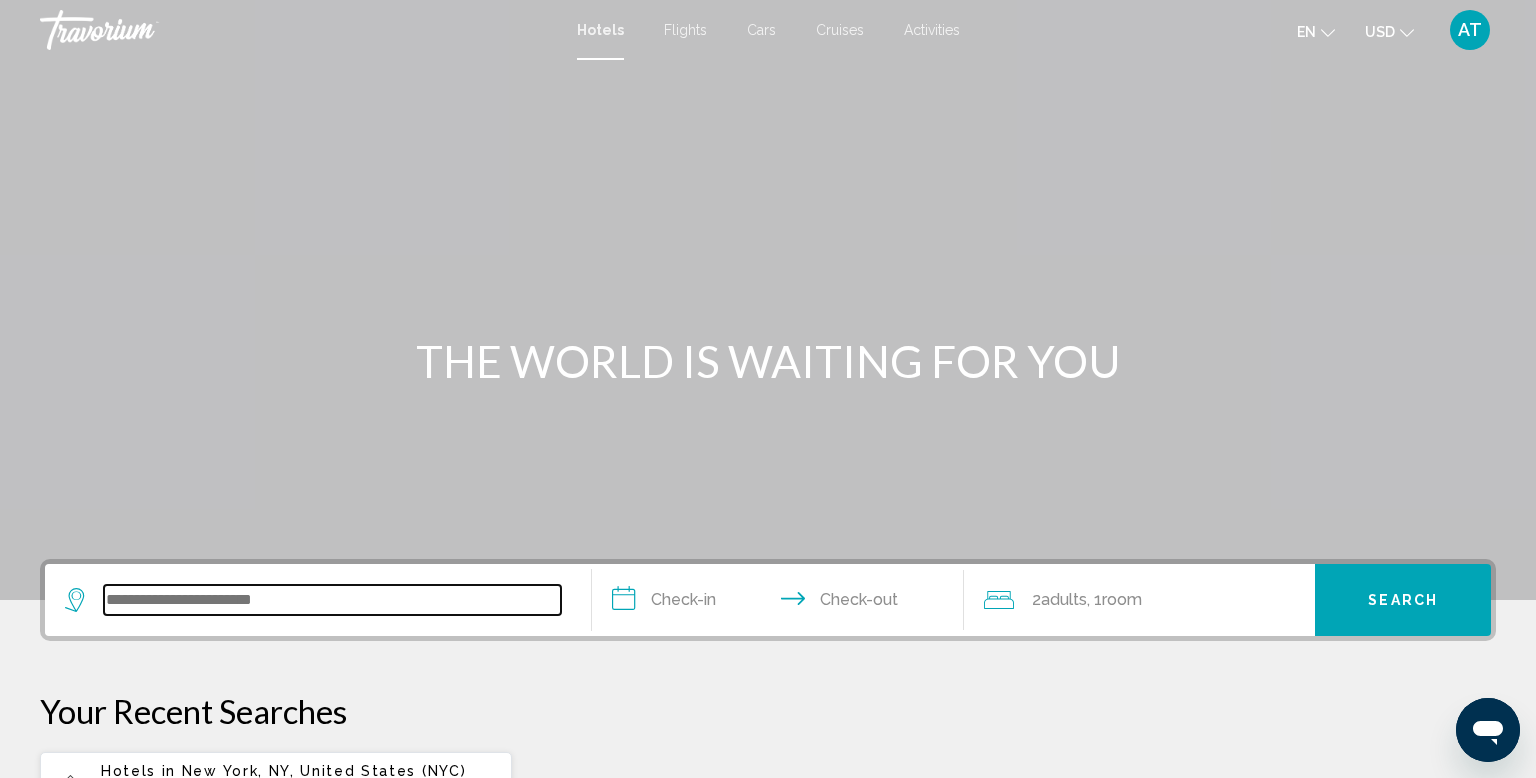click at bounding box center [332, 600] 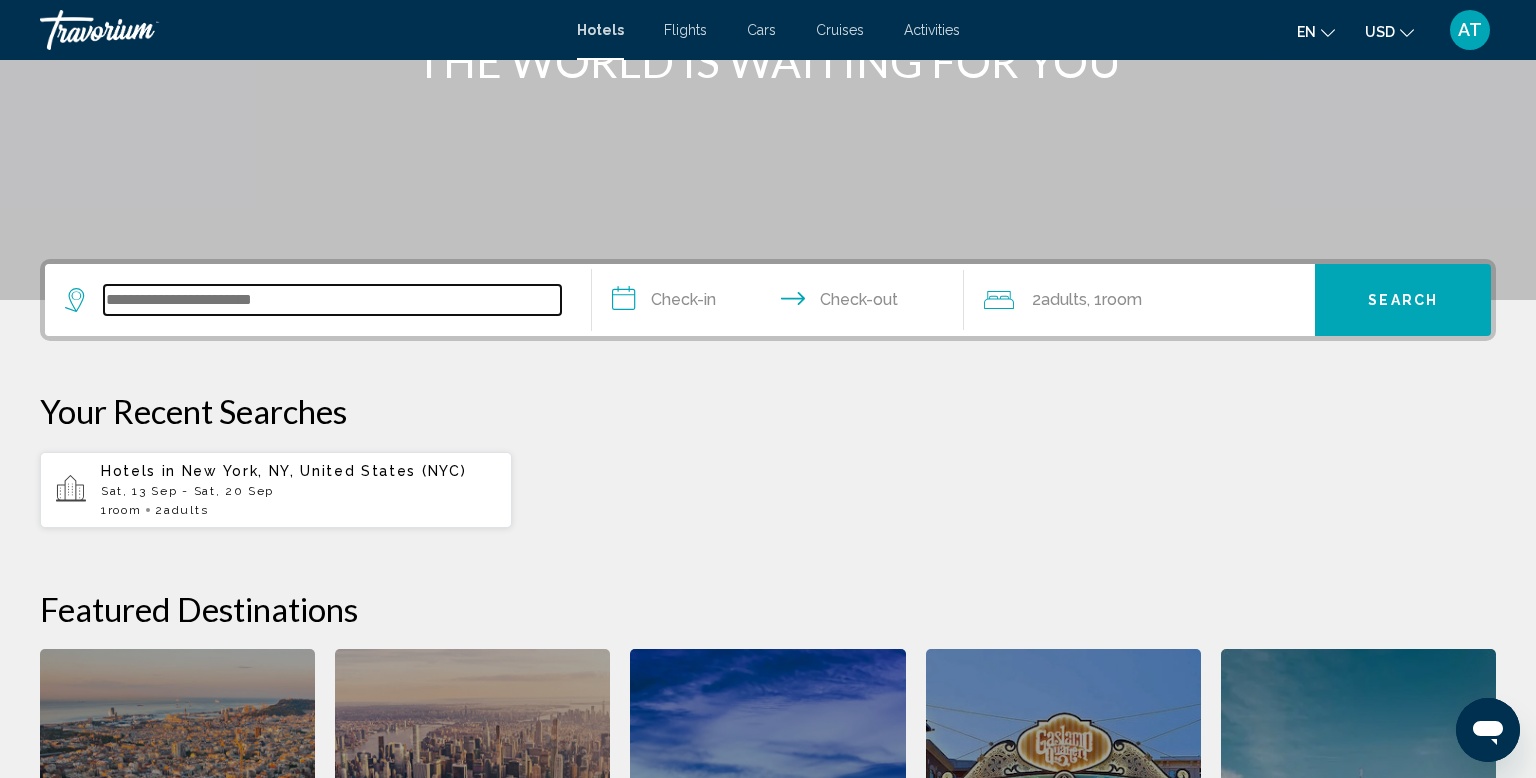 scroll, scrollTop: 493, scrollLeft: 0, axis: vertical 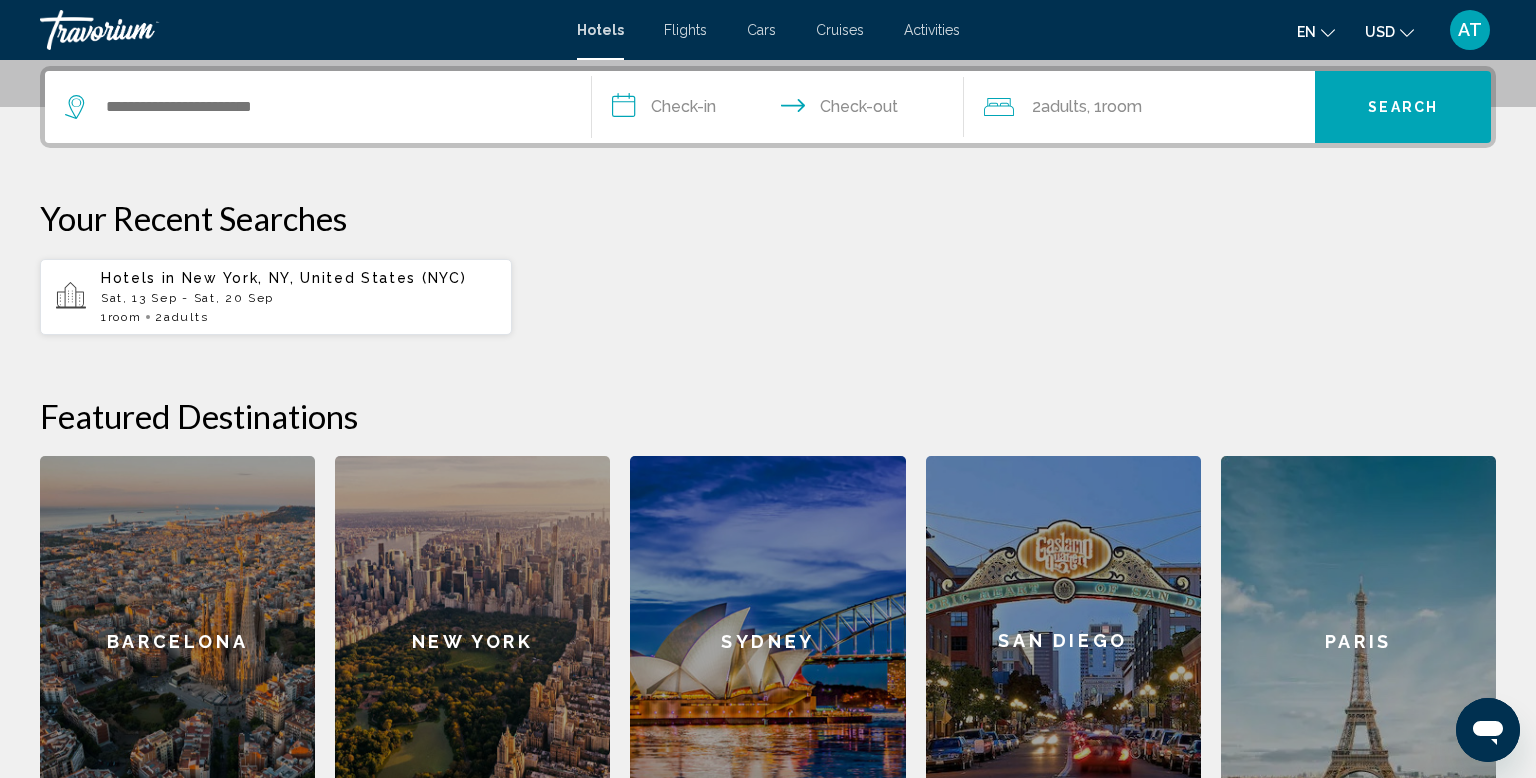 click on "Activities" at bounding box center [932, 30] 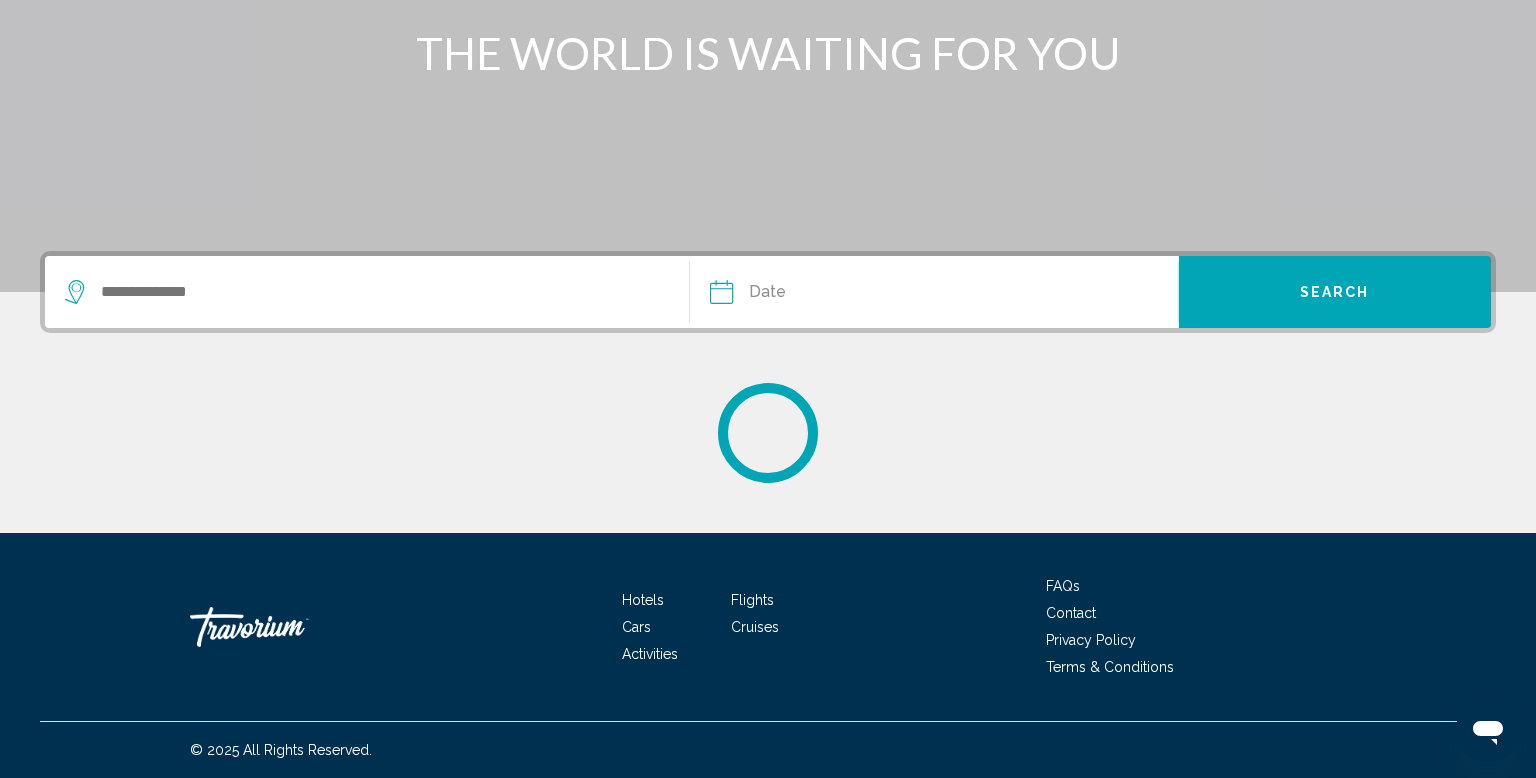 scroll, scrollTop: 0, scrollLeft: 0, axis: both 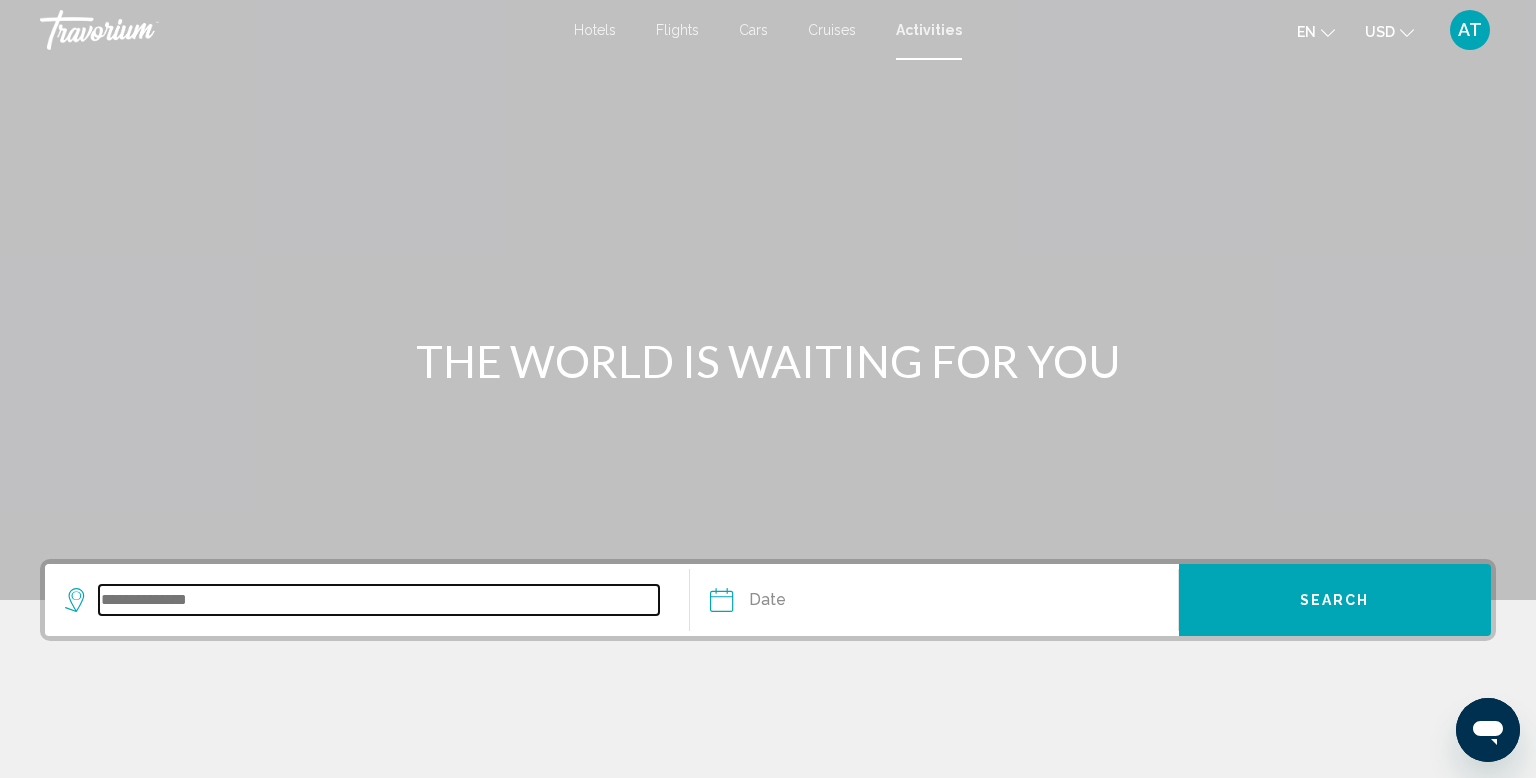 click at bounding box center (379, 600) 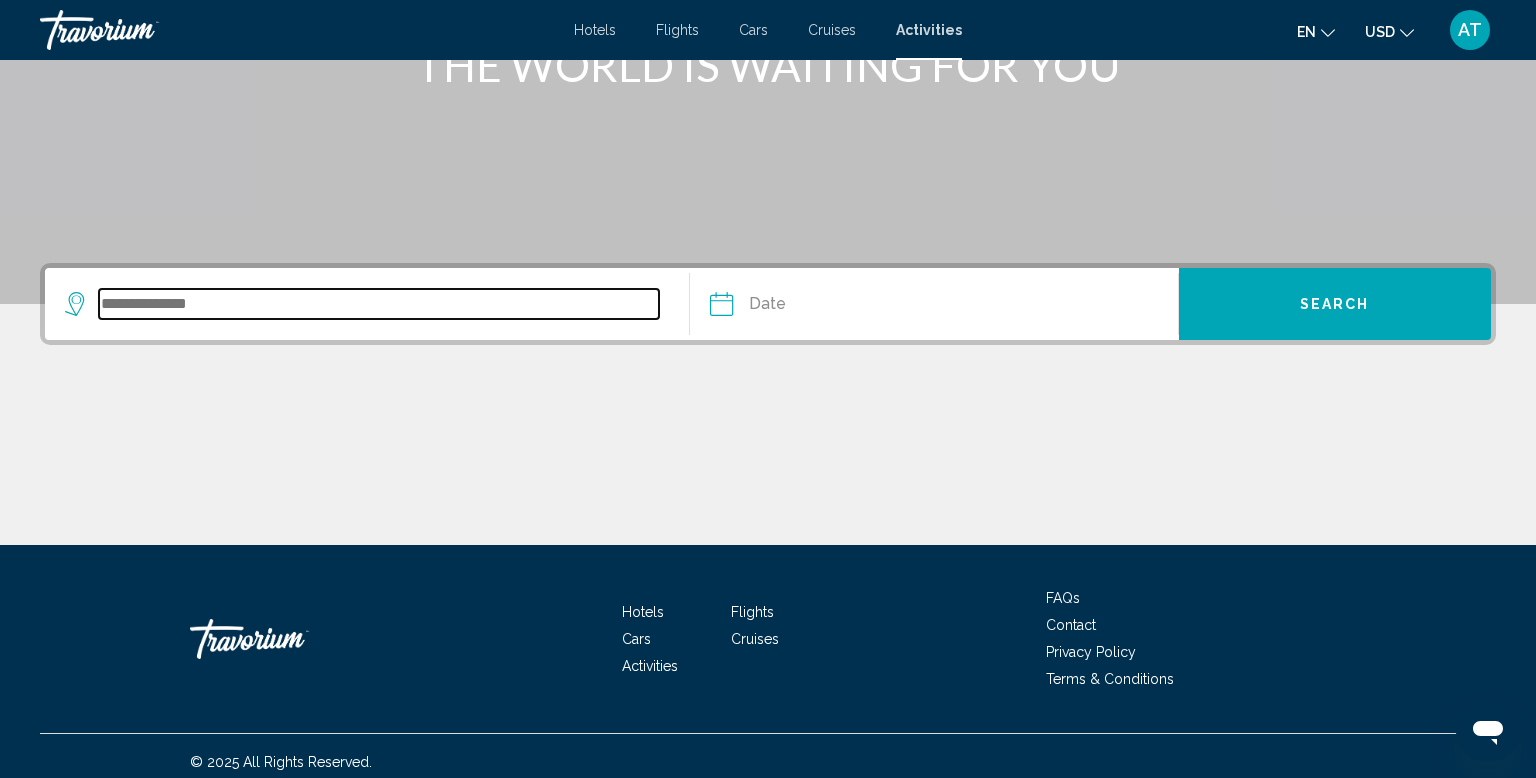 scroll, scrollTop: 308, scrollLeft: 0, axis: vertical 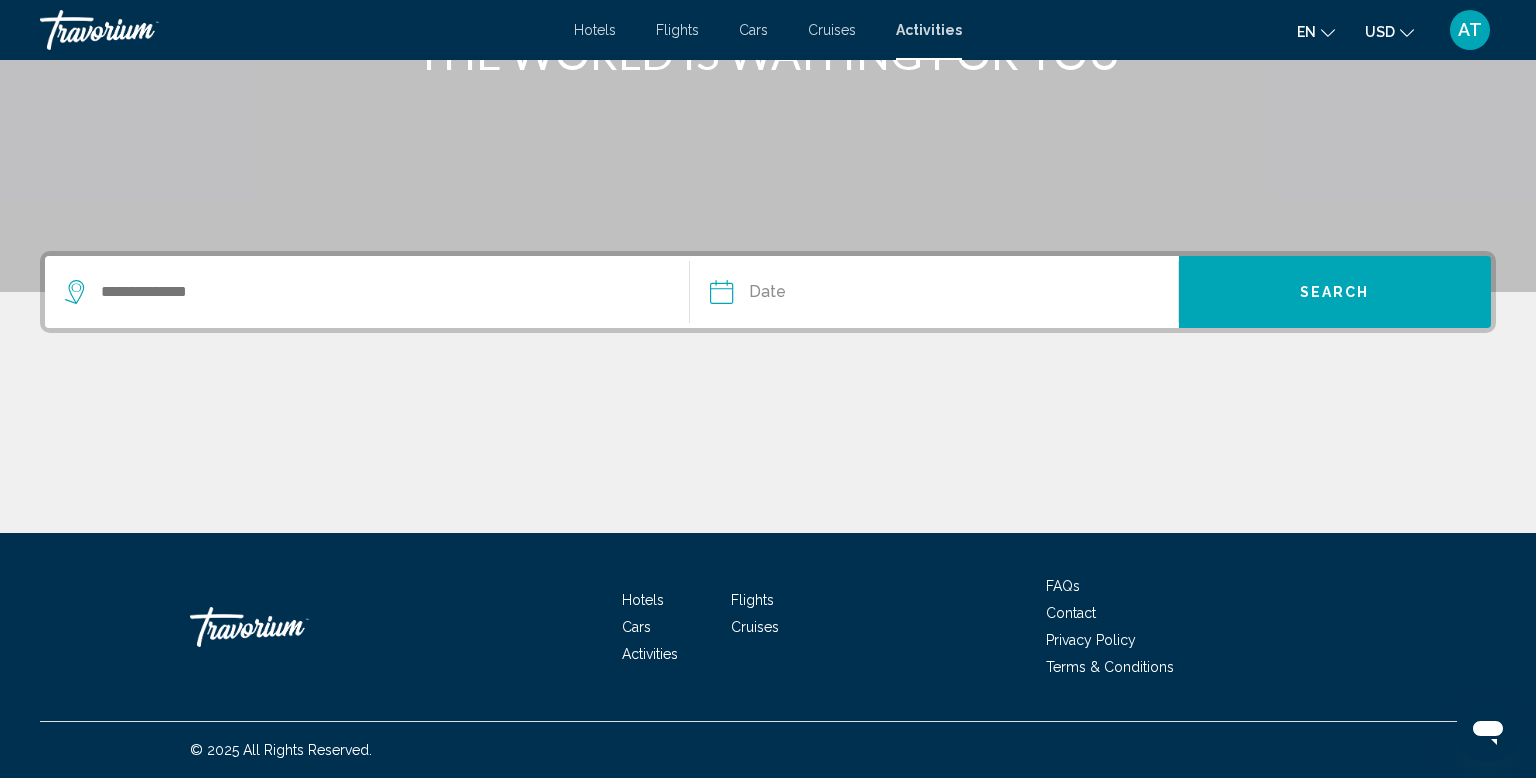 click at bounding box center (290, 627) 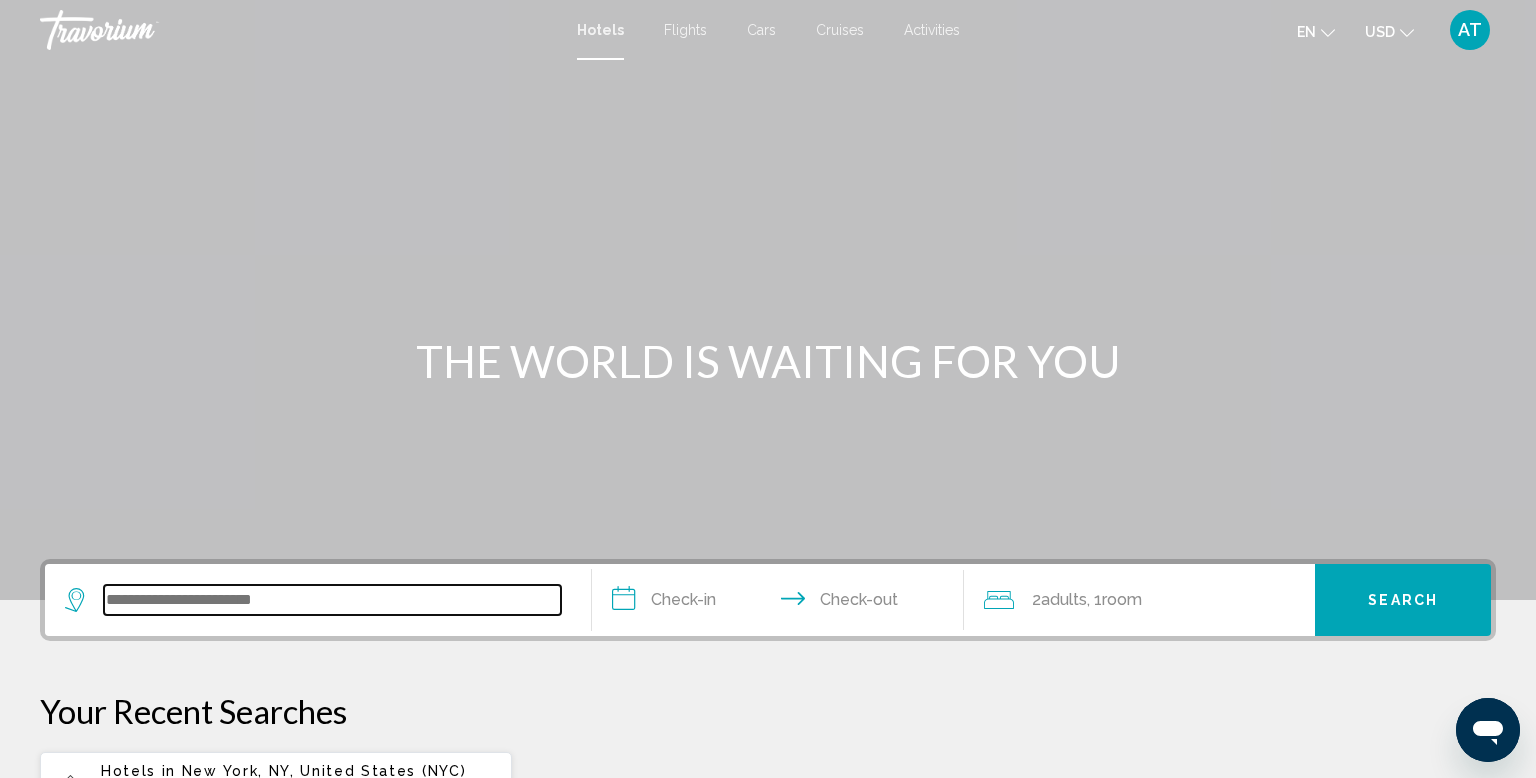 click at bounding box center (332, 600) 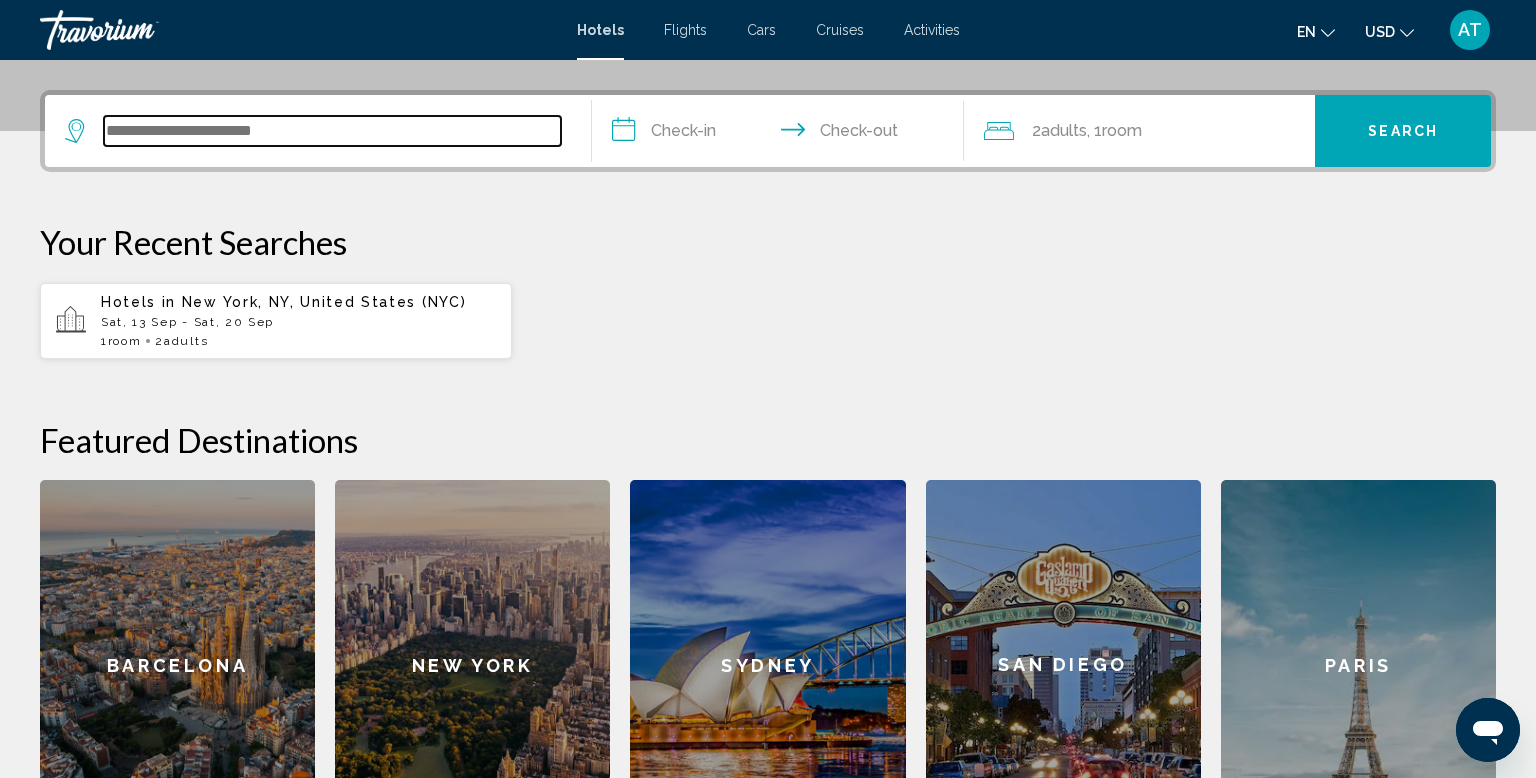 scroll, scrollTop: 493, scrollLeft: 0, axis: vertical 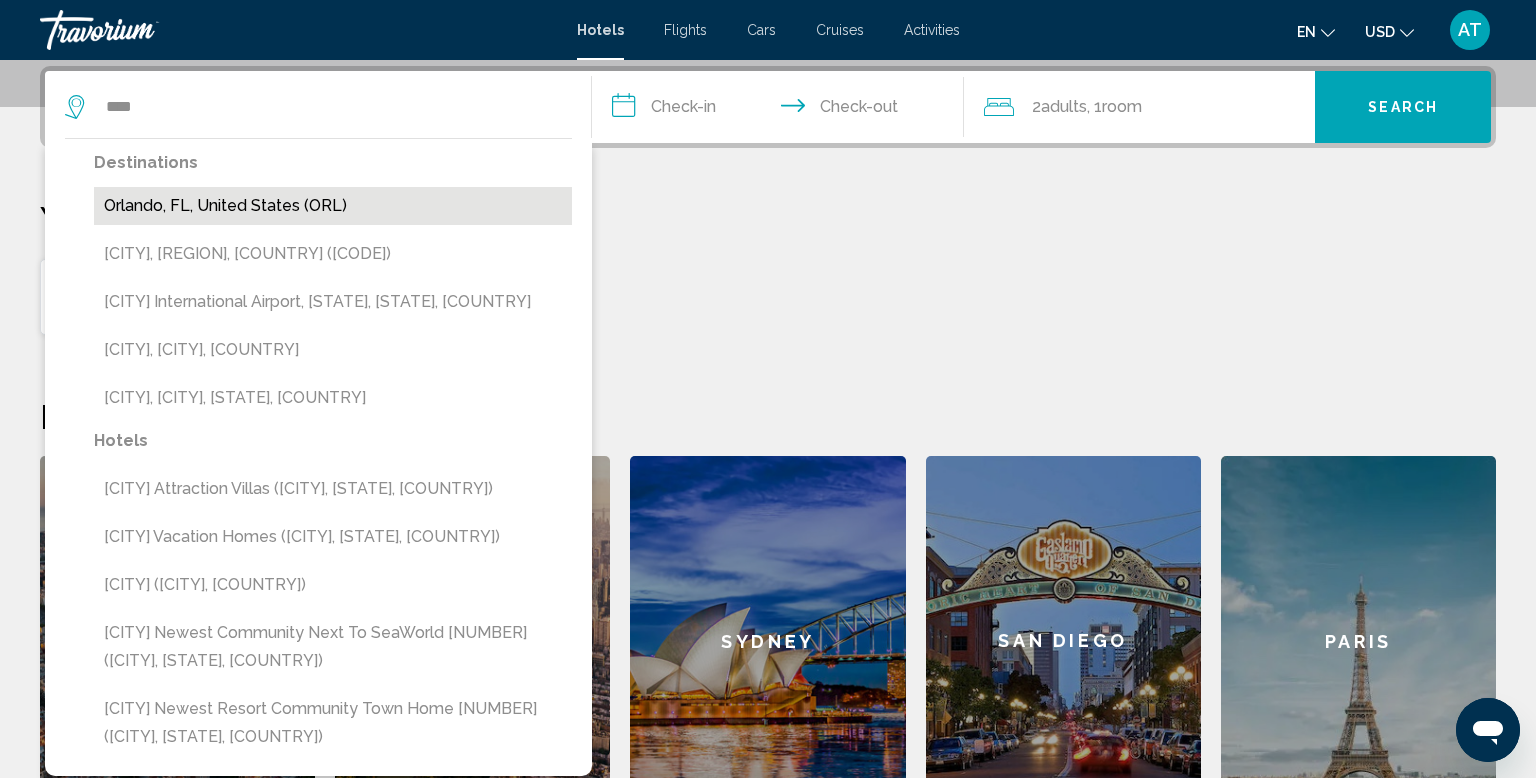 click on "Orlando, FL, United States (ORL)" at bounding box center (333, 206) 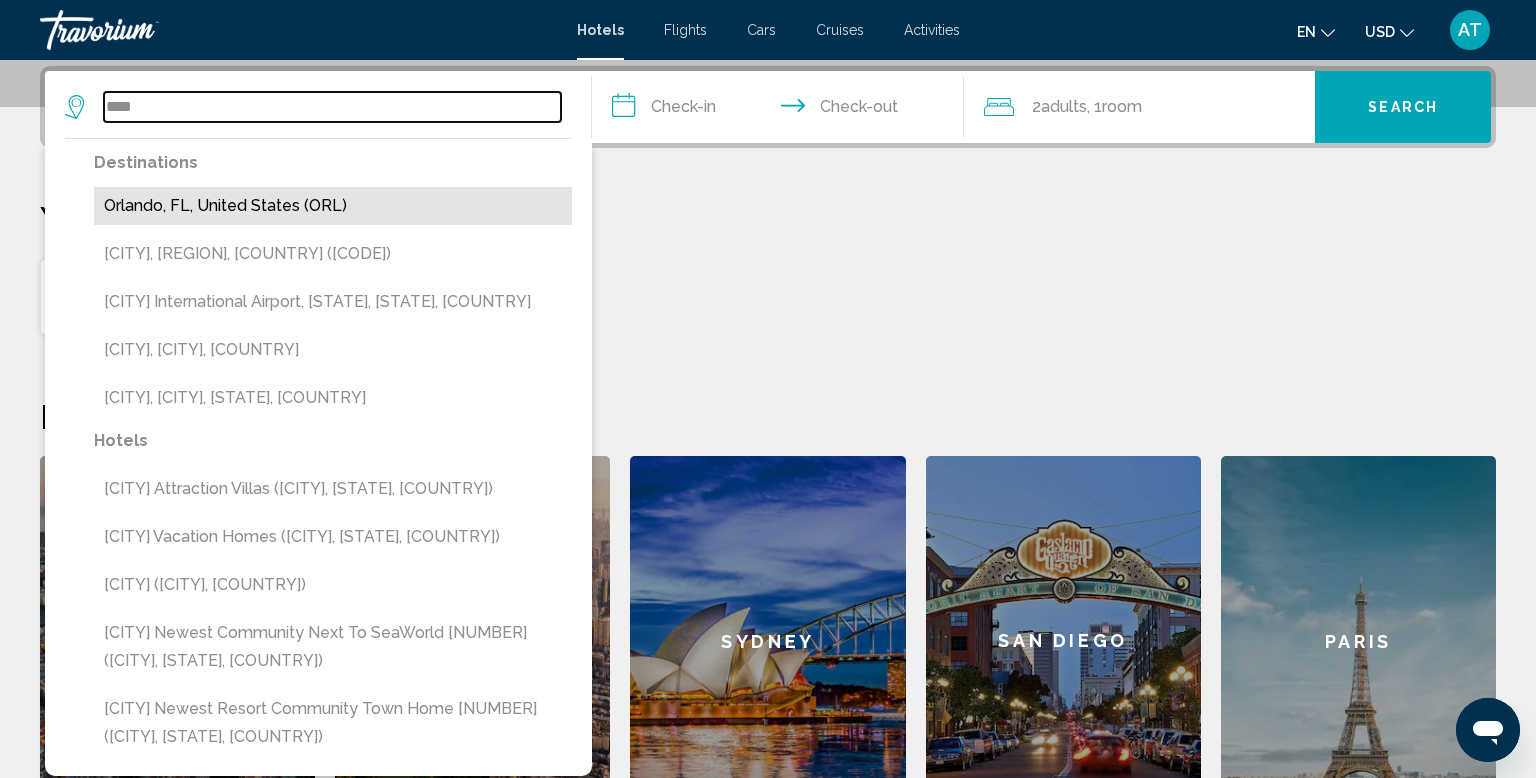 type on "**********" 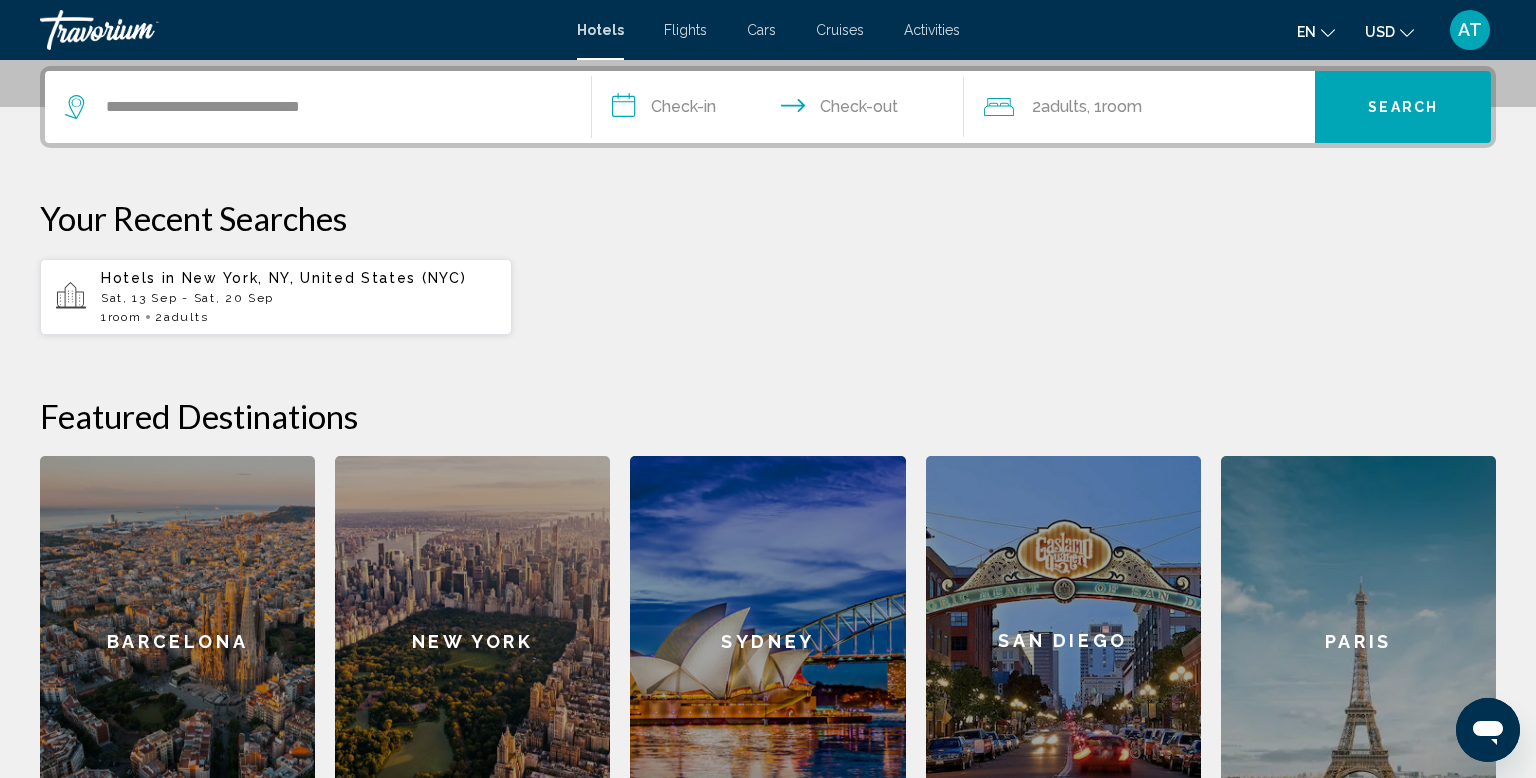 click on "**********" at bounding box center [782, 110] 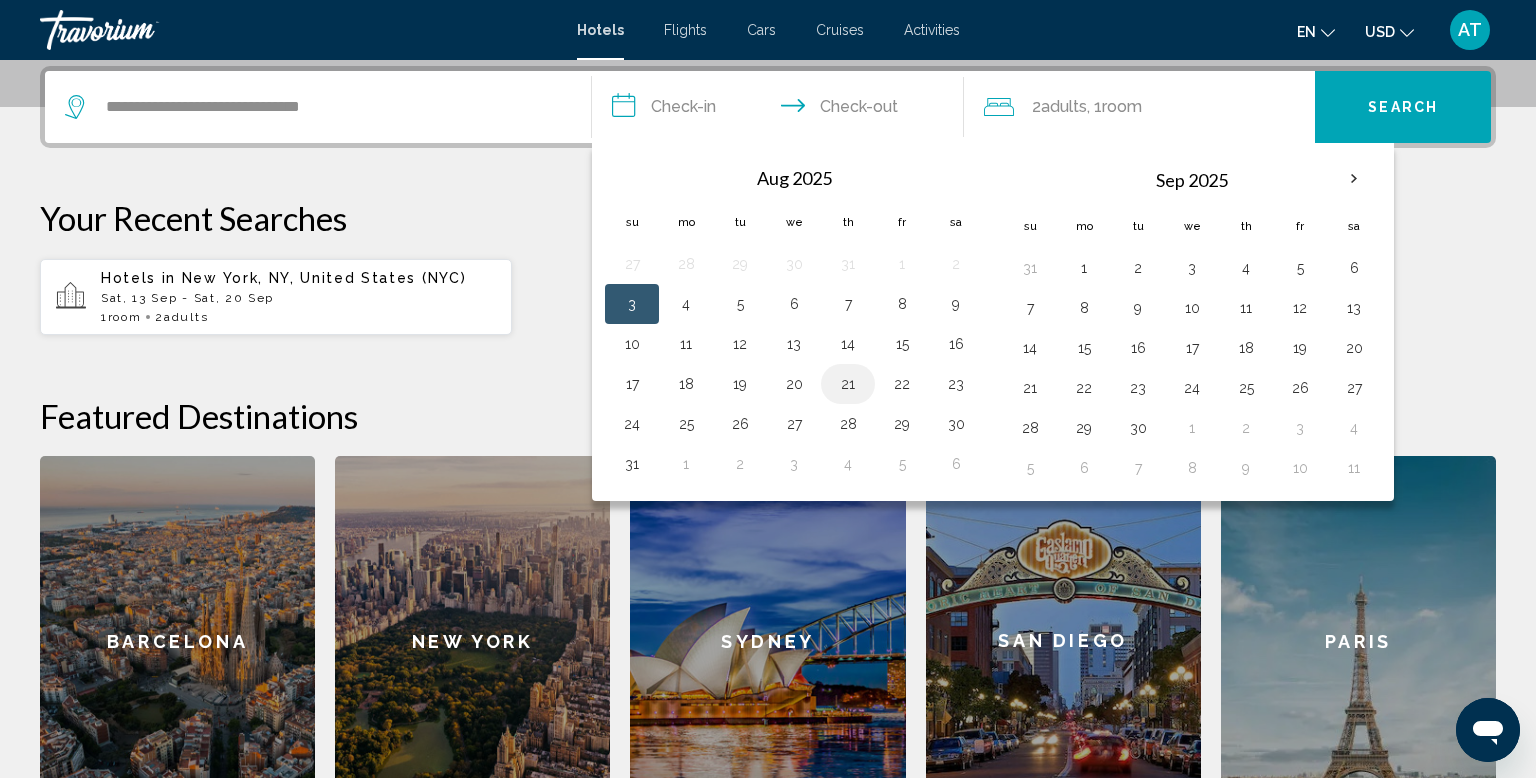 click on "21" at bounding box center [848, 384] 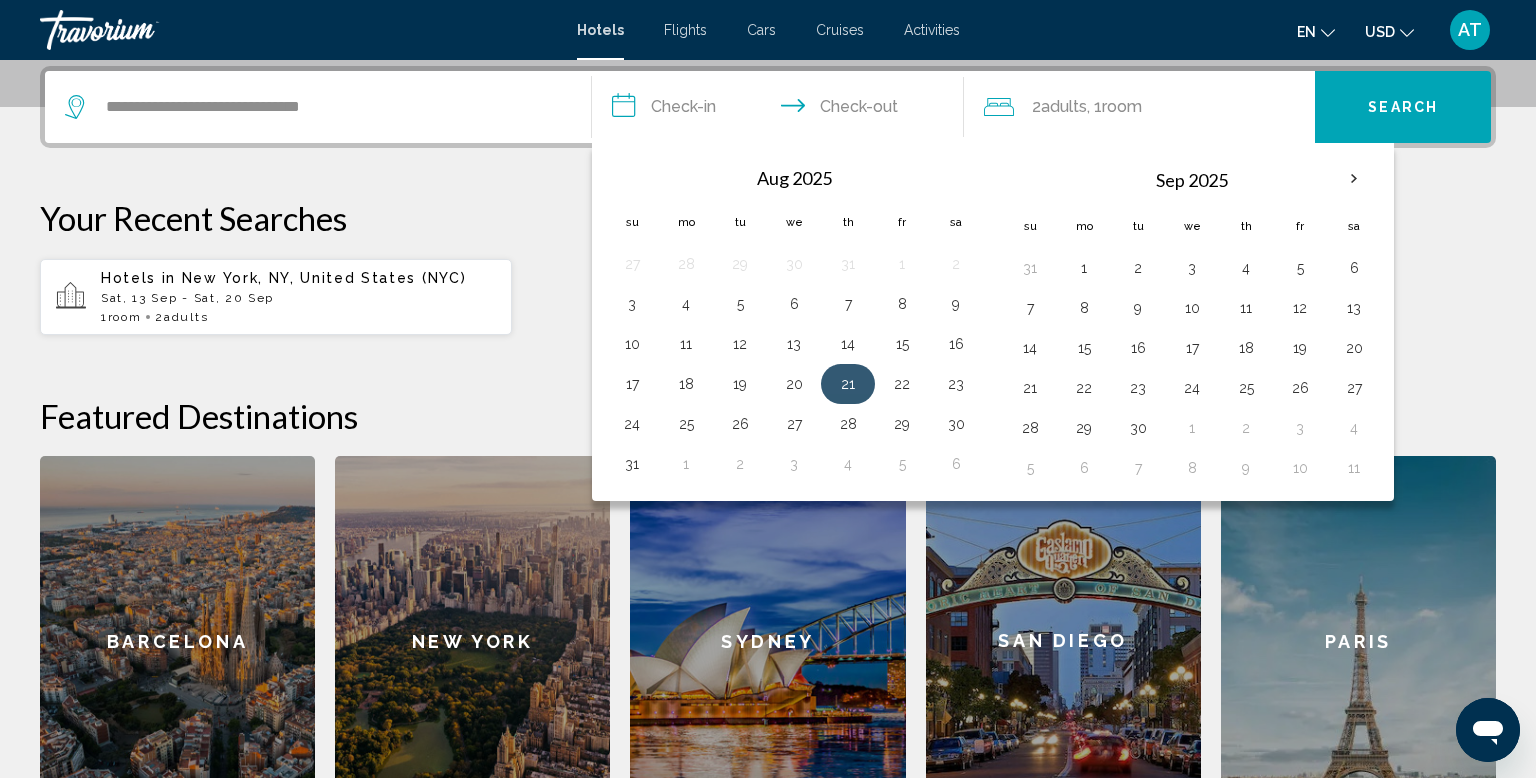 click on "21" at bounding box center [848, 384] 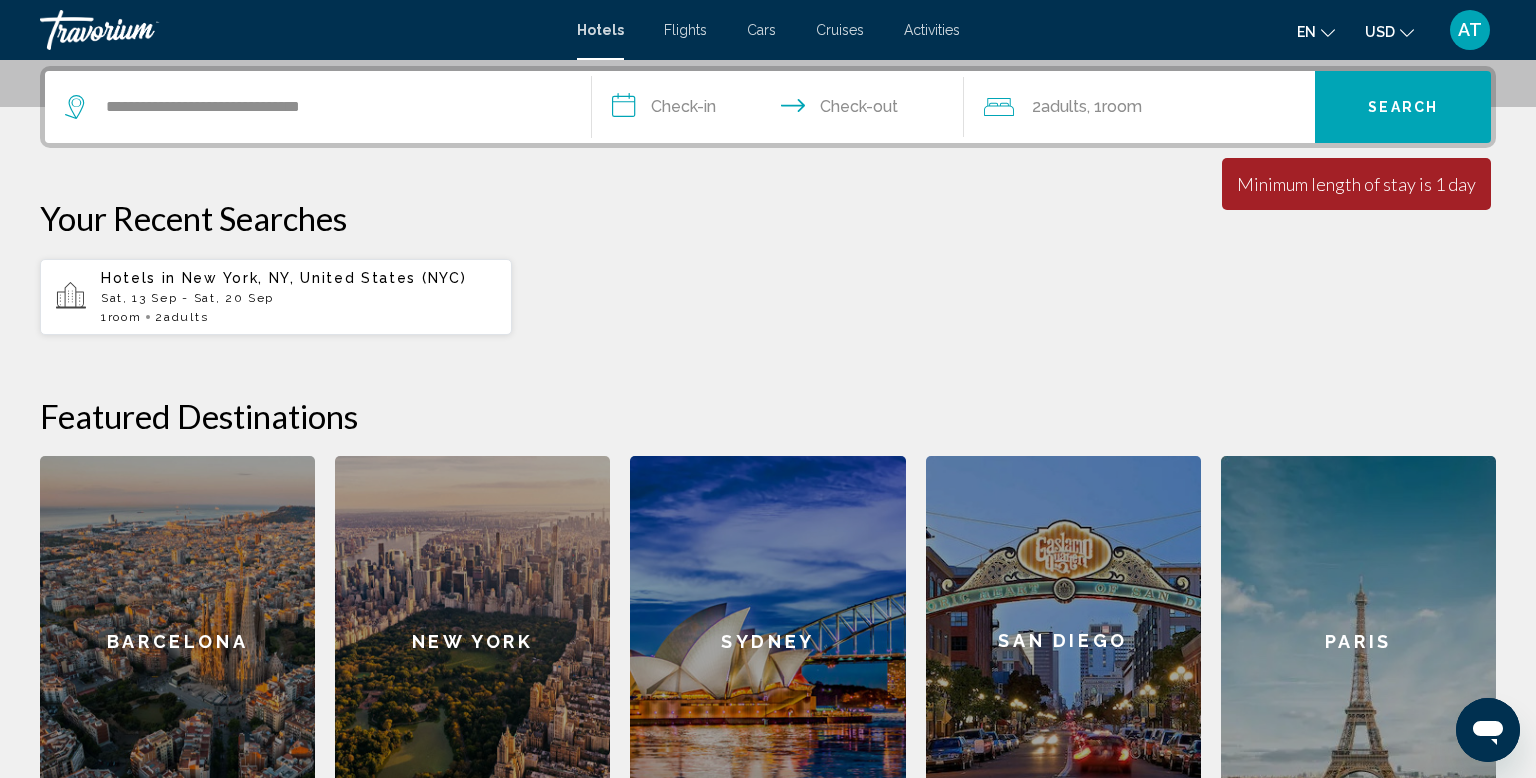 click on "**********" at bounding box center [782, 110] 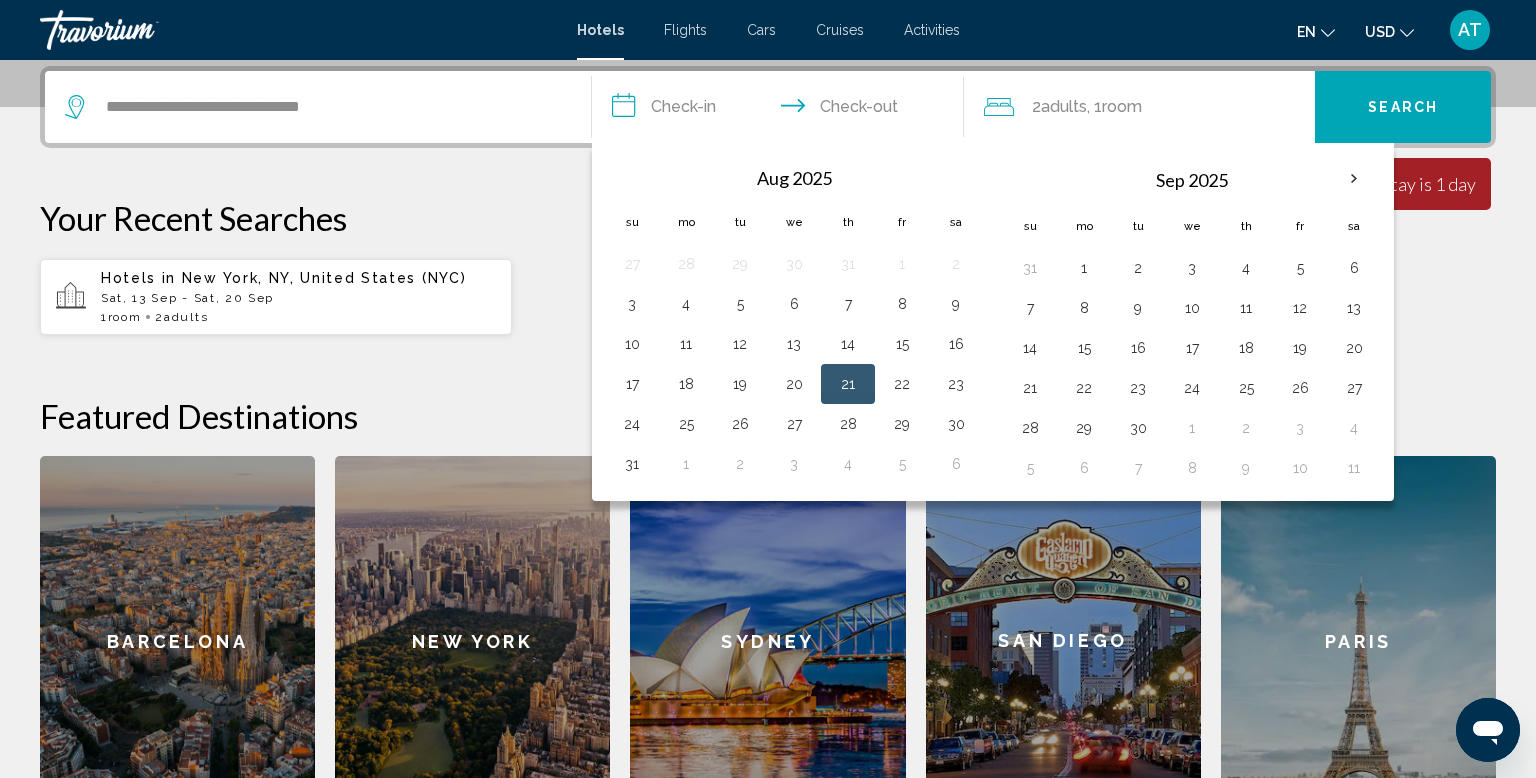 click on "21" at bounding box center [848, 384] 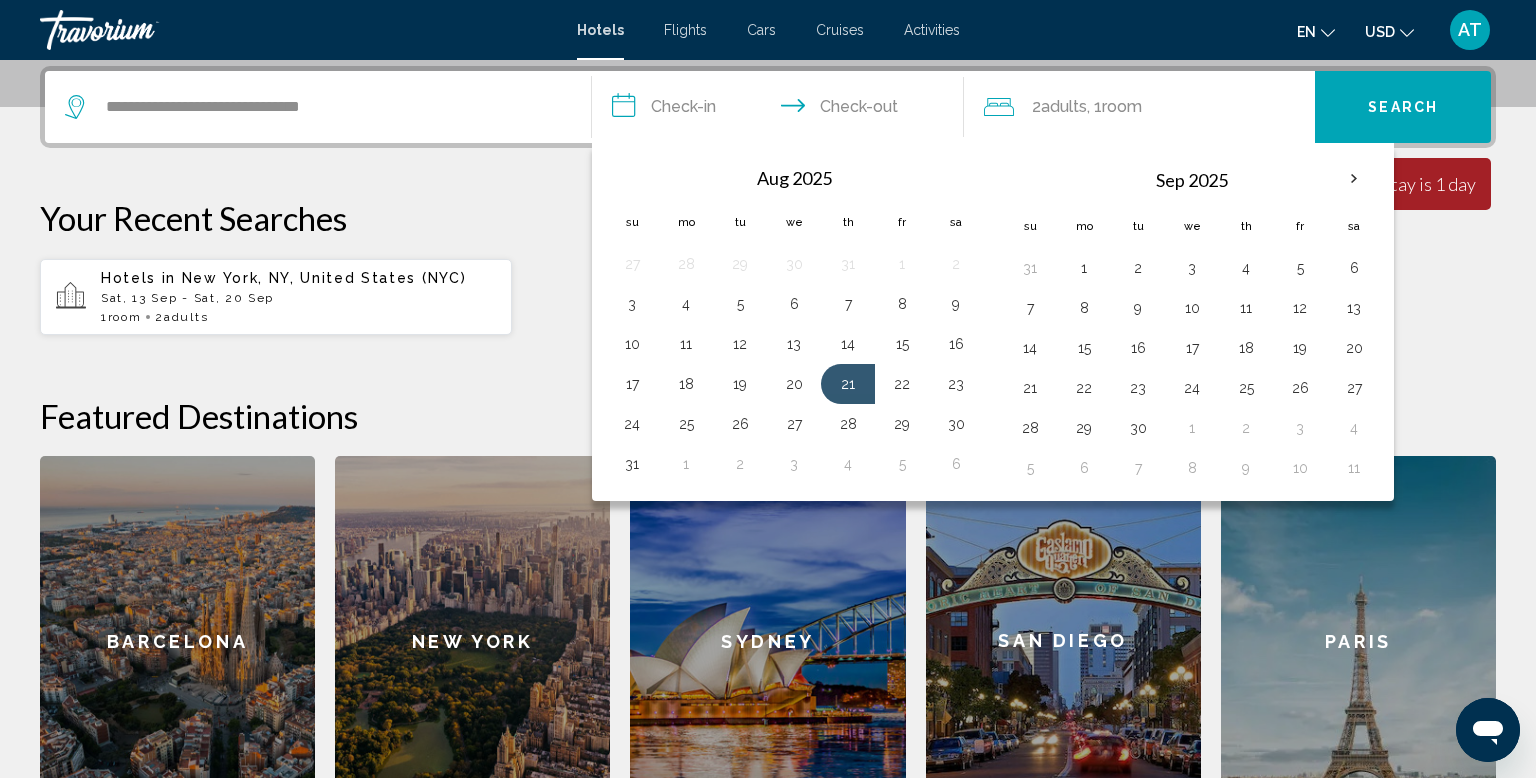 click on "22" at bounding box center (902, 384) 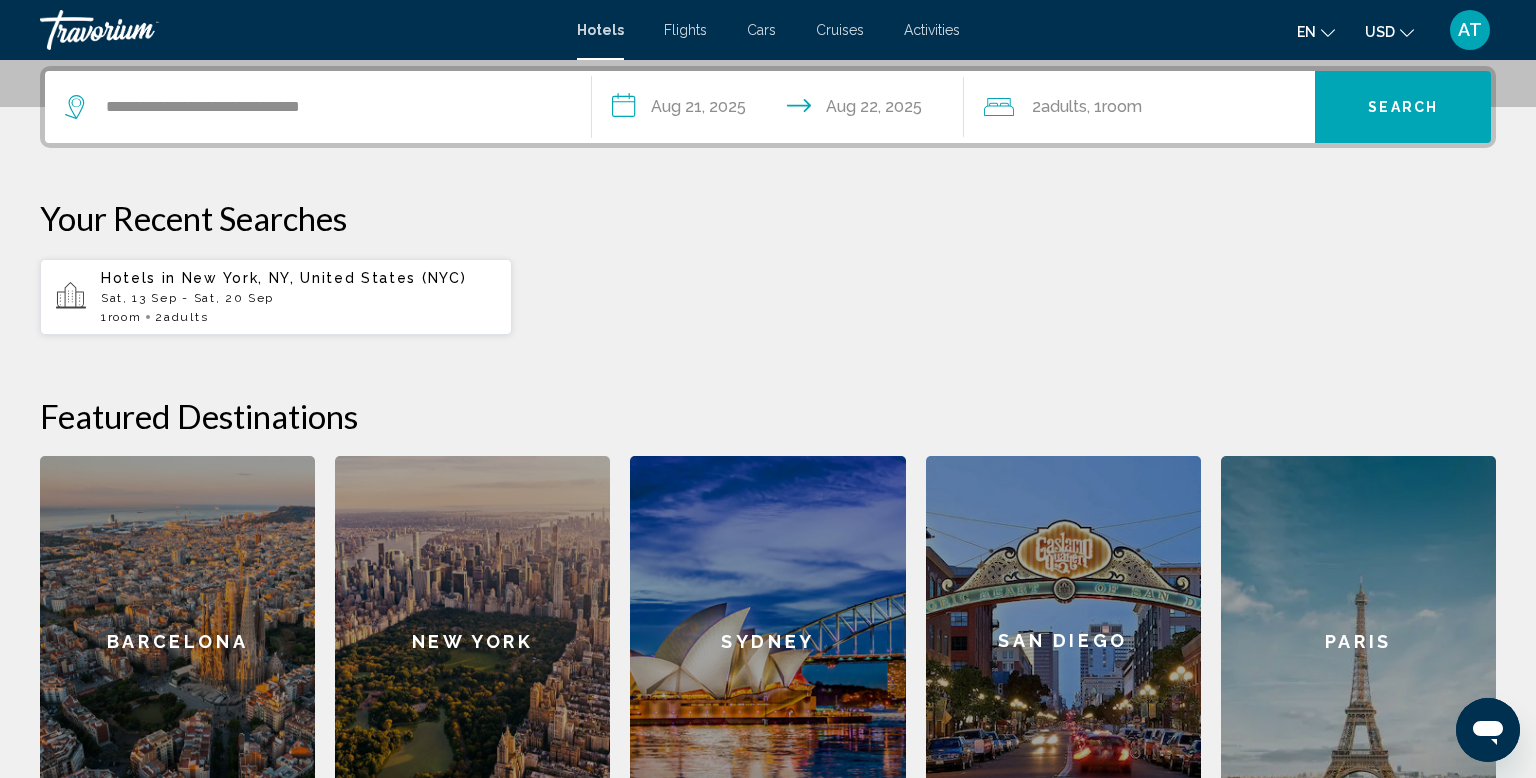 click on "Search" at bounding box center (1403, 107) 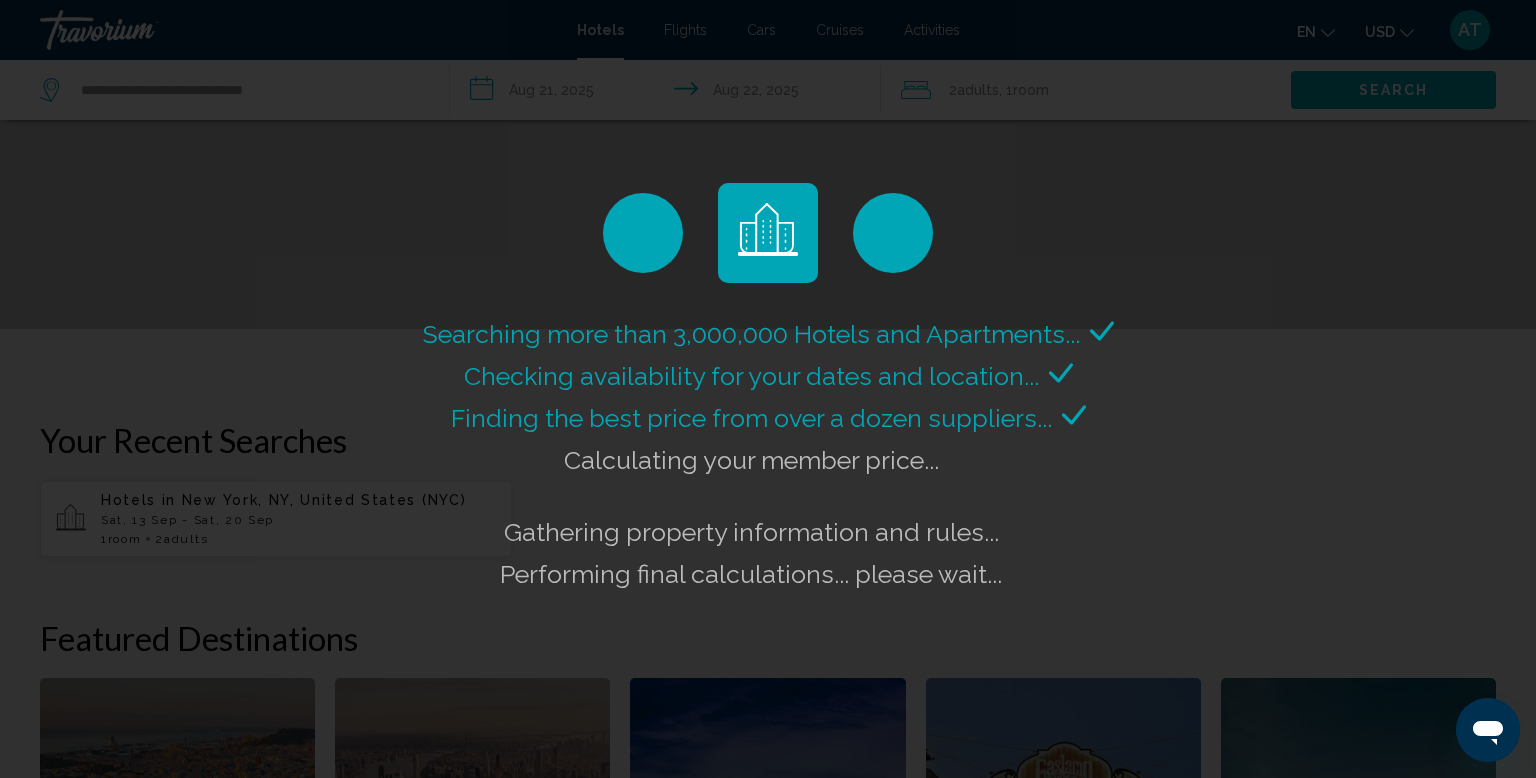 scroll, scrollTop: 164, scrollLeft: 0, axis: vertical 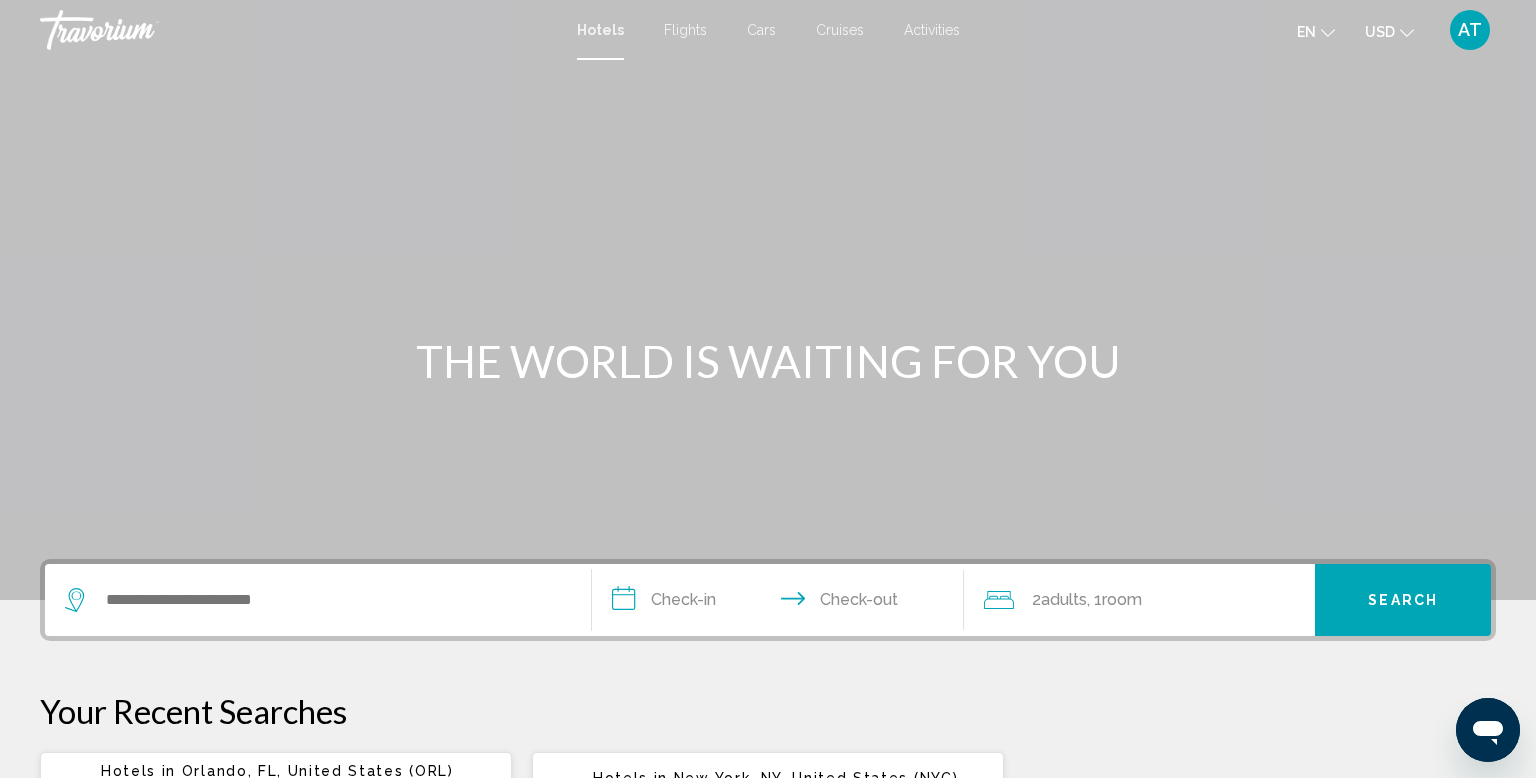 click on "Activities" at bounding box center [932, 30] 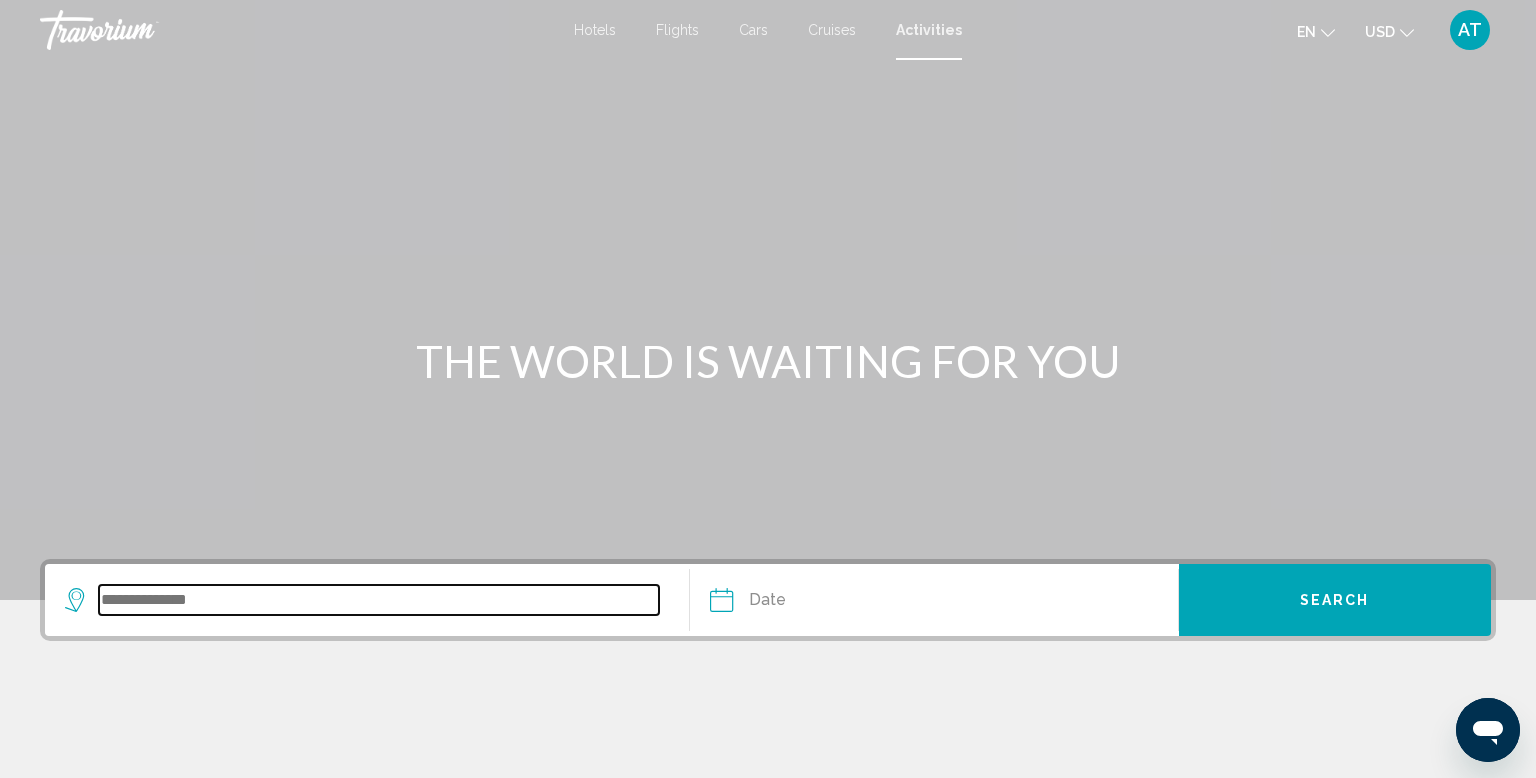 click at bounding box center (379, 600) 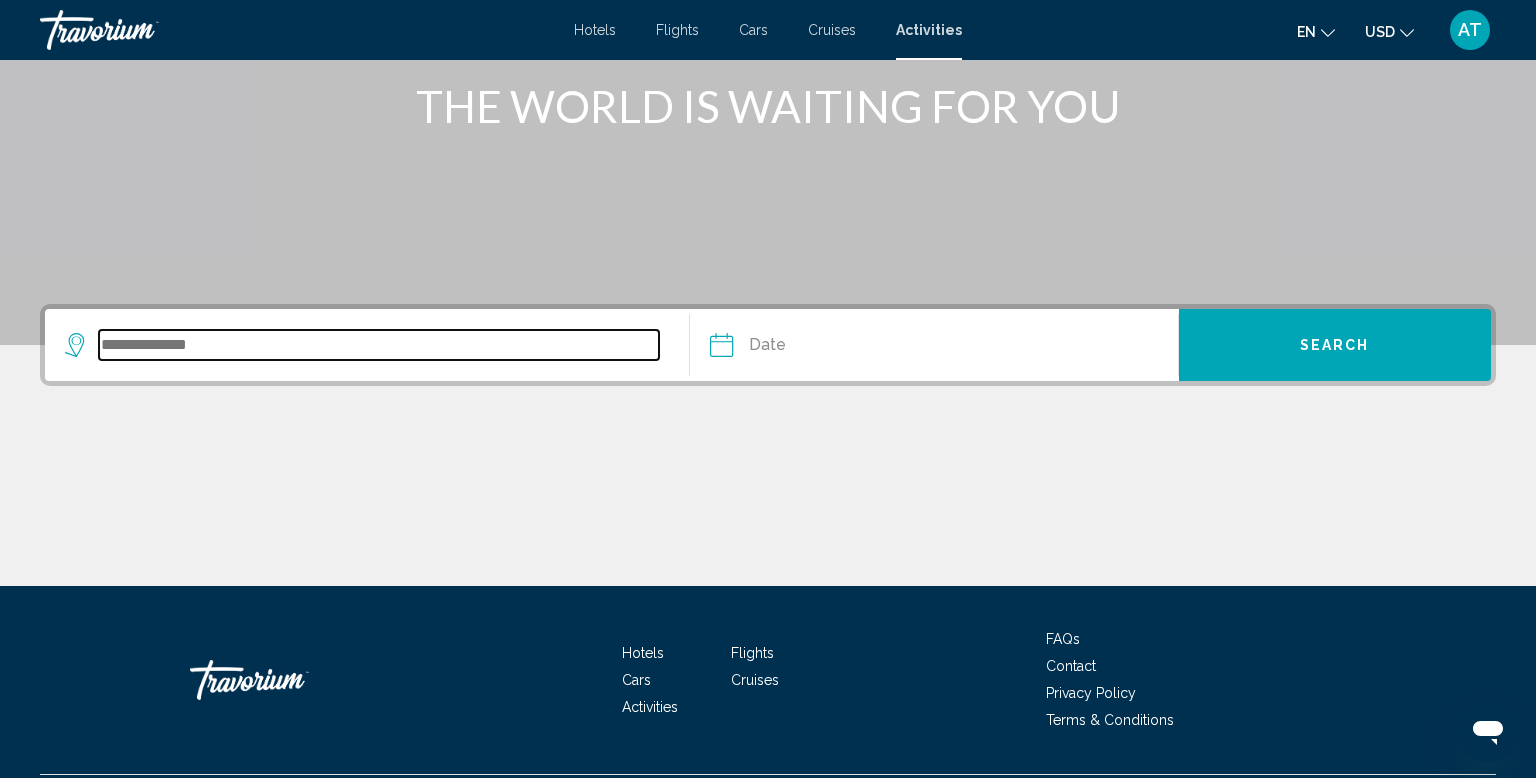 scroll, scrollTop: 308, scrollLeft: 0, axis: vertical 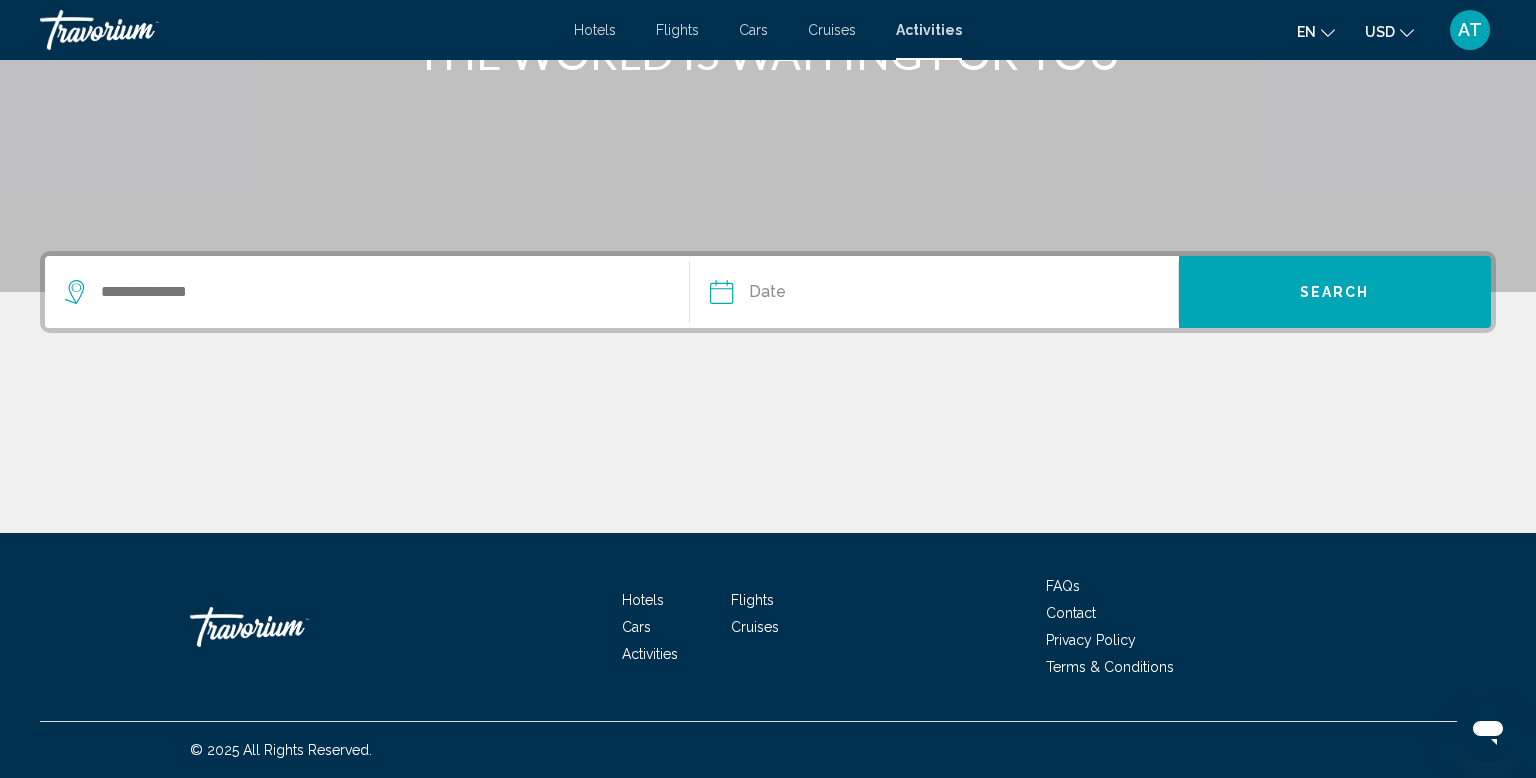 click at bounding box center (768, 458) 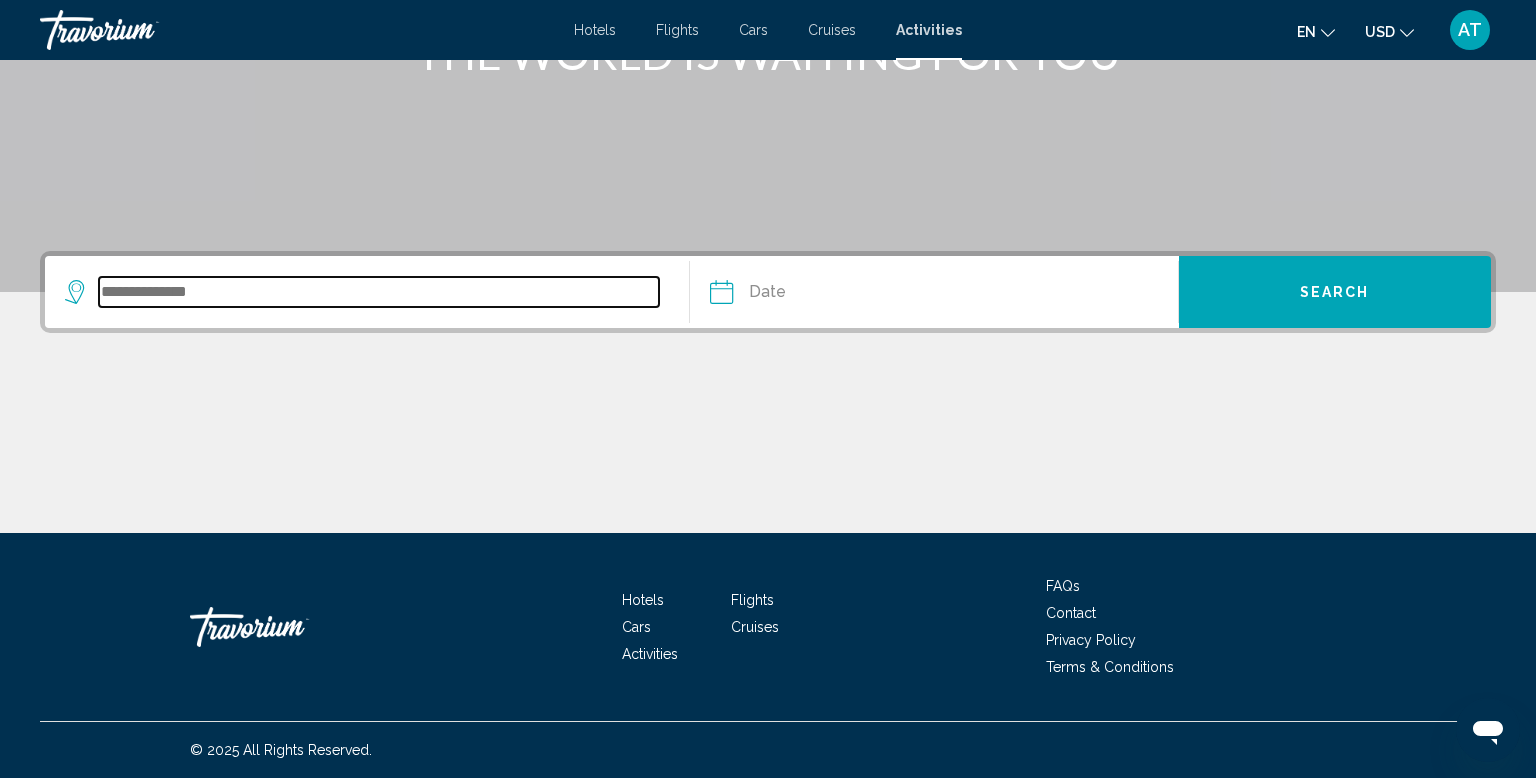 click at bounding box center (379, 292) 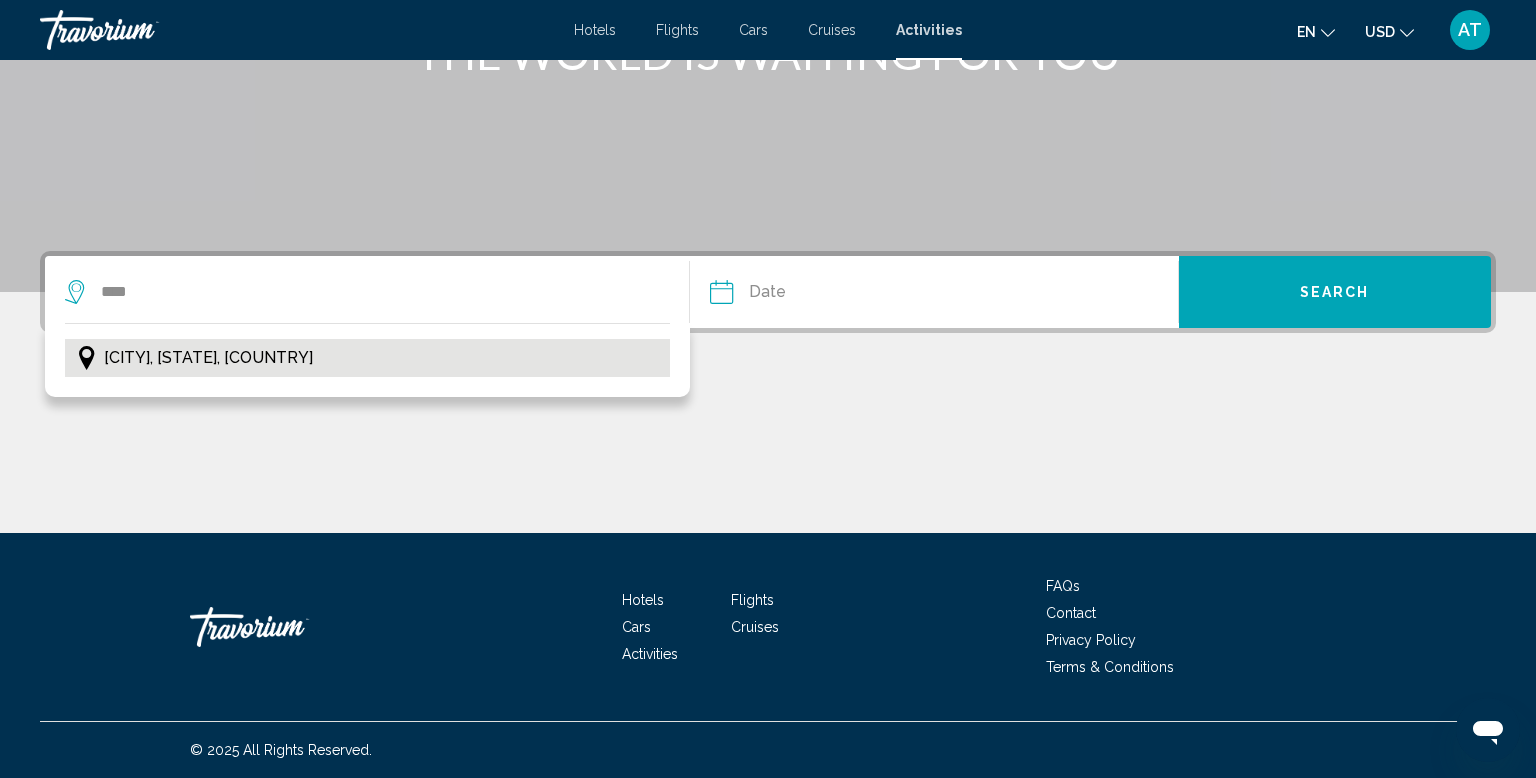click on "[CITY], [STATE], [COUNTRY]" at bounding box center [208, 358] 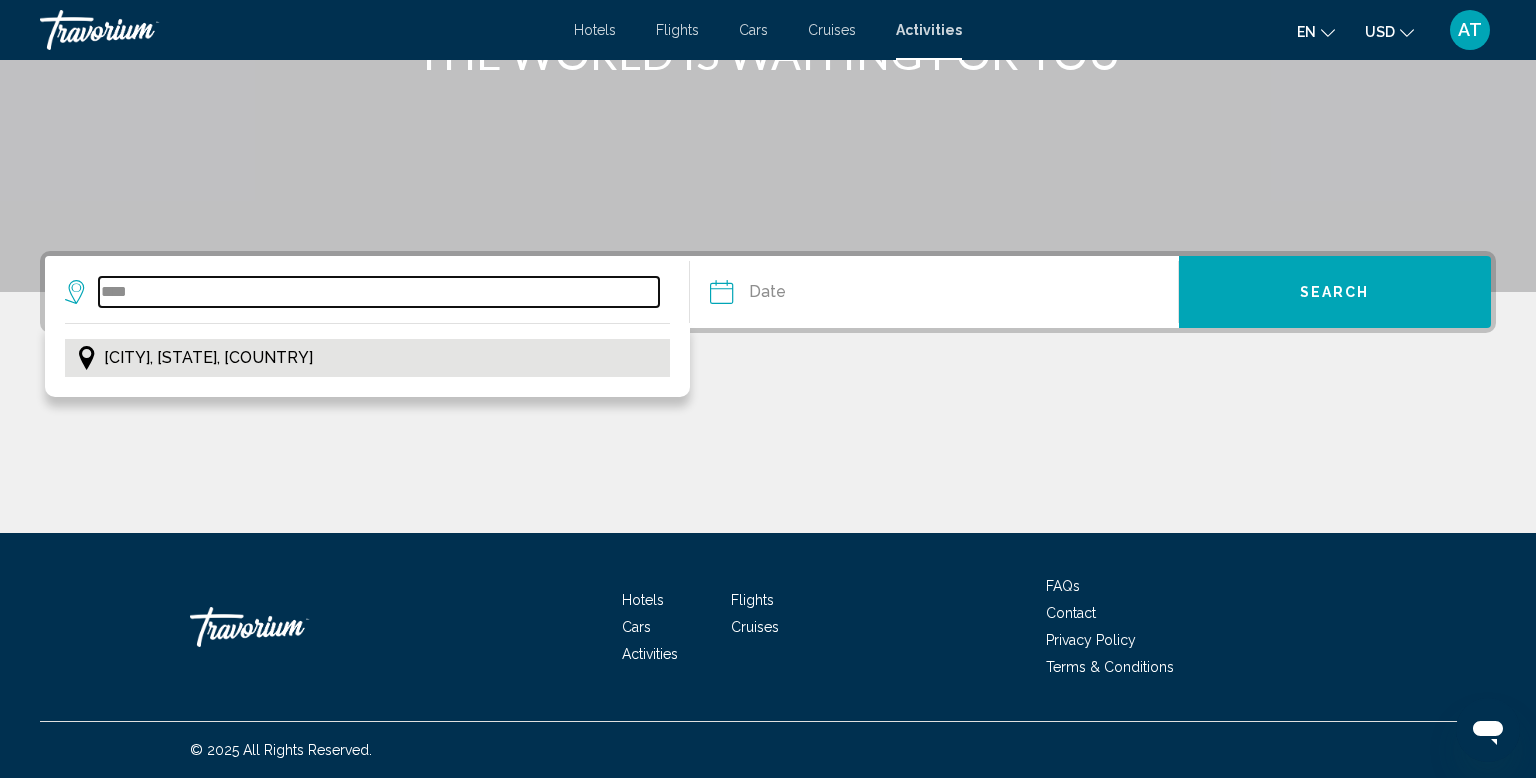 type on "**********" 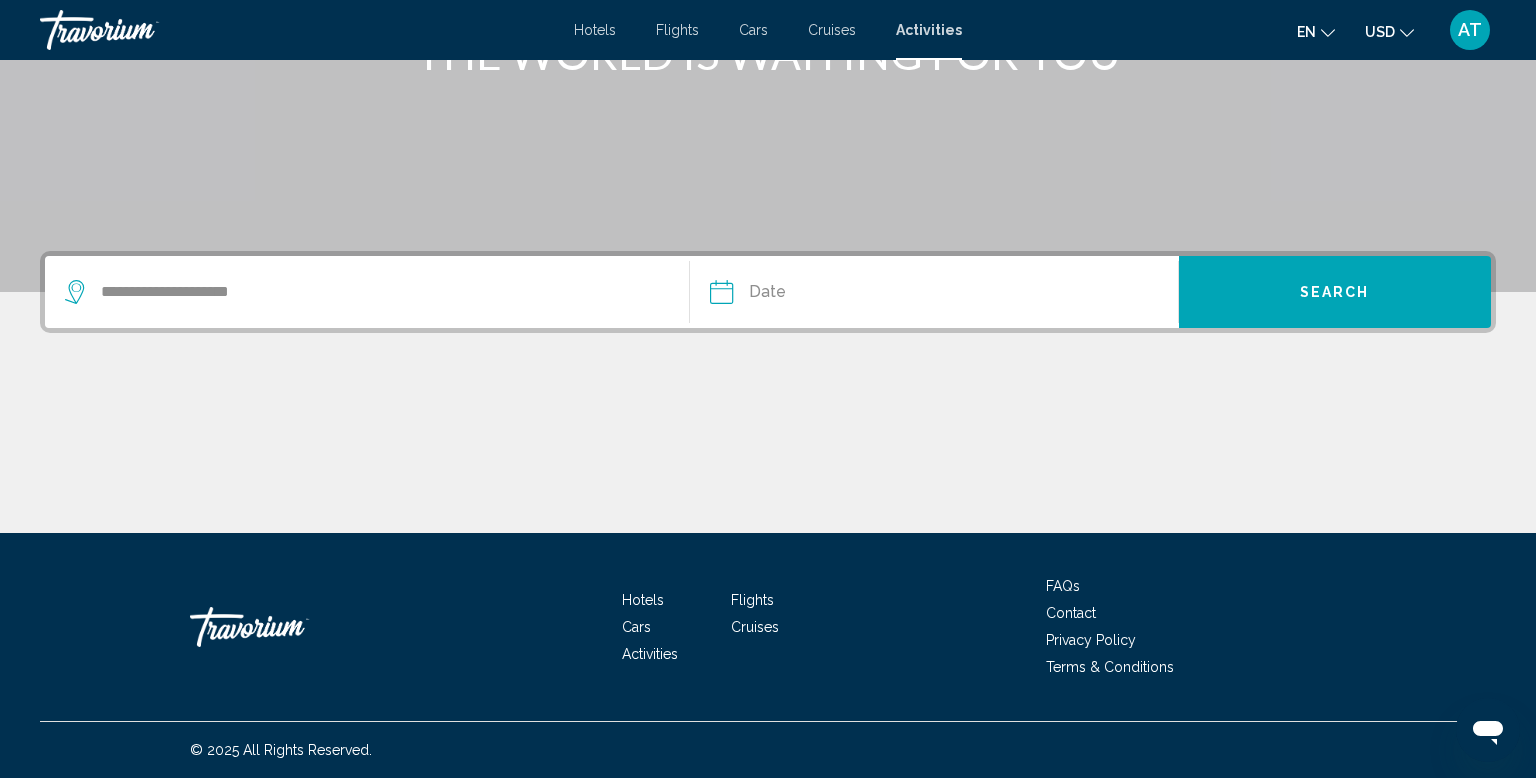 click at bounding box center [826, 295] 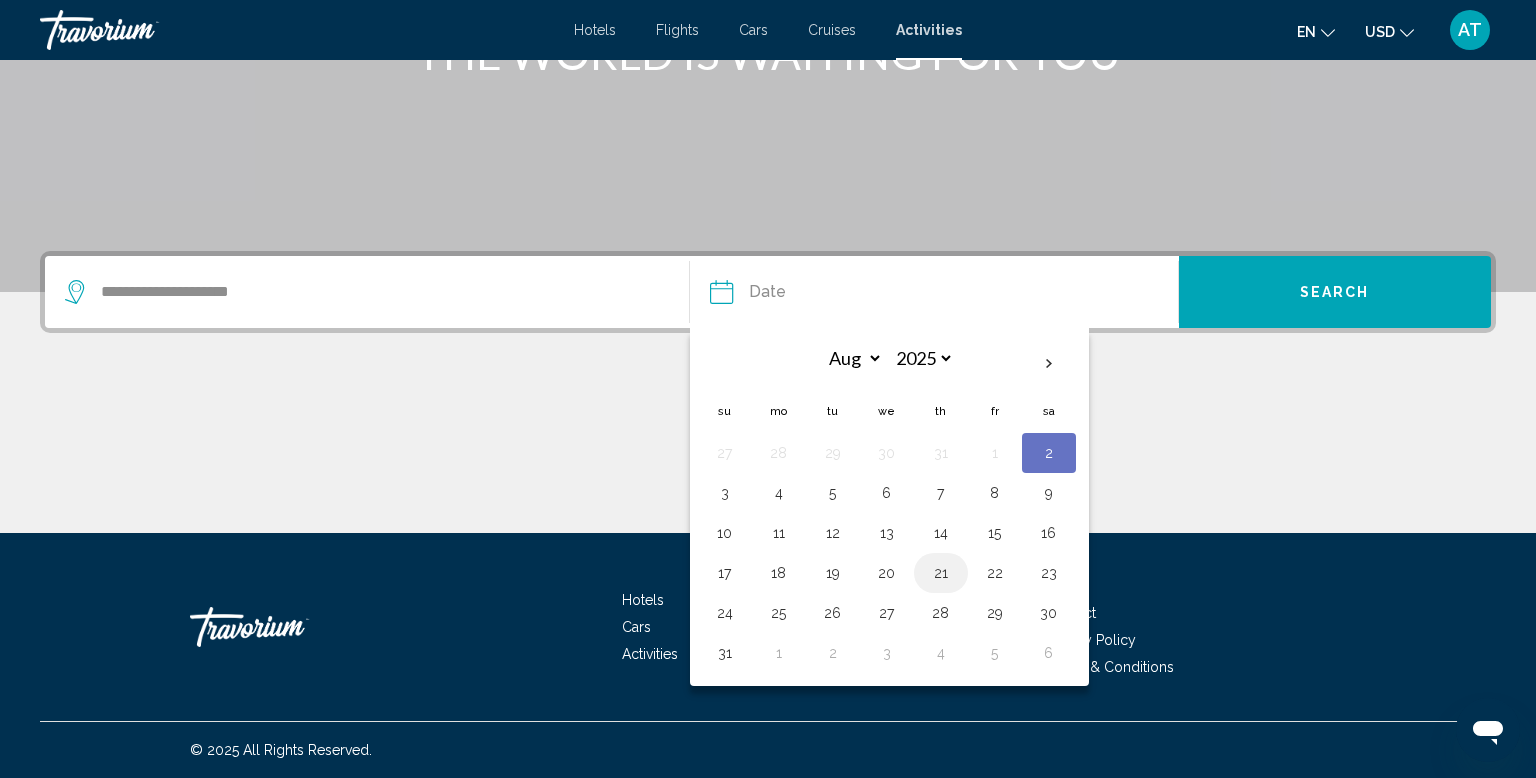 click on "21" at bounding box center [941, 573] 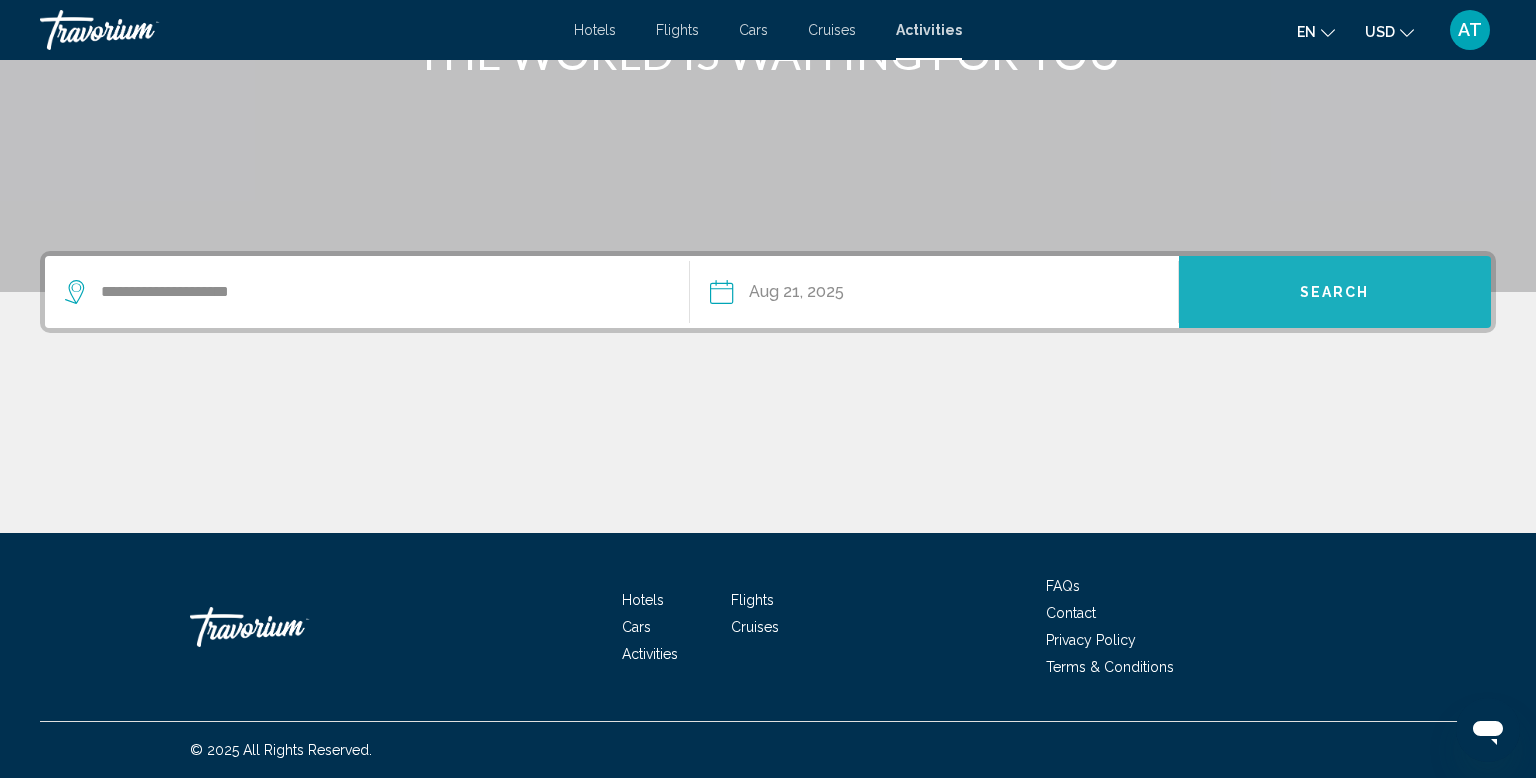 click on "Search" at bounding box center (1335, 293) 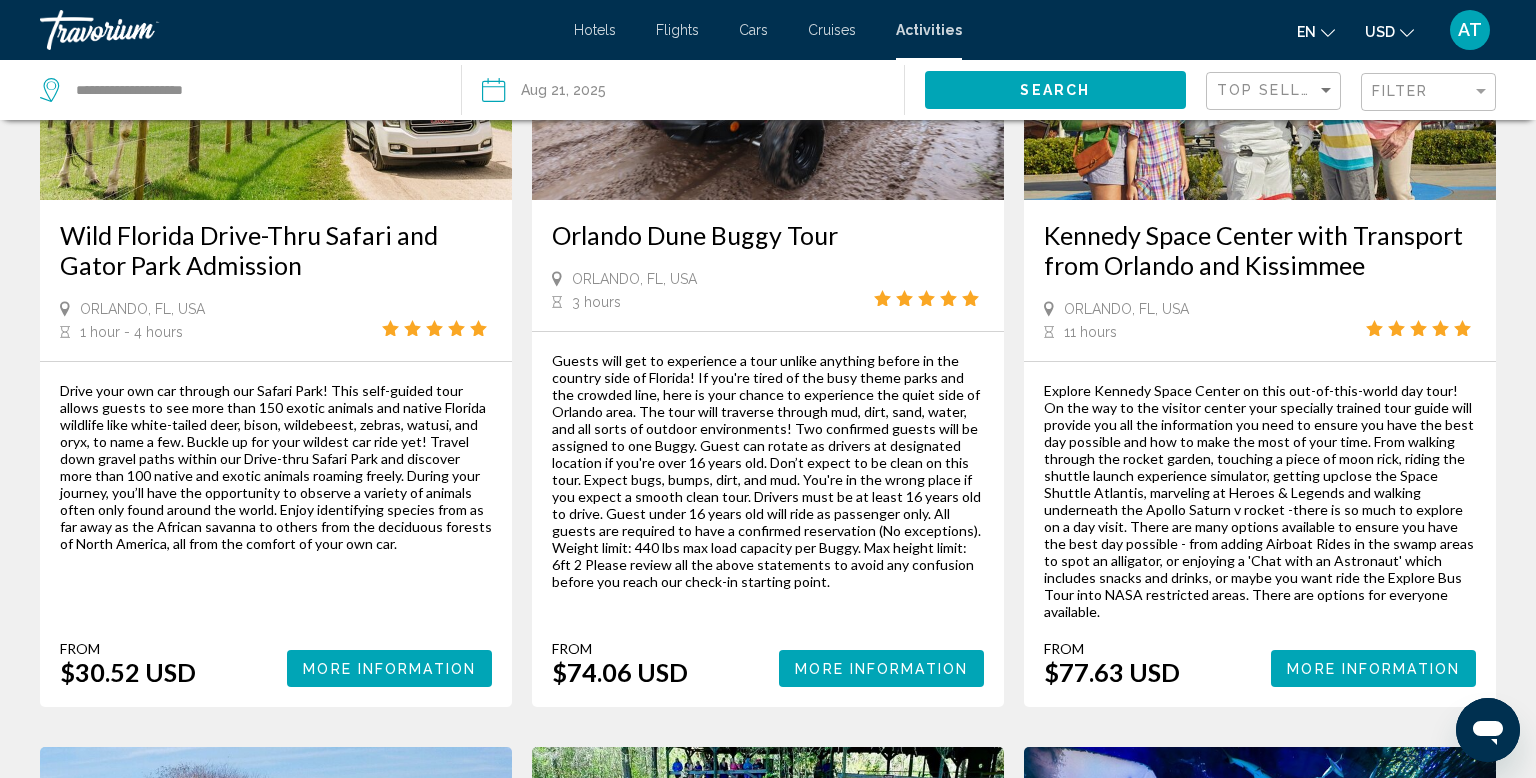 scroll, scrollTop: 1930, scrollLeft: 0, axis: vertical 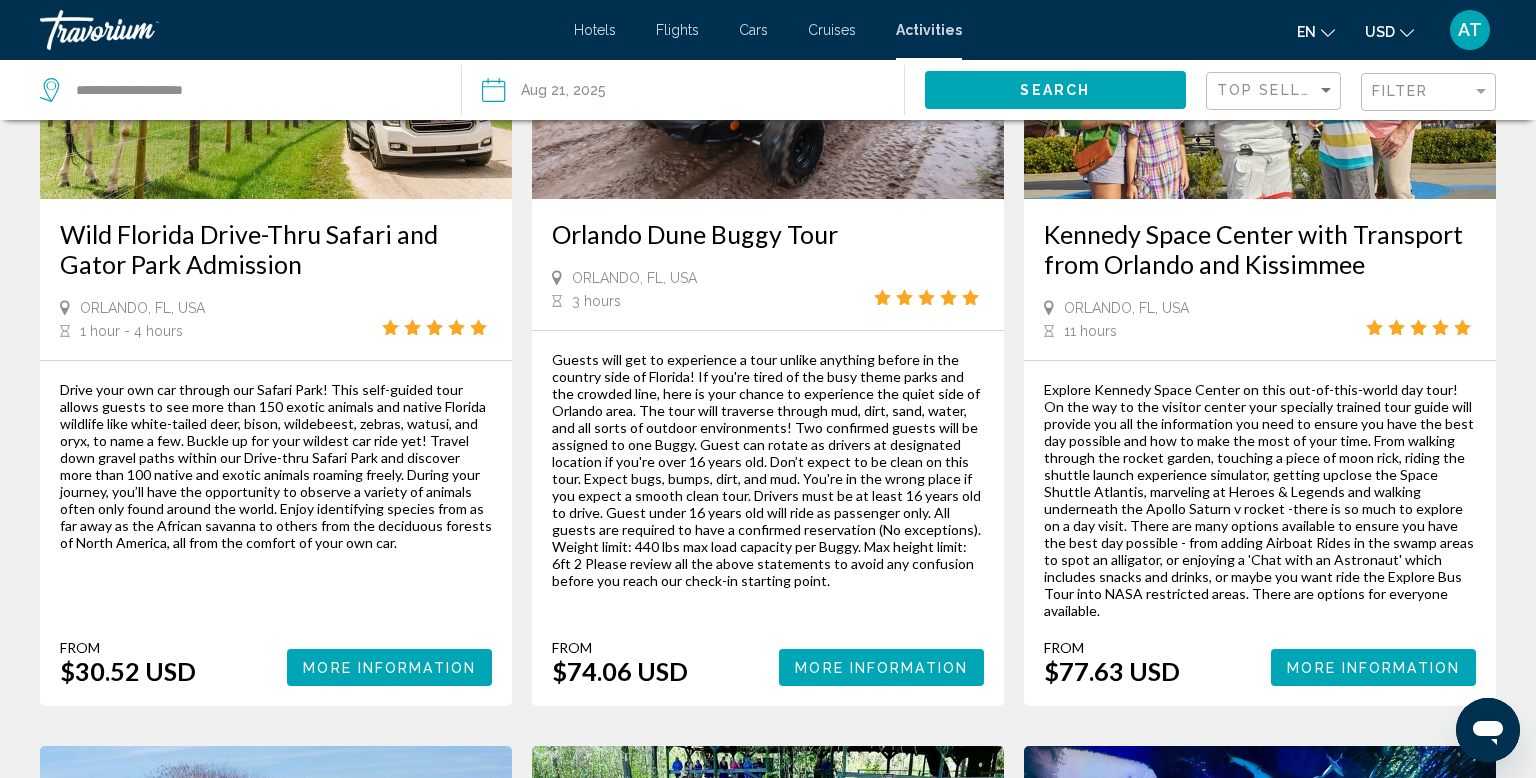 click on "More Information" at bounding box center [389, 668] 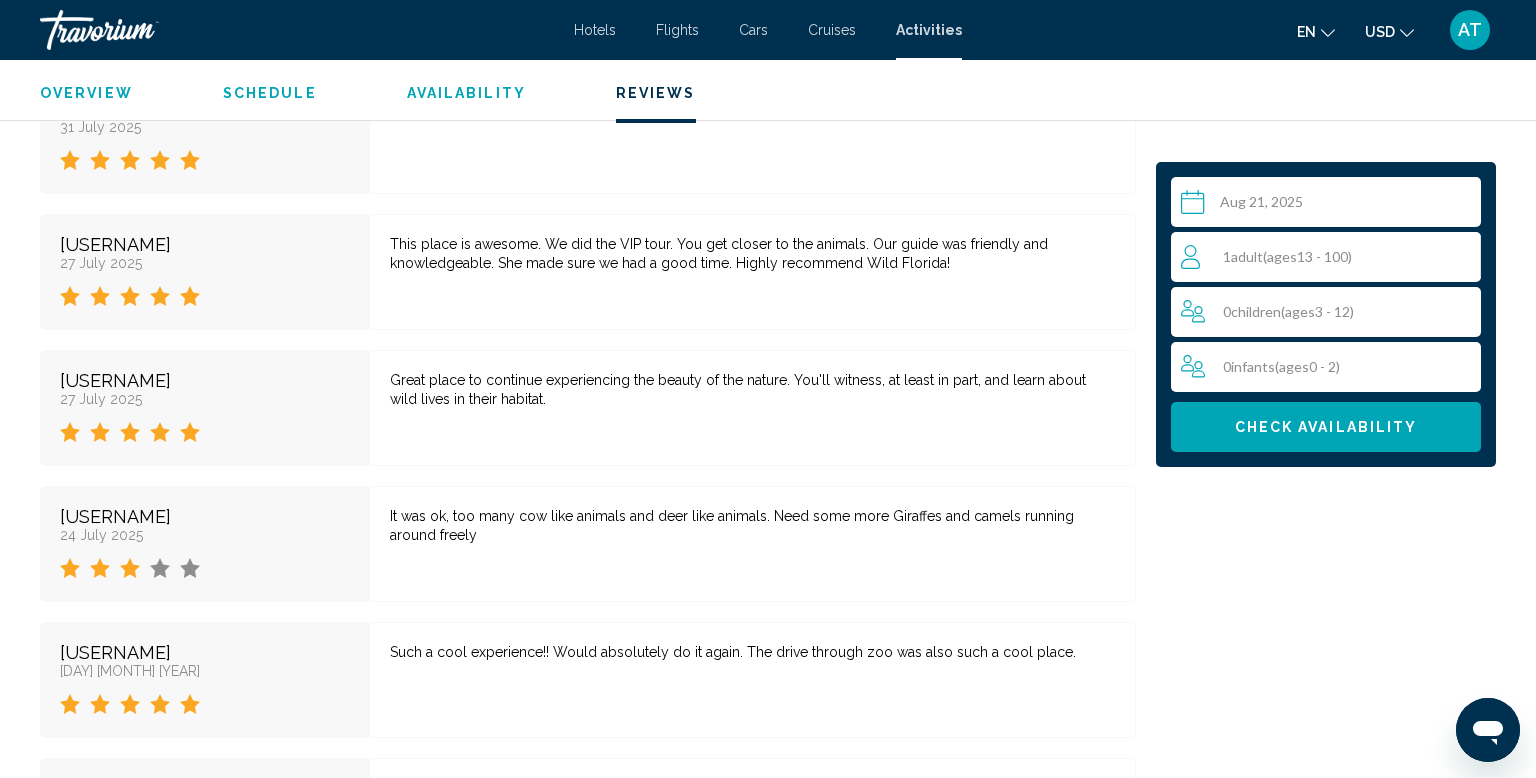 scroll, scrollTop: 2963, scrollLeft: 0, axis: vertical 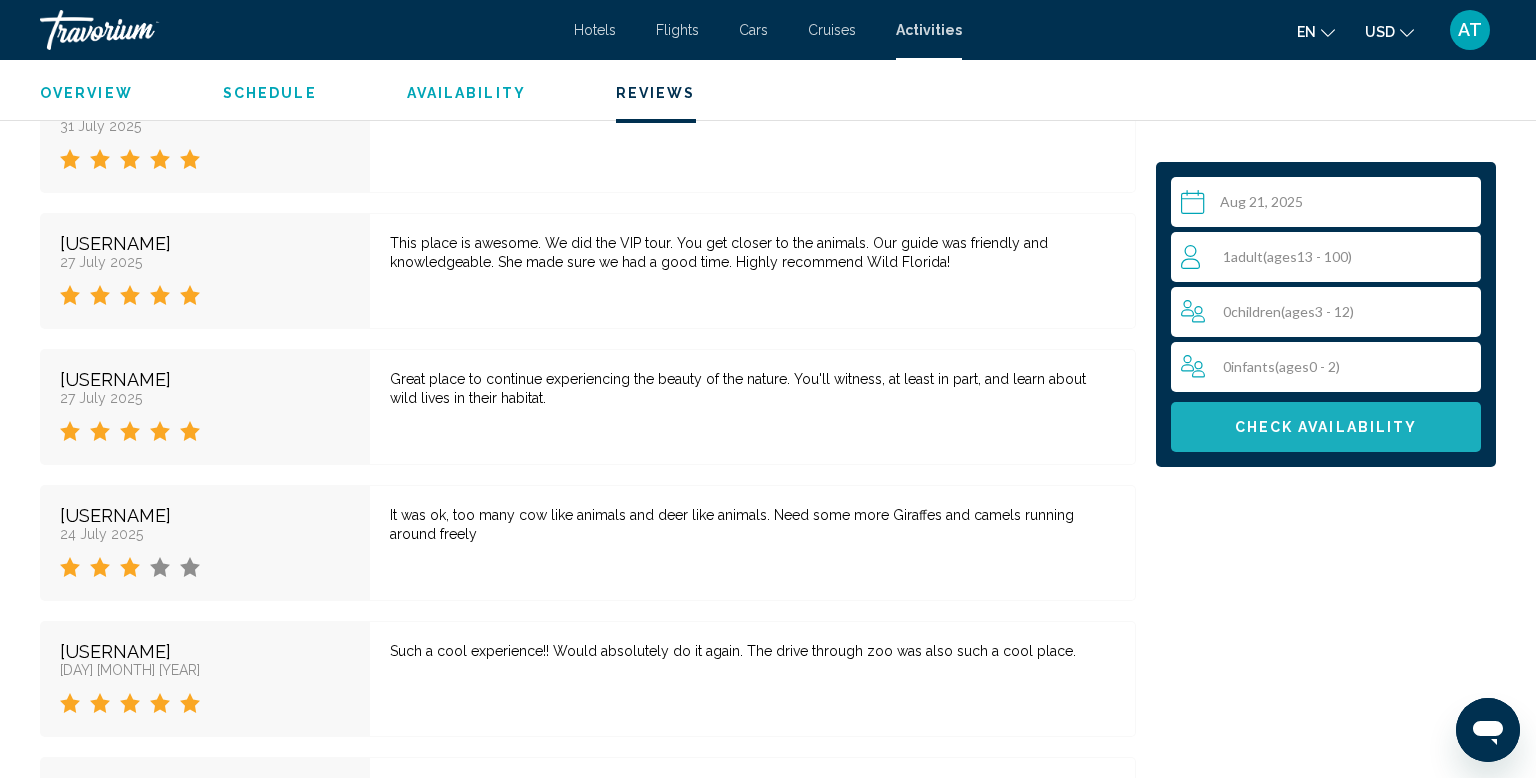click on "Check Availability" at bounding box center (1326, 427) 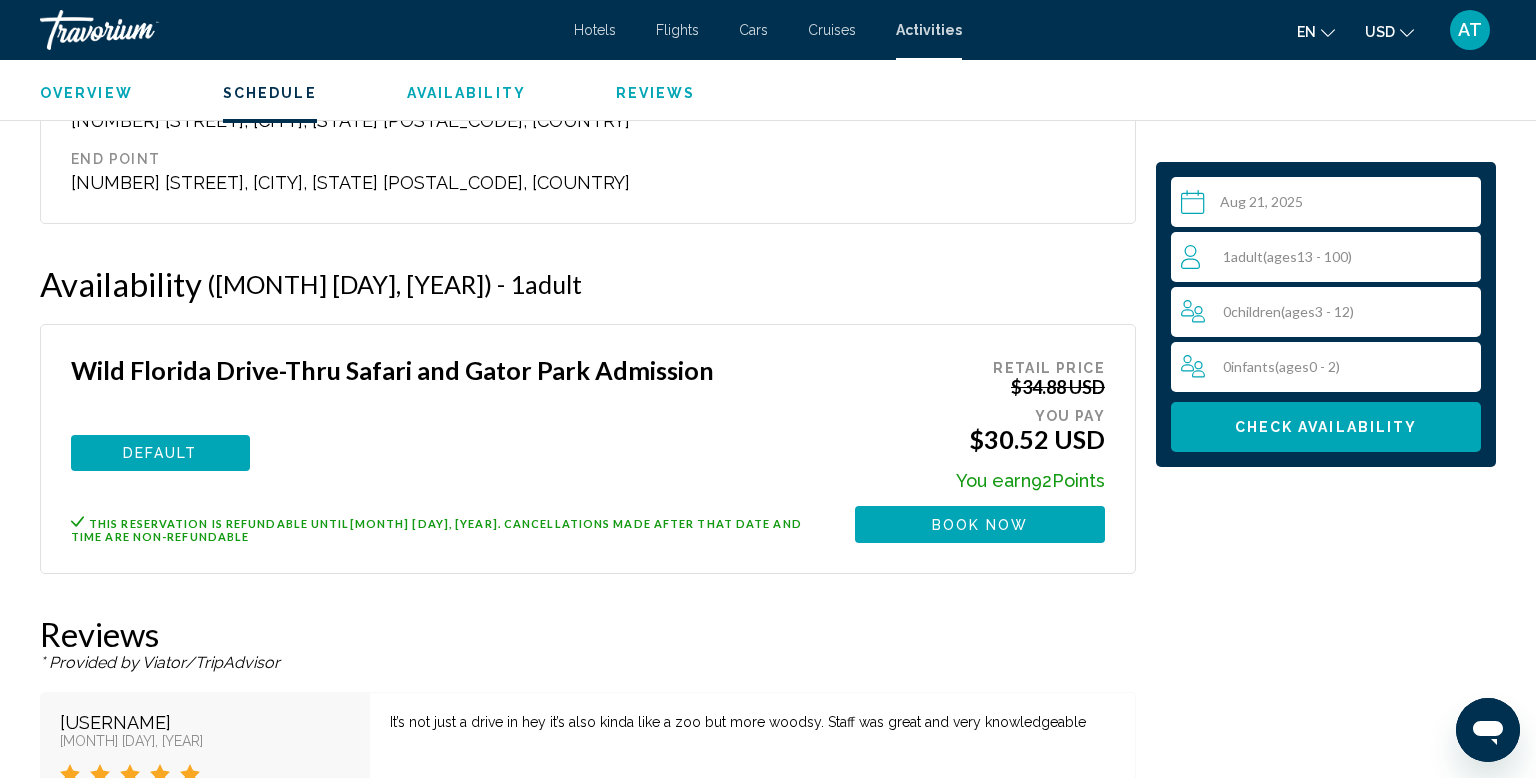 scroll, scrollTop: 2468, scrollLeft: 0, axis: vertical 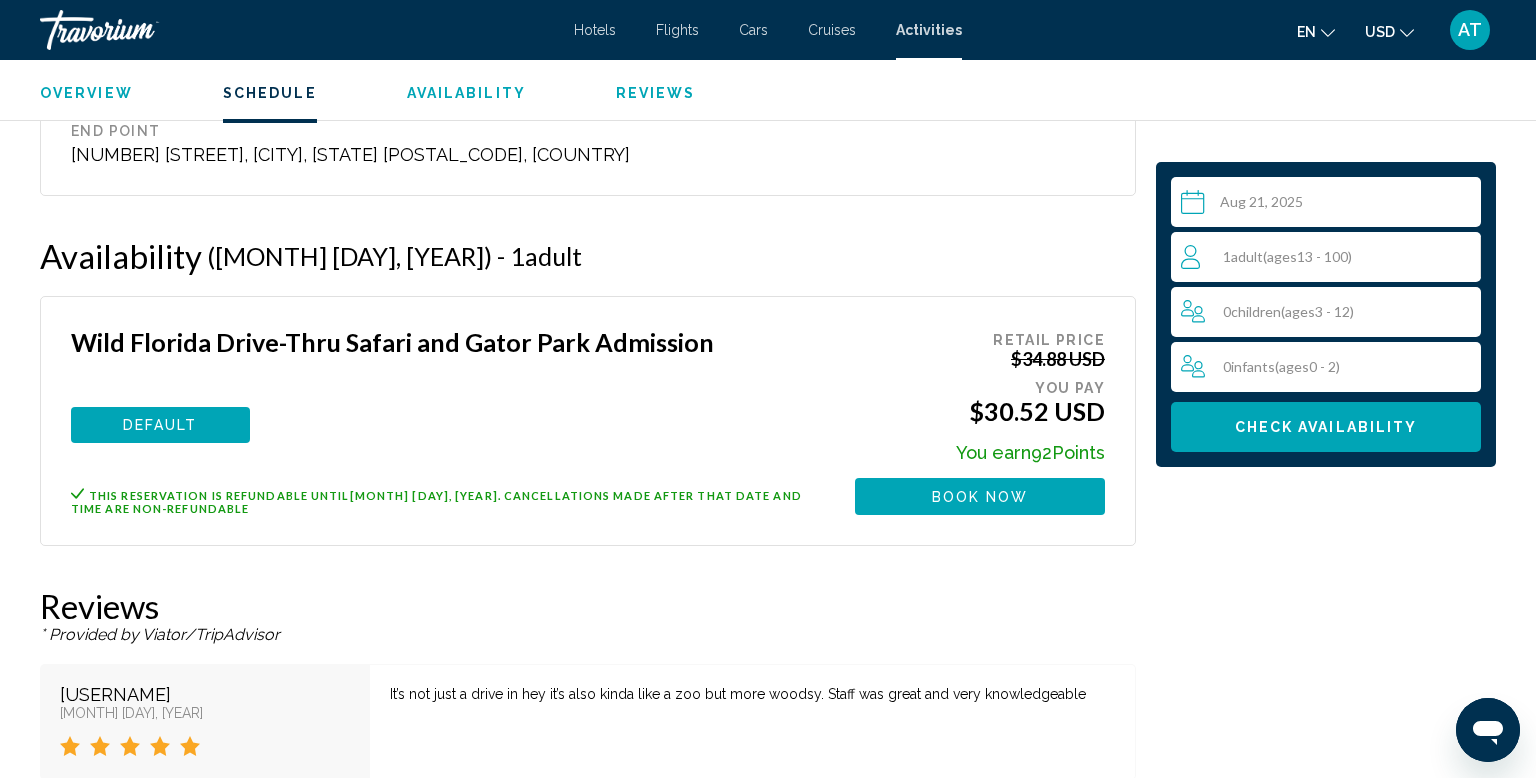 click on "Book now" at bounding box center (980, 496) 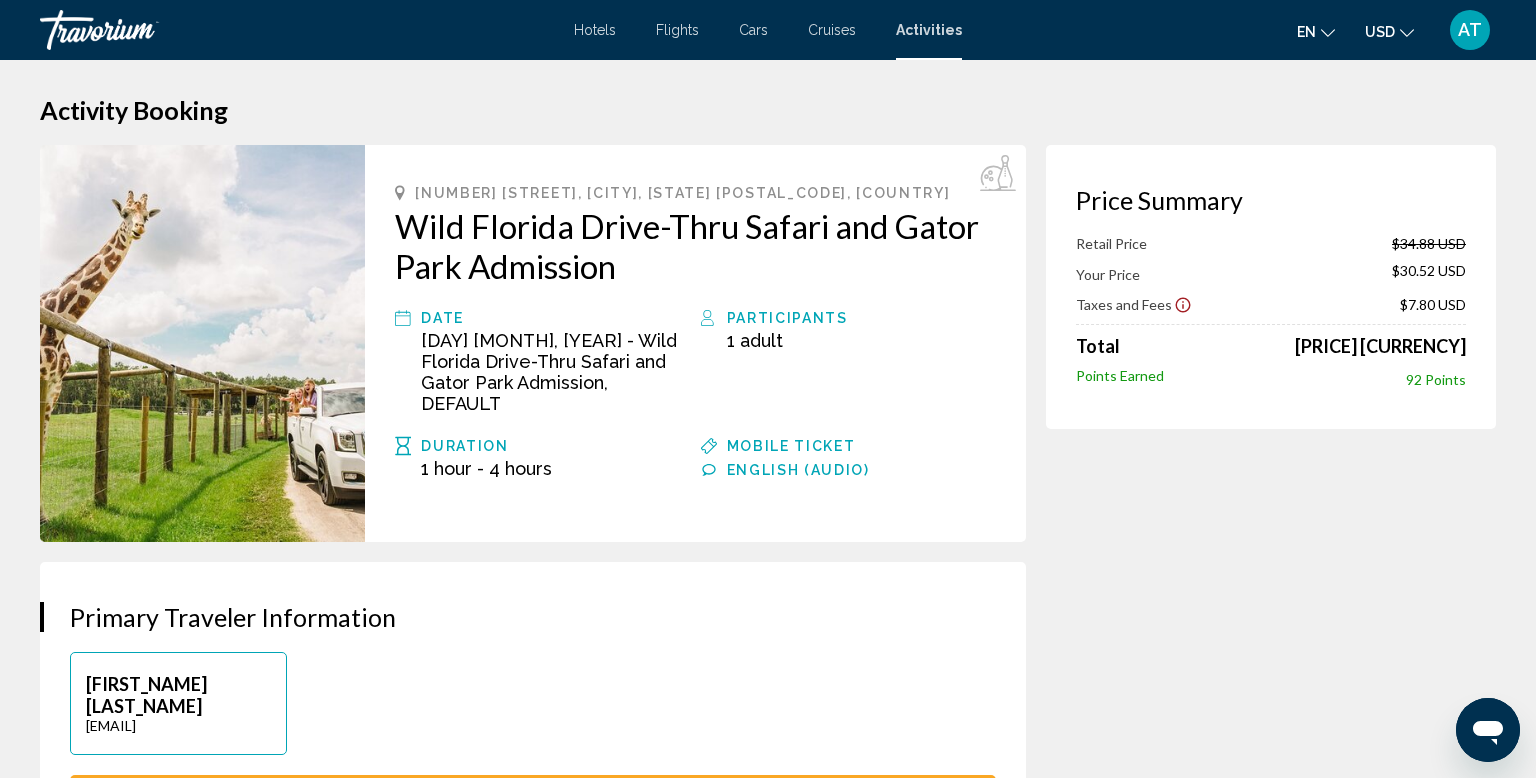 scroll, scrollTop: 0, scrollLeft: 0, axis: both 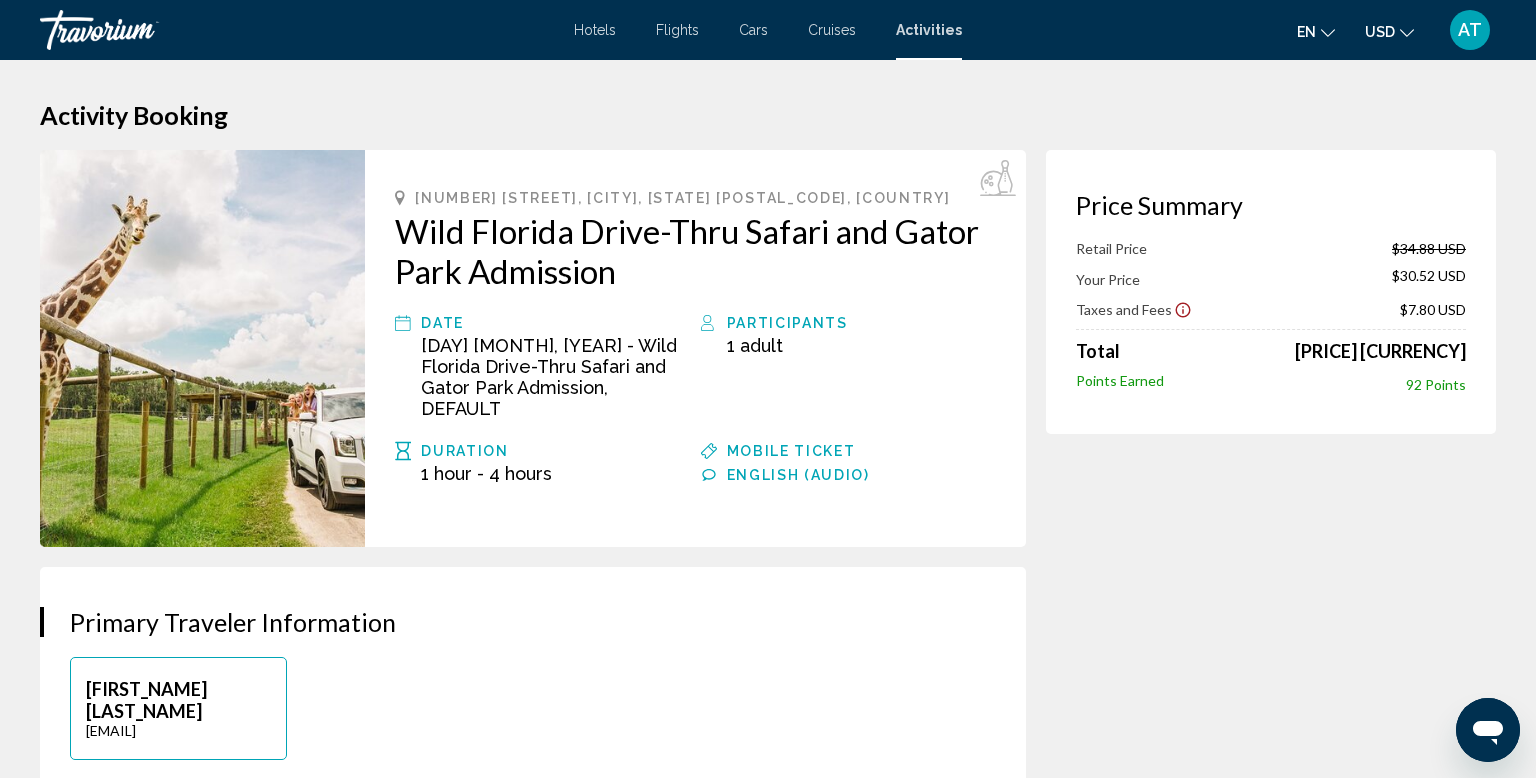 click on "AT" at bounding box center [1470, 30] 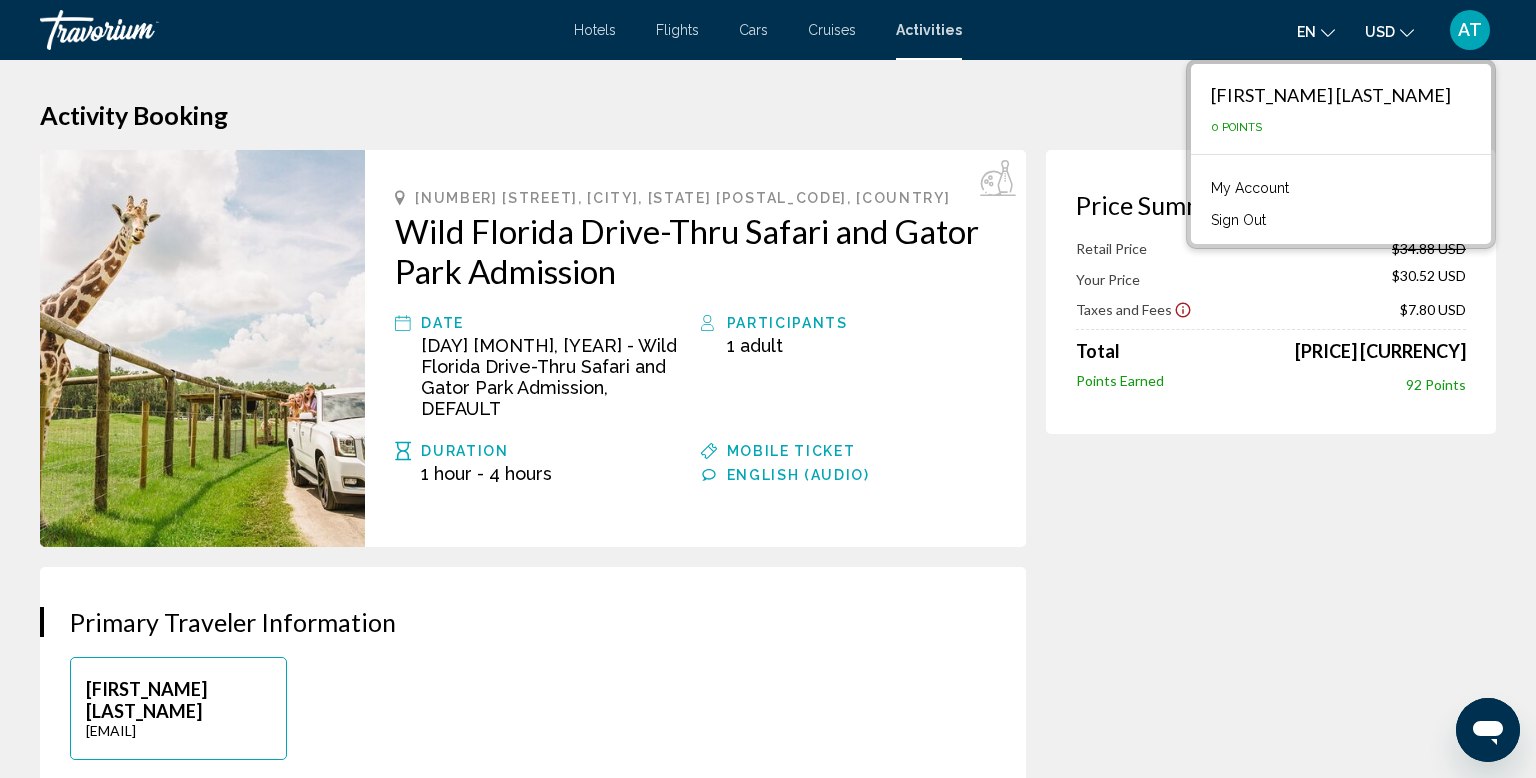 click on "Activity Booking" at bounding box center [768, 115] 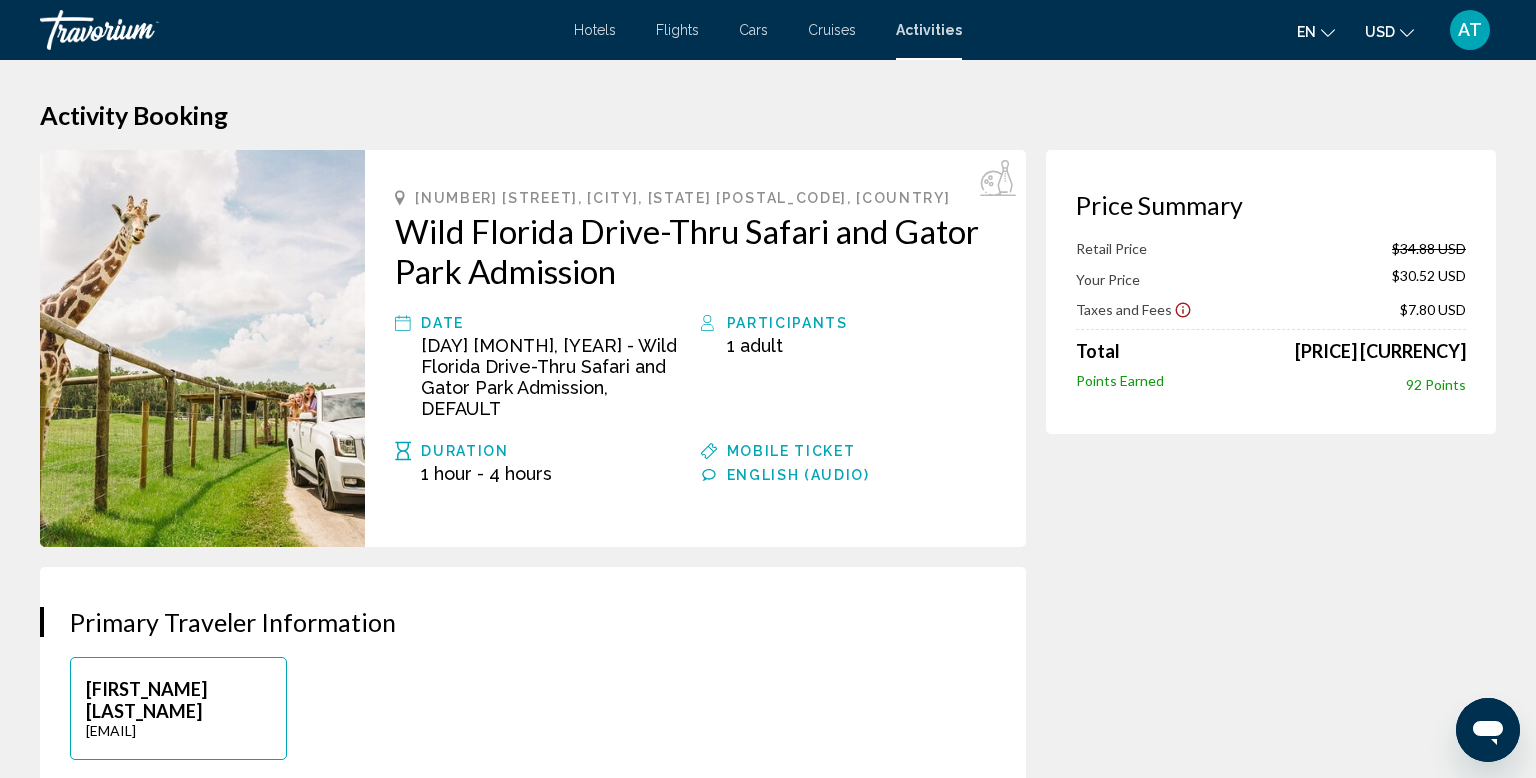 click on "Hotels" at bounding box center [595, 30] 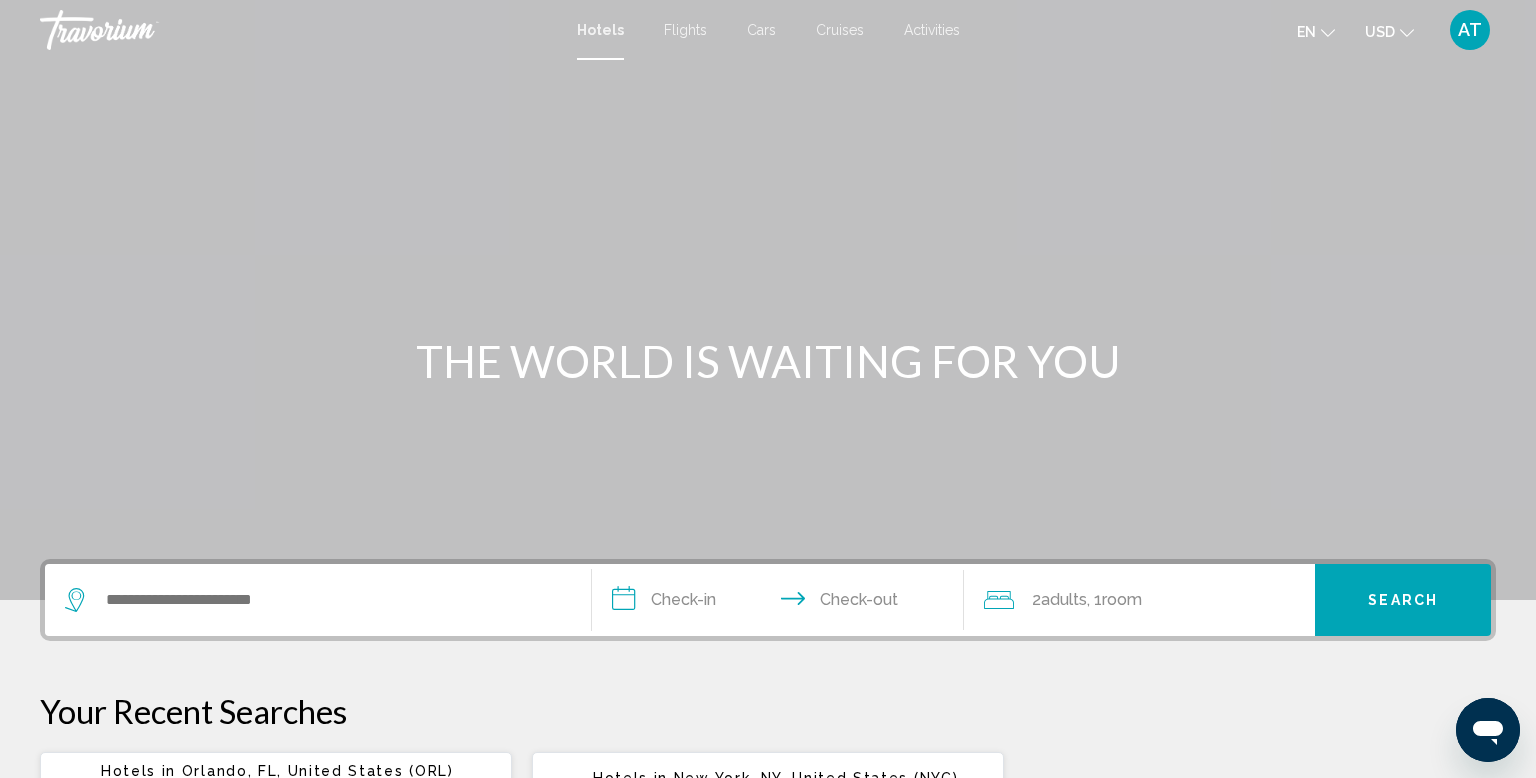 click on "AT" at bounding box center (1470, 30) 